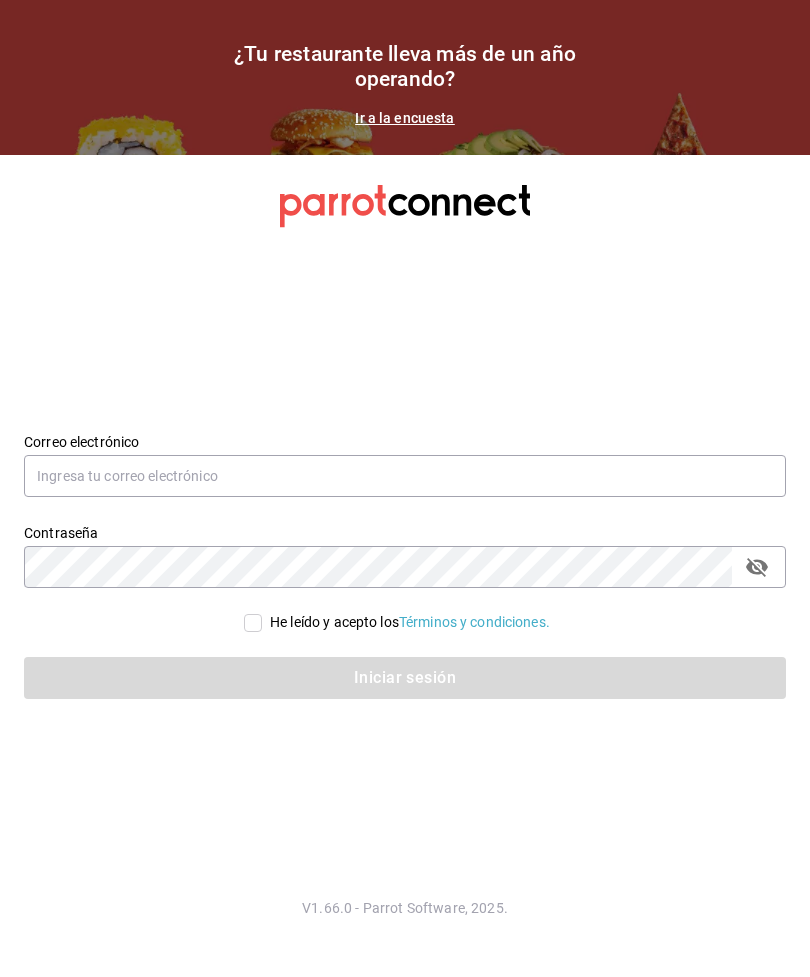 scroll, scrollTop: 0, scrollLeft: 0, axis: both 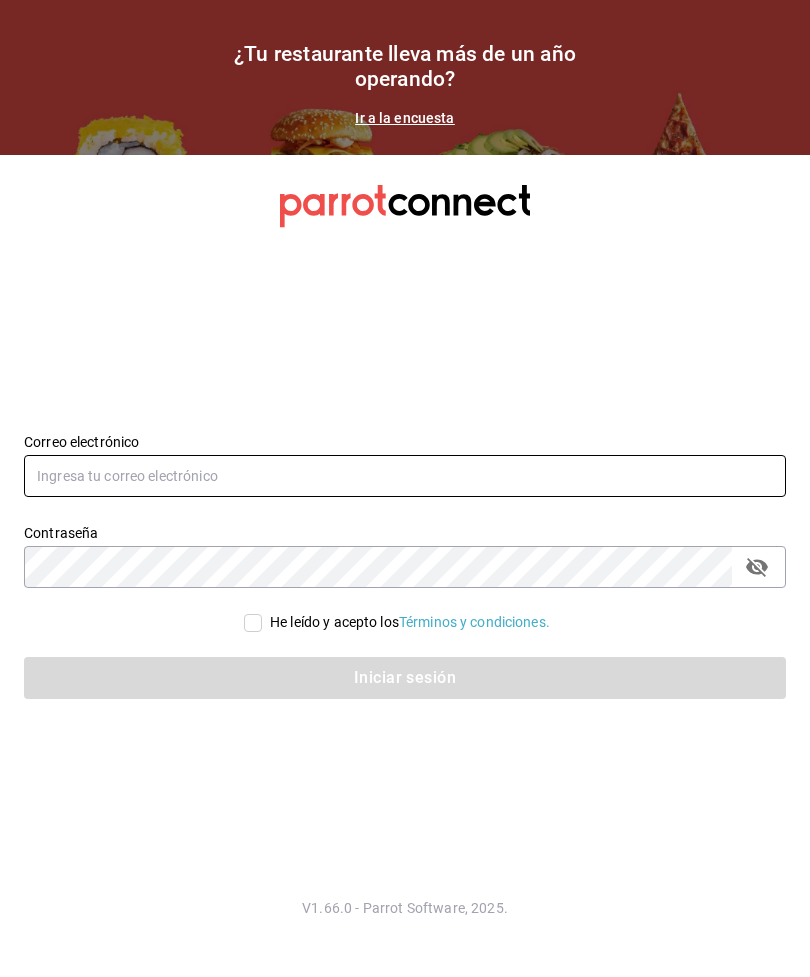 click at bounding box center (405, 476) 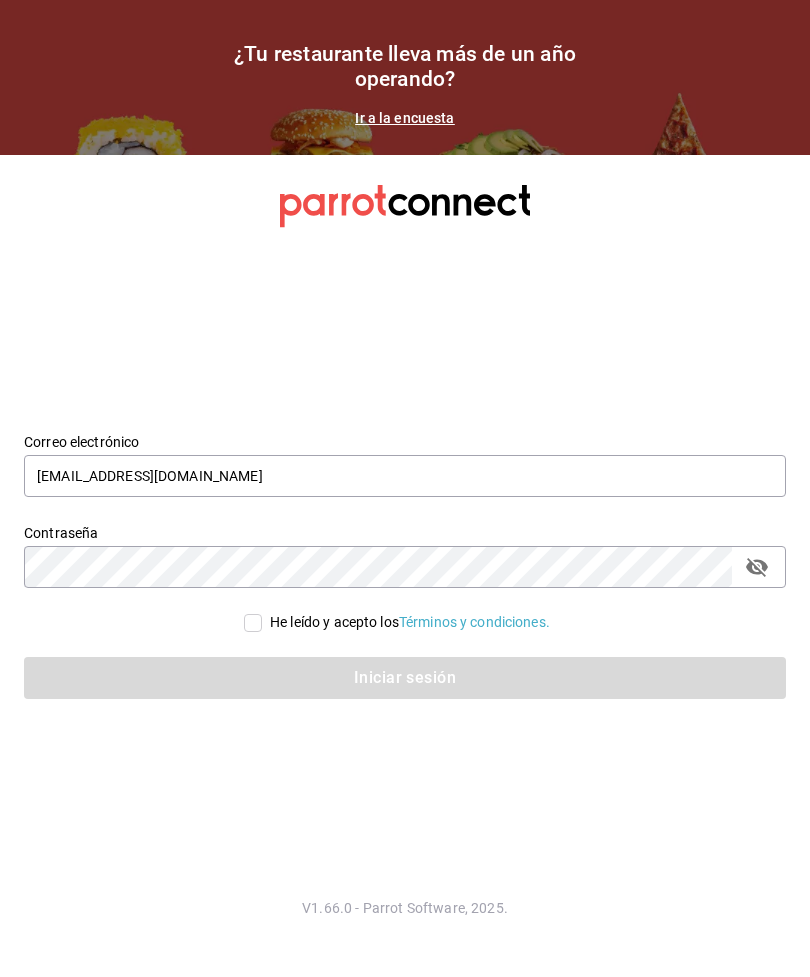 click on "He leído y acepto los  Términos y condiciones." at bounding box center (253, 623) 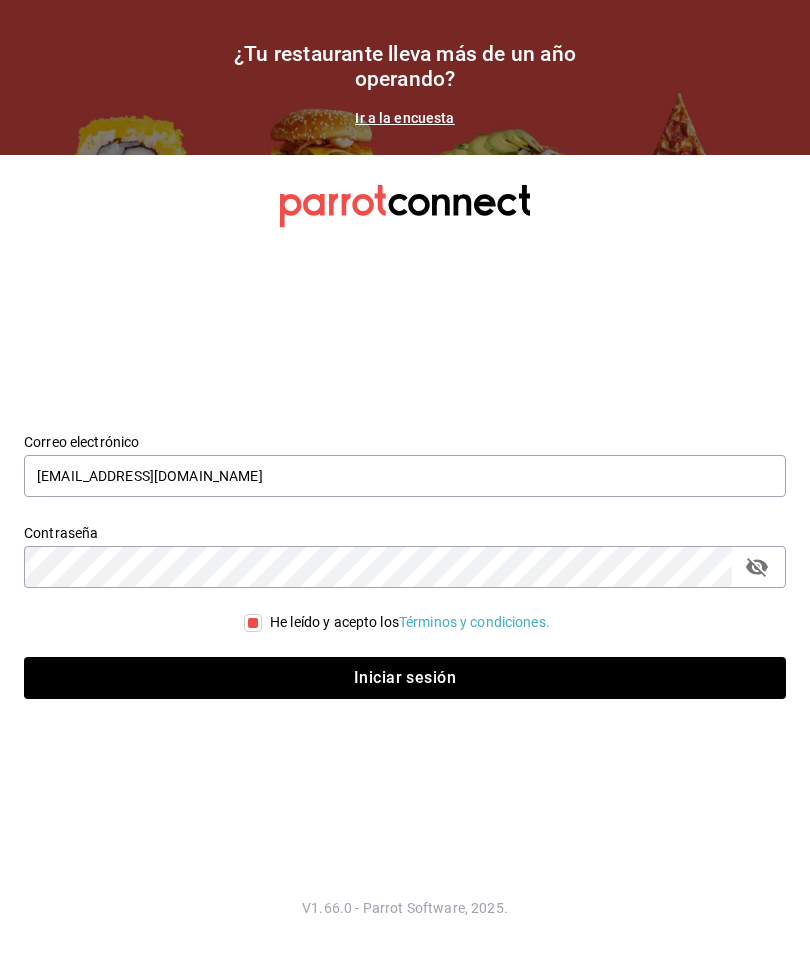 click on "Iniciar sesión" at bounding box center (405, 678) 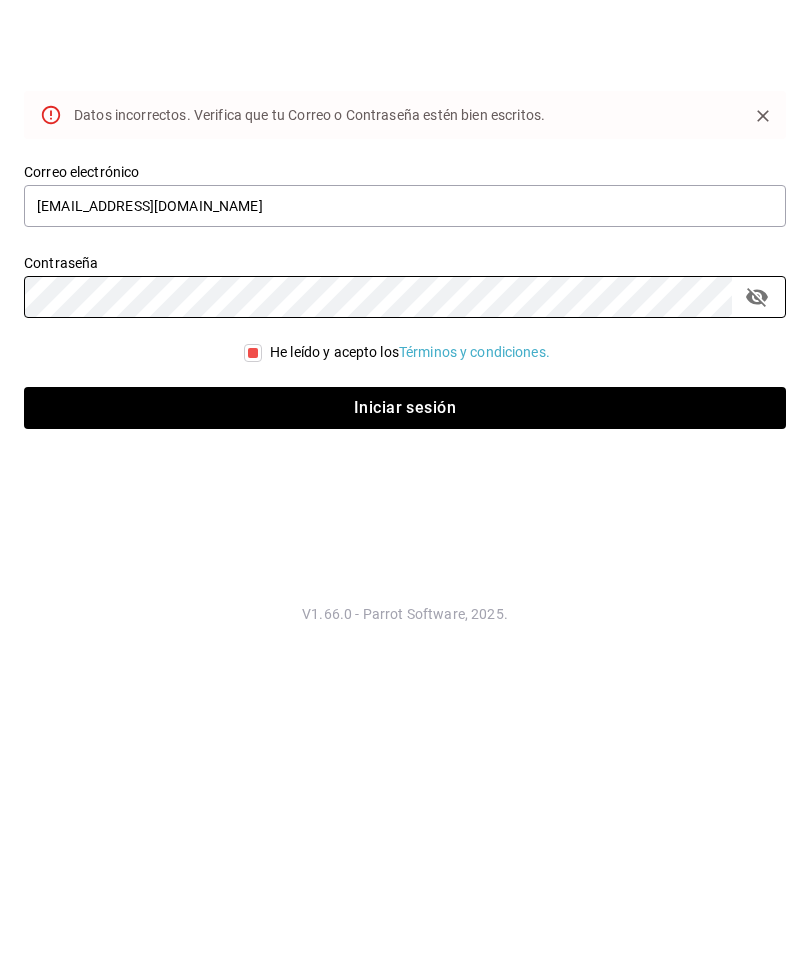 click on "Iniciar sesión" at bounding box center [405, 702] 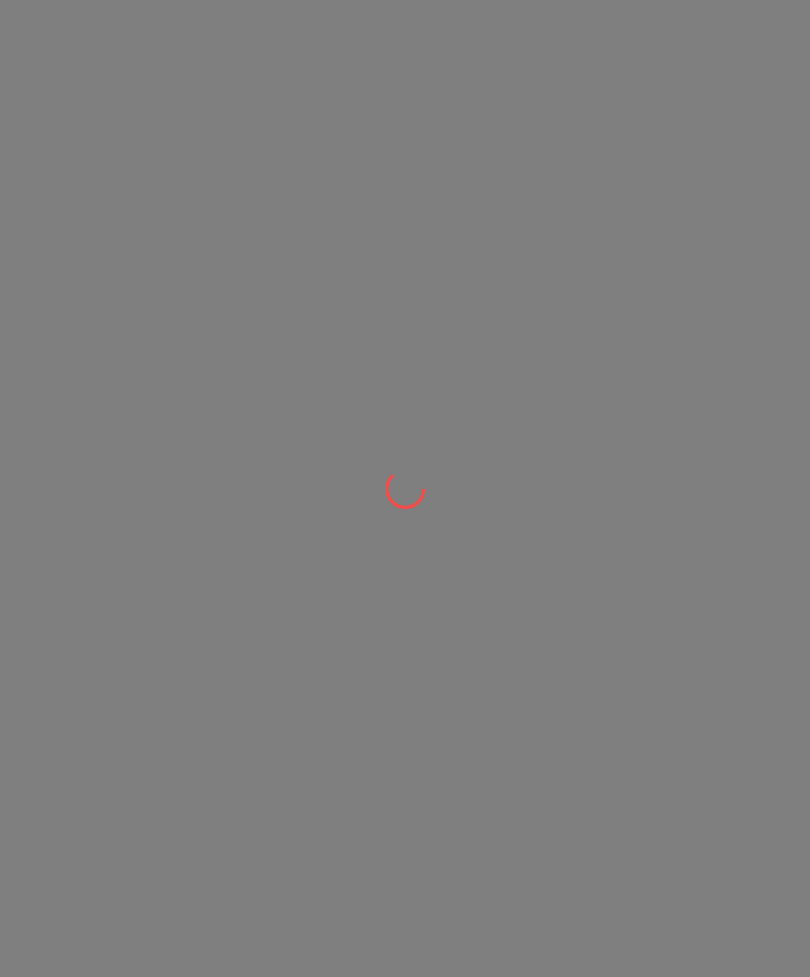 scroll, scrollTop: 0, scrollLeft: 0, axis: both 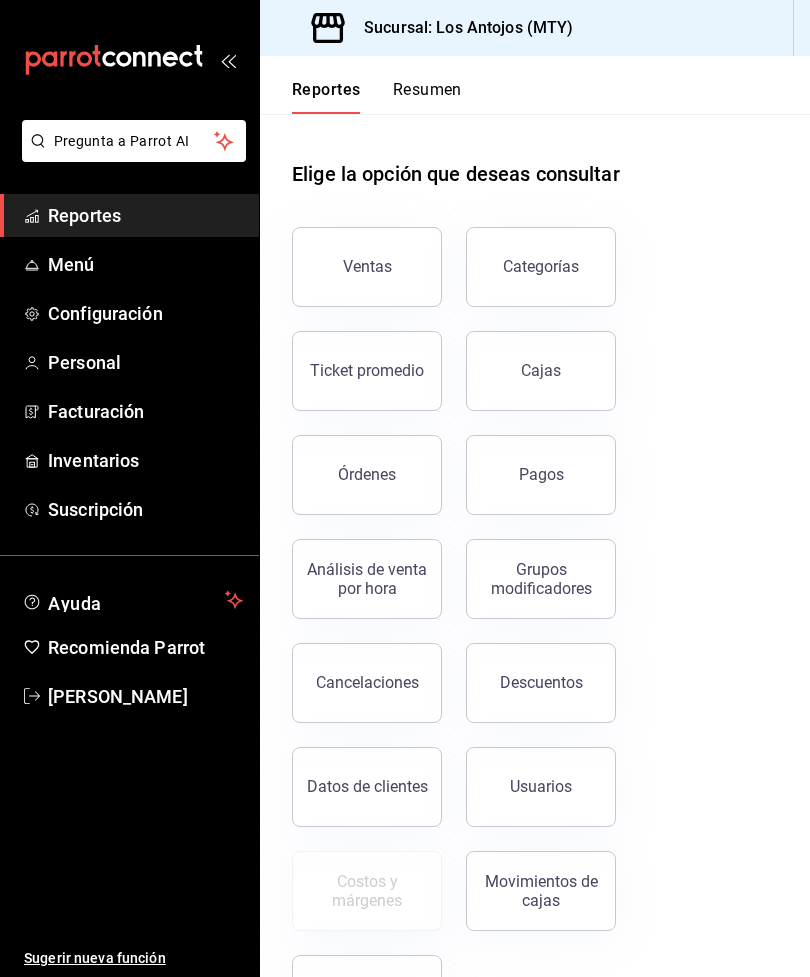 click on "Menú" at bounding box center (145, 264) 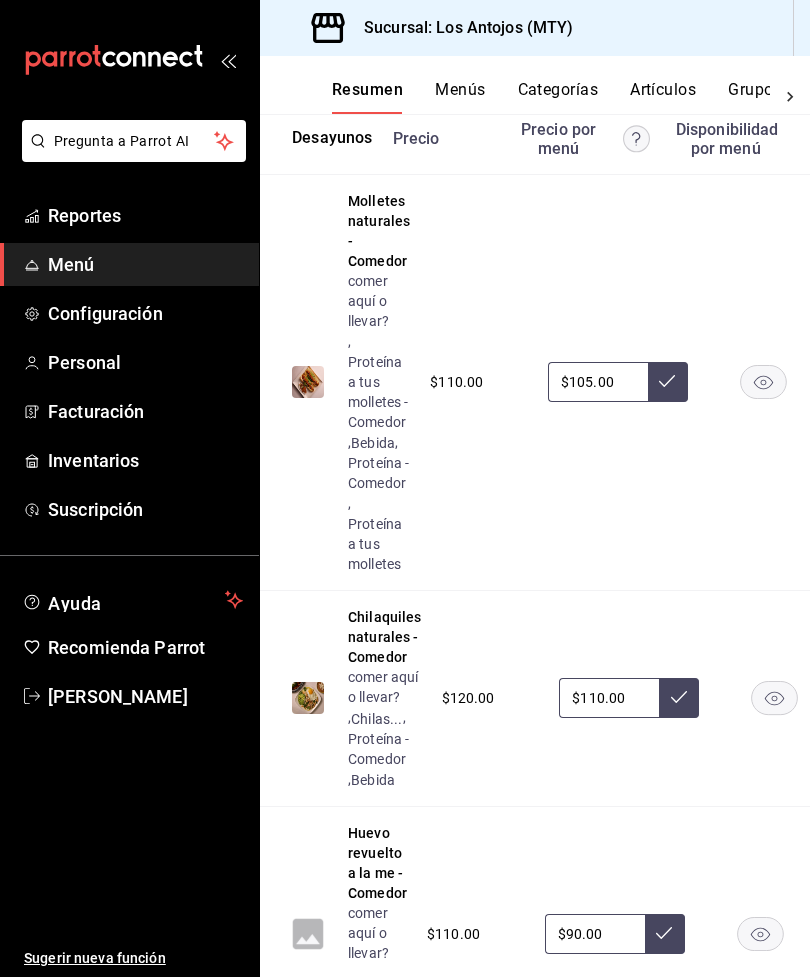 scroll, scrollTop: 369, scrollLeft: 0, axis: vertical 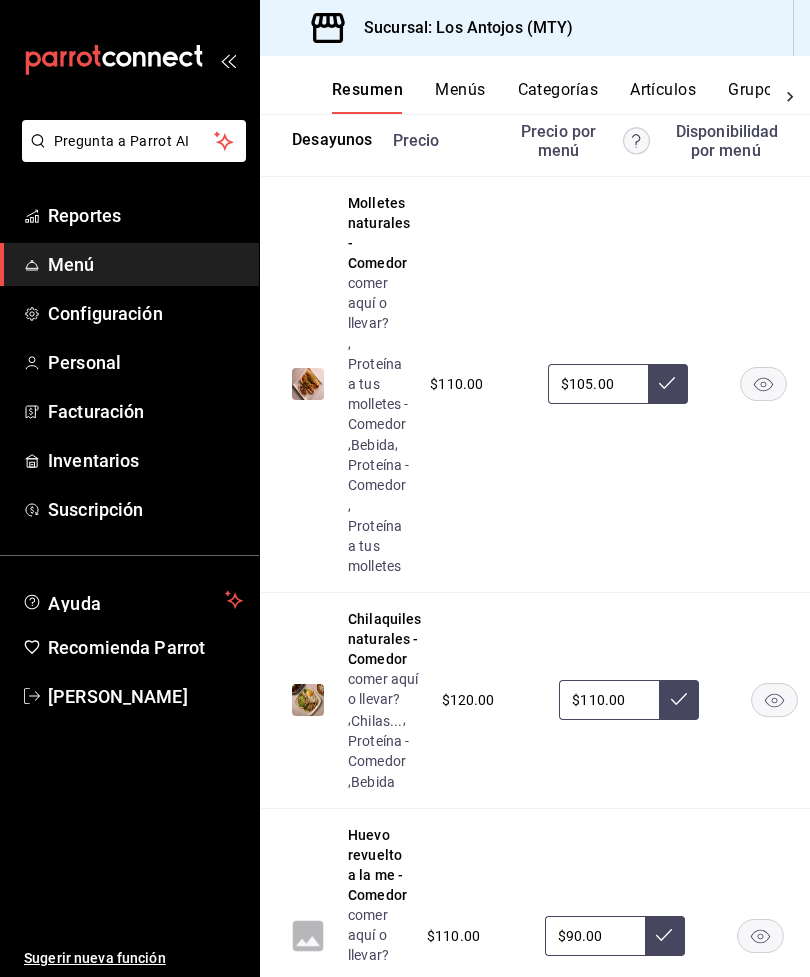 click on "$110.00" at bounding box center [456, 384] 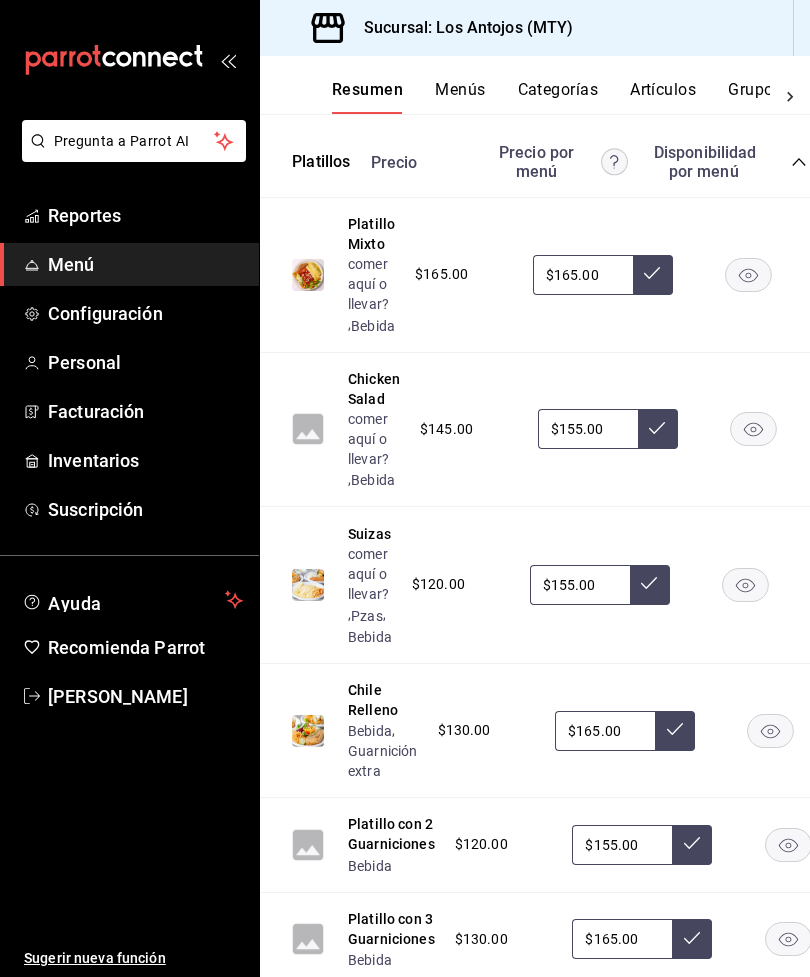 scroll, scrollTop: 2042, scrollLeft: 0, axis: vertical 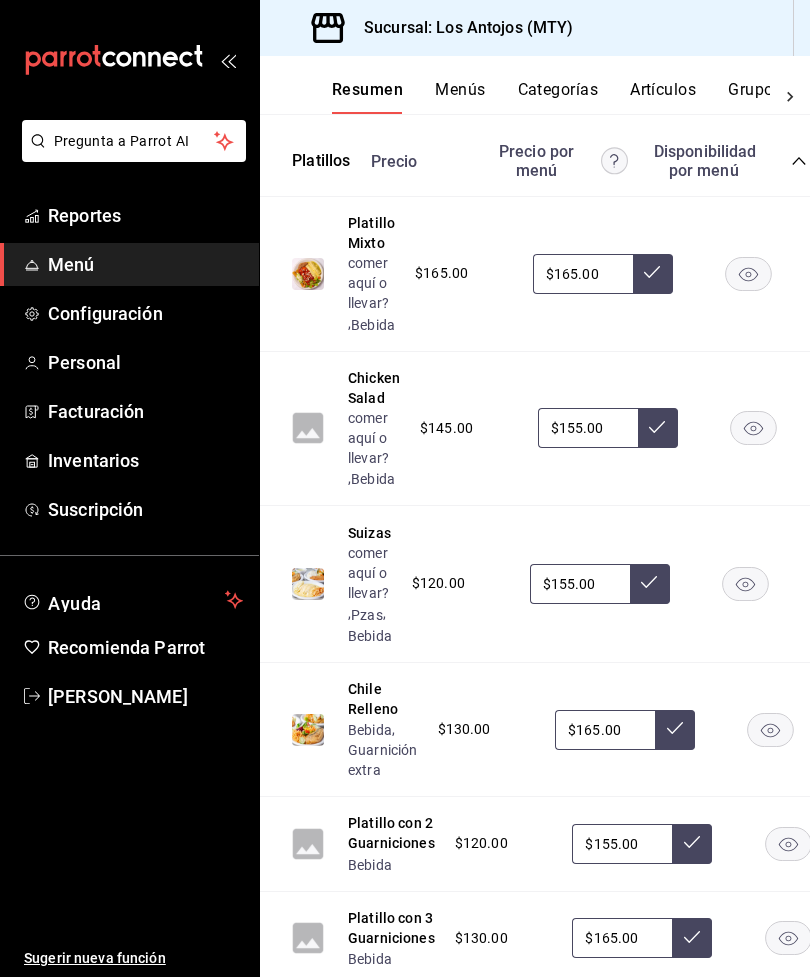 click 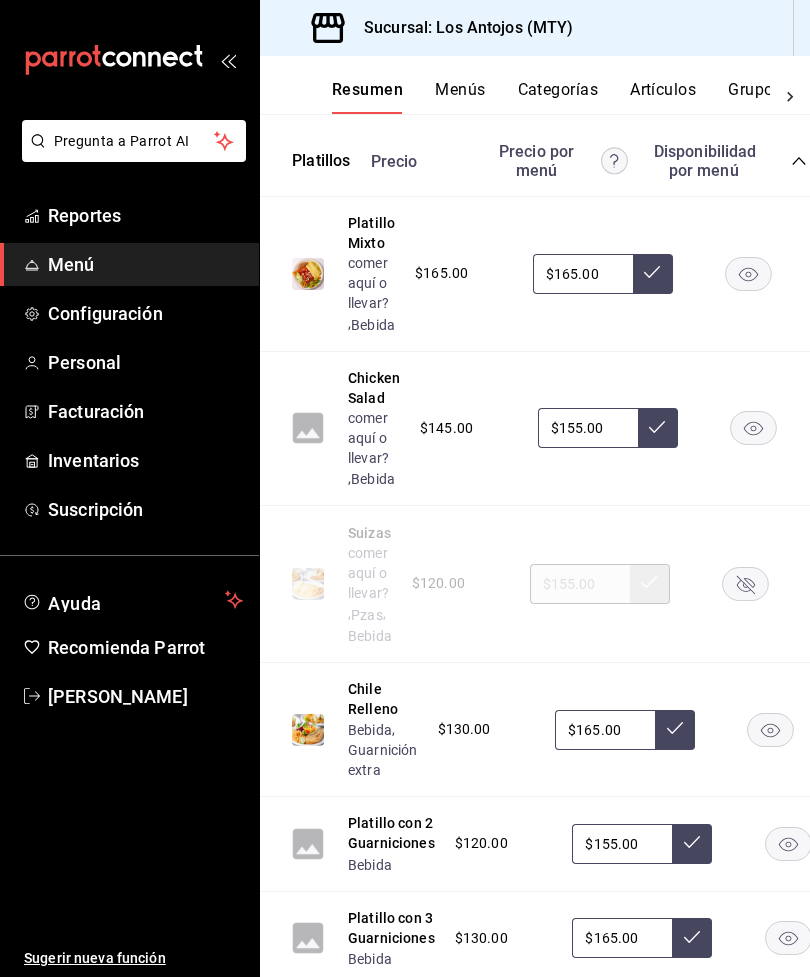 click 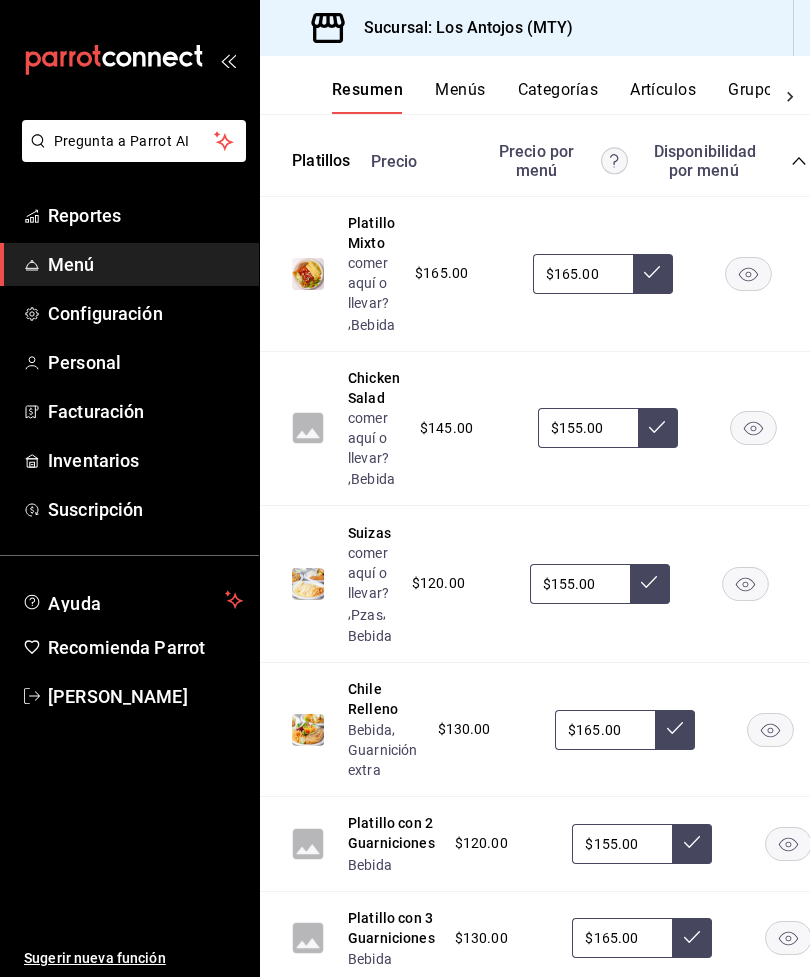 click 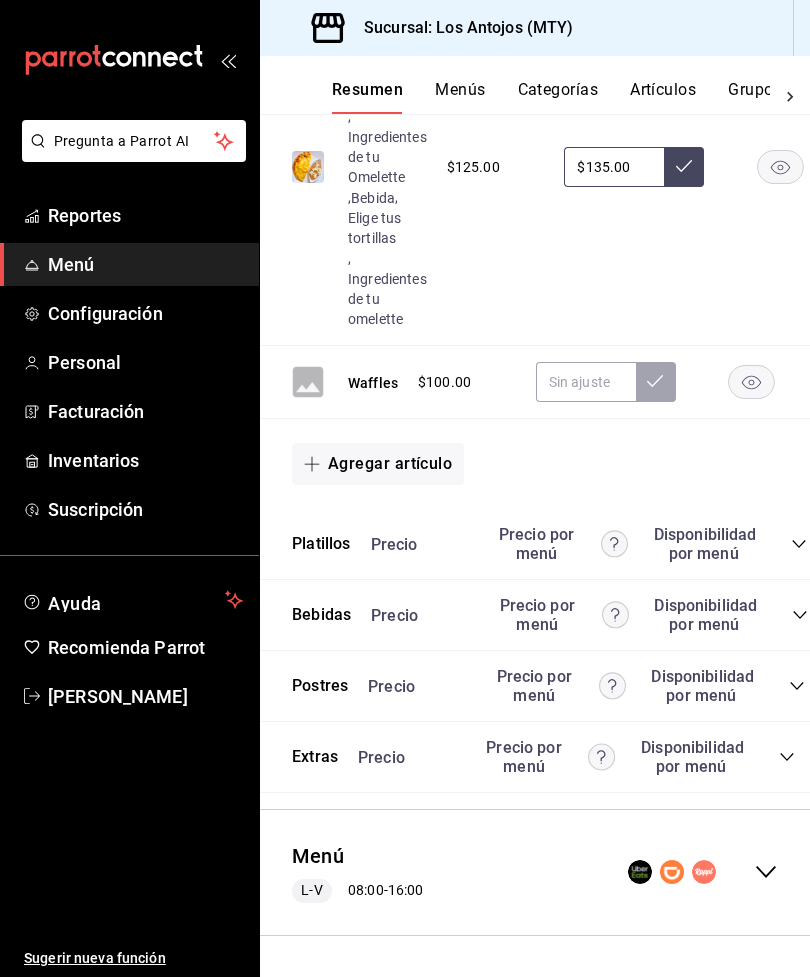 scroll, scrollTop: 1653, scrollLeft: 0, axis: vertical 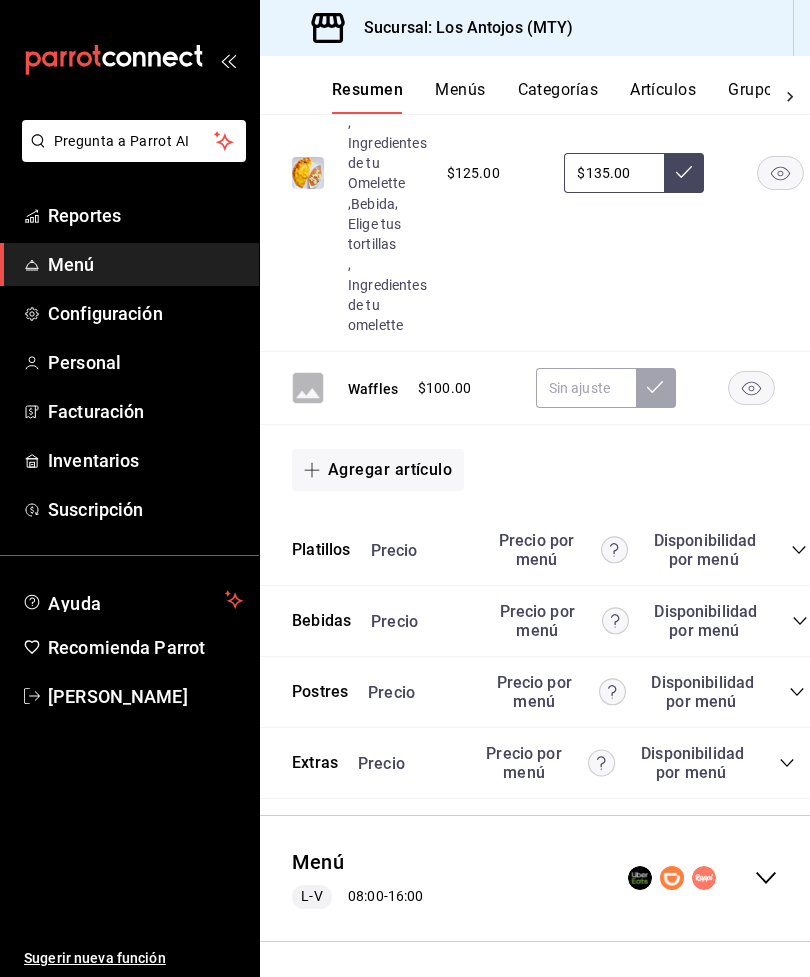 click on "Menú L-V 08:00  -  16:00" at bounding box center (535, 878) 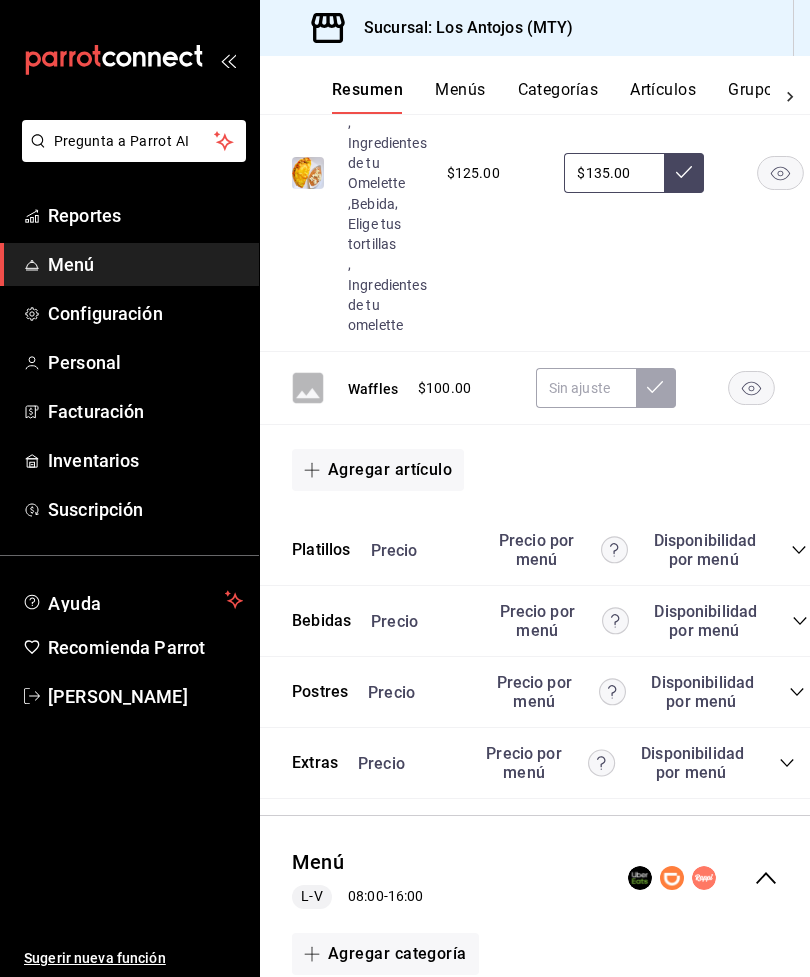 click 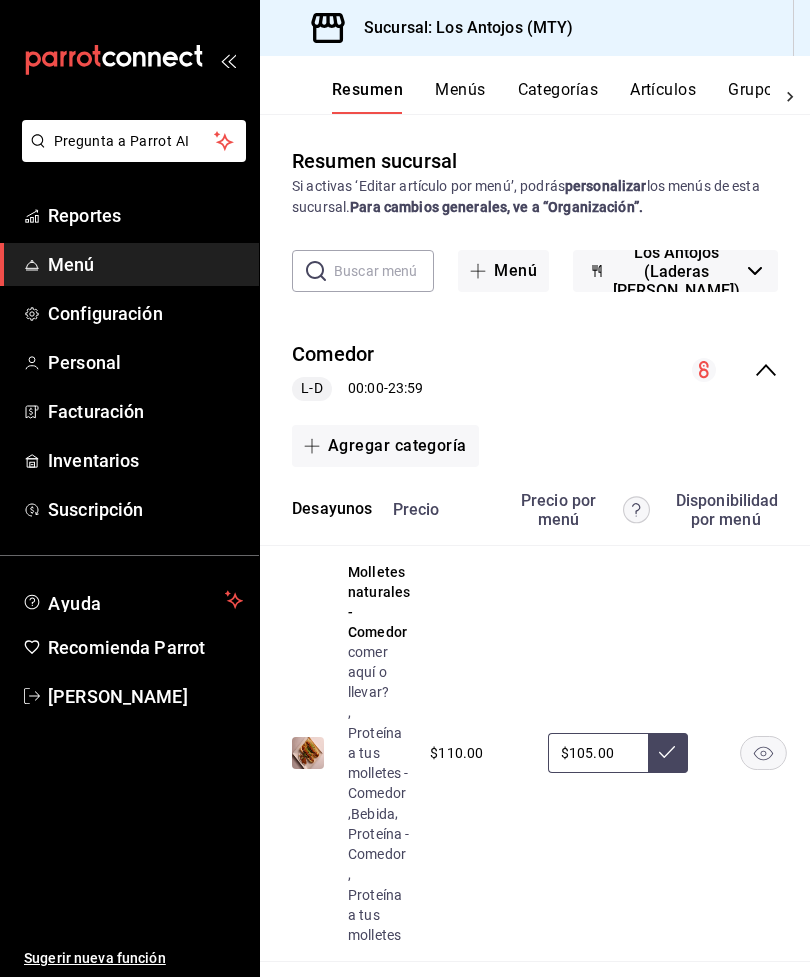scroll, scrollTop: 0, scrollLeft: 0, axis: both 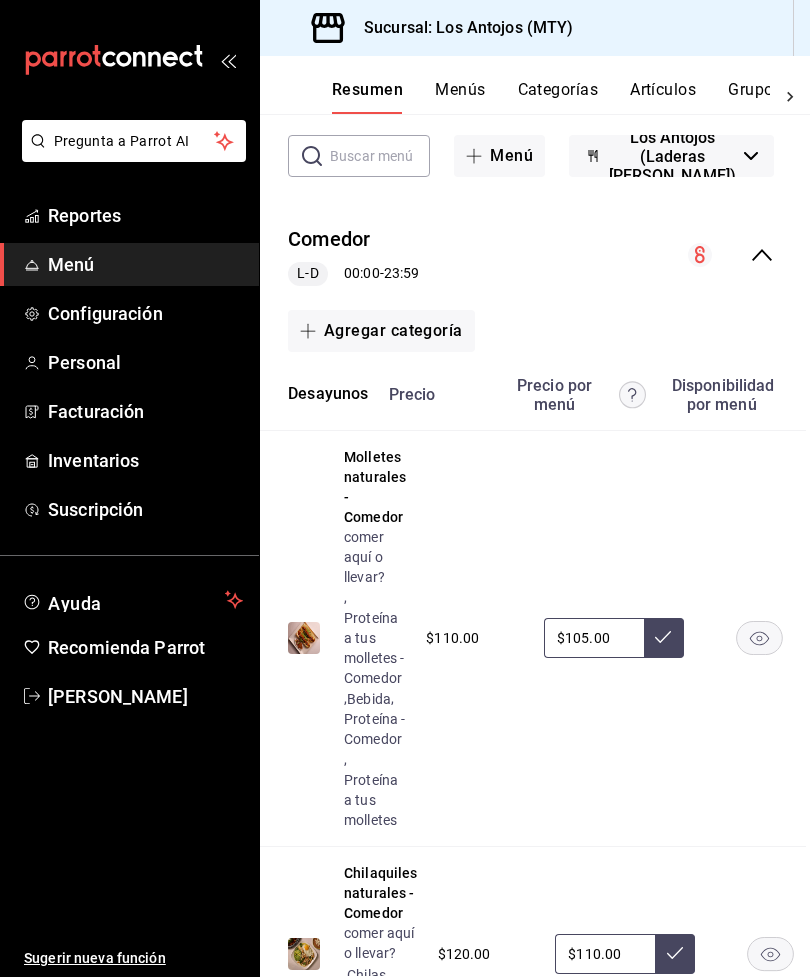 click 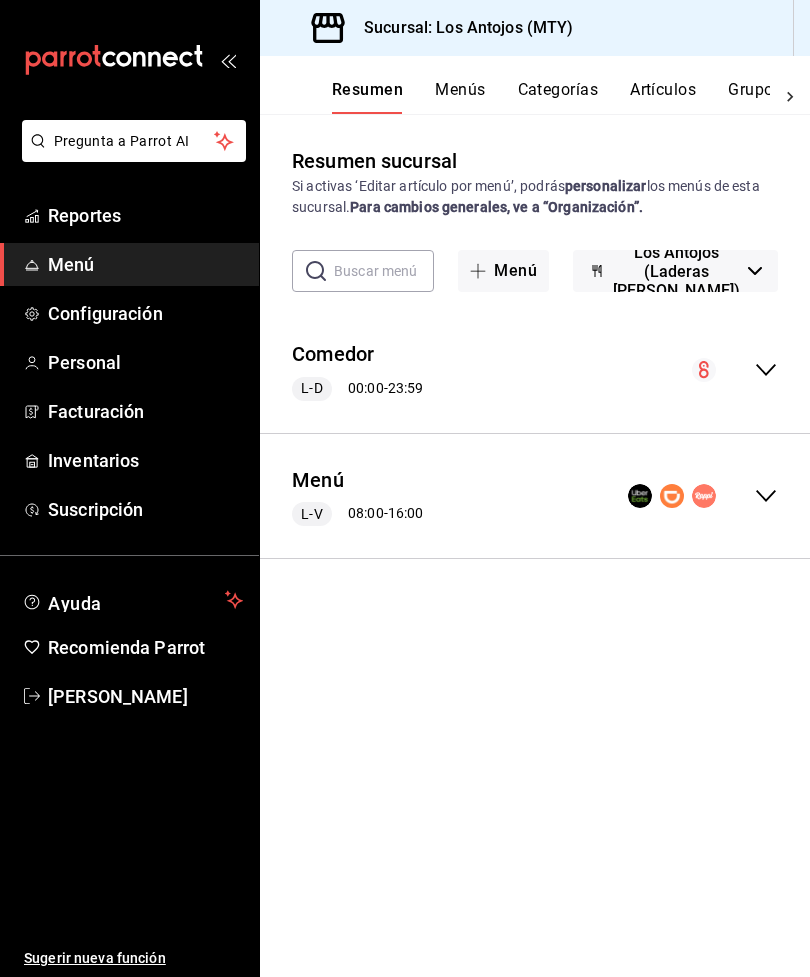 scroll, scrollTop: 0, scrollLeft: 0, axis: both 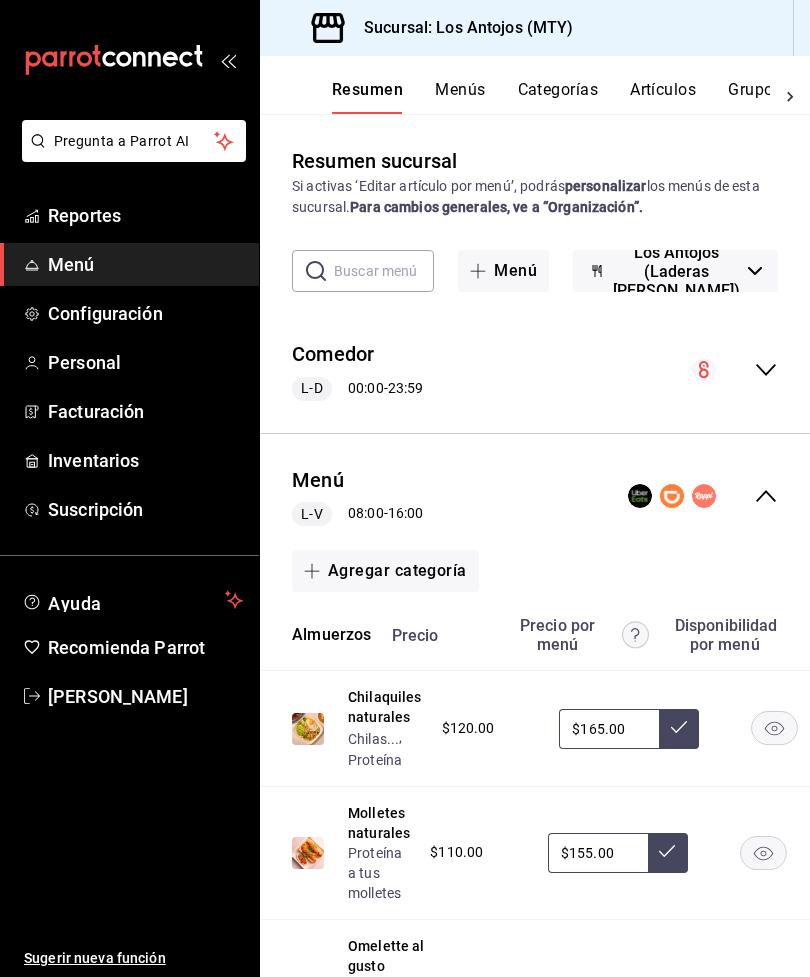 click at bounding box center [790, 97] 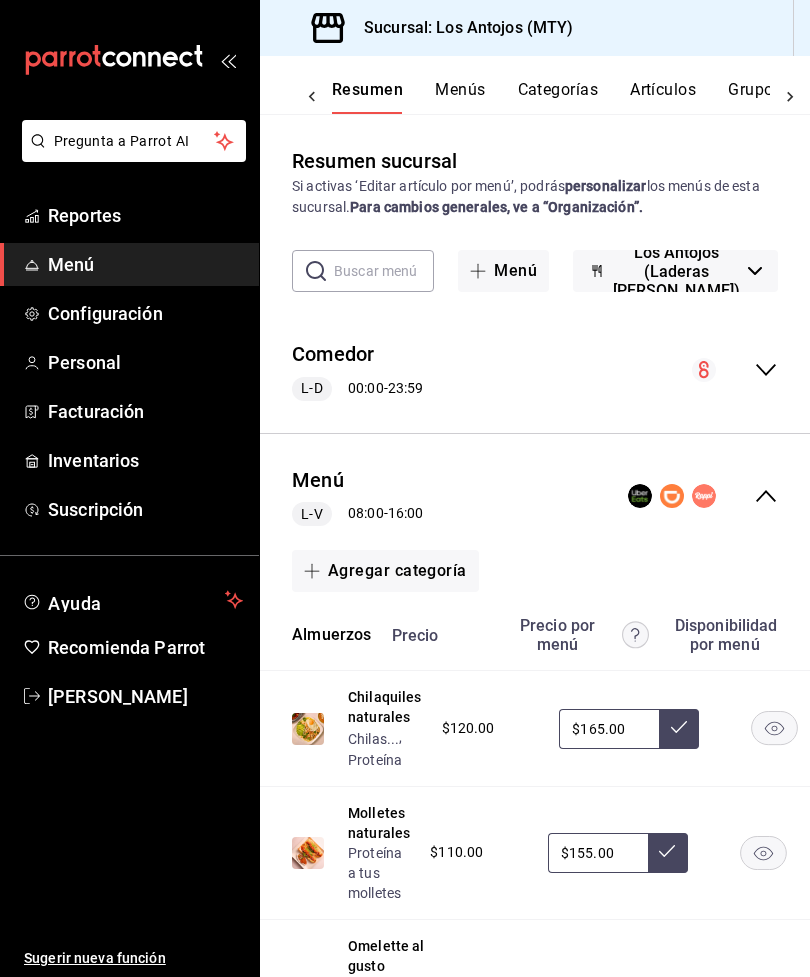 scroll, scrollTop: 0, scrollLeft: 222, axis: horizontal 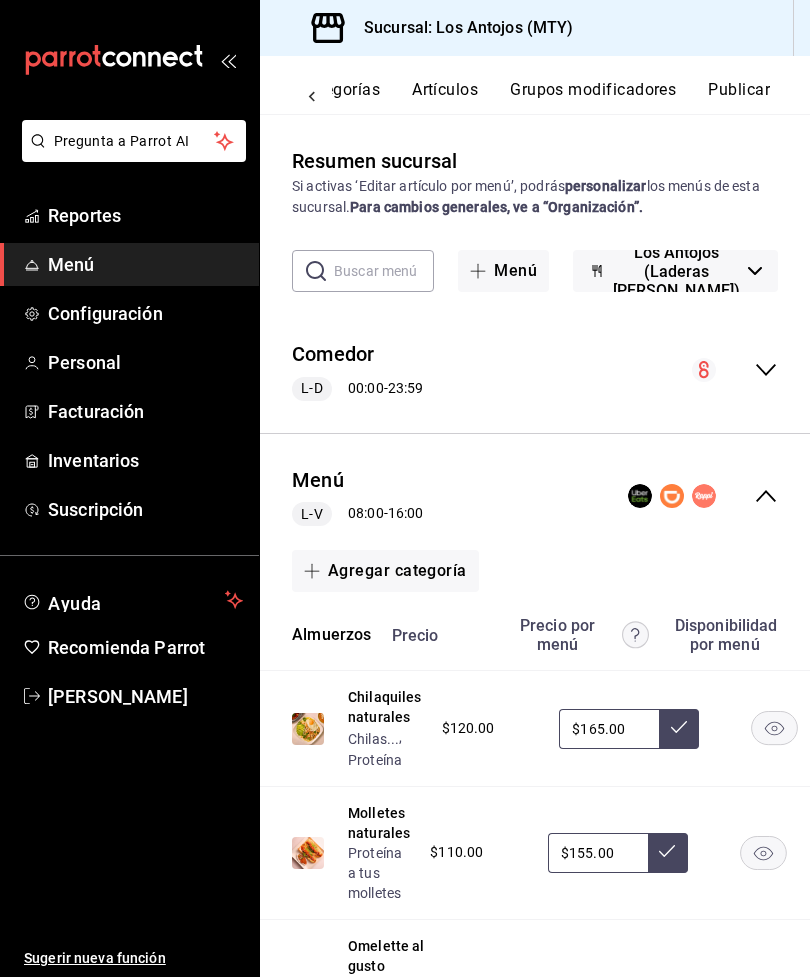 click 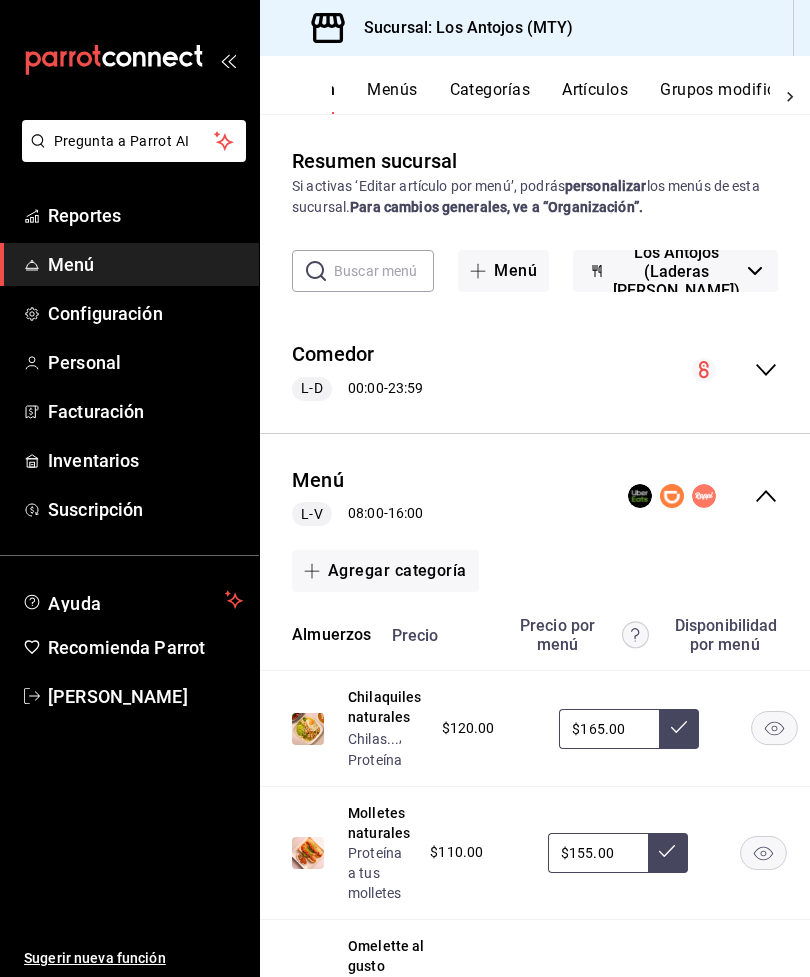 scroll, scrollTop: 0, scrollLeft: 0, axis: both 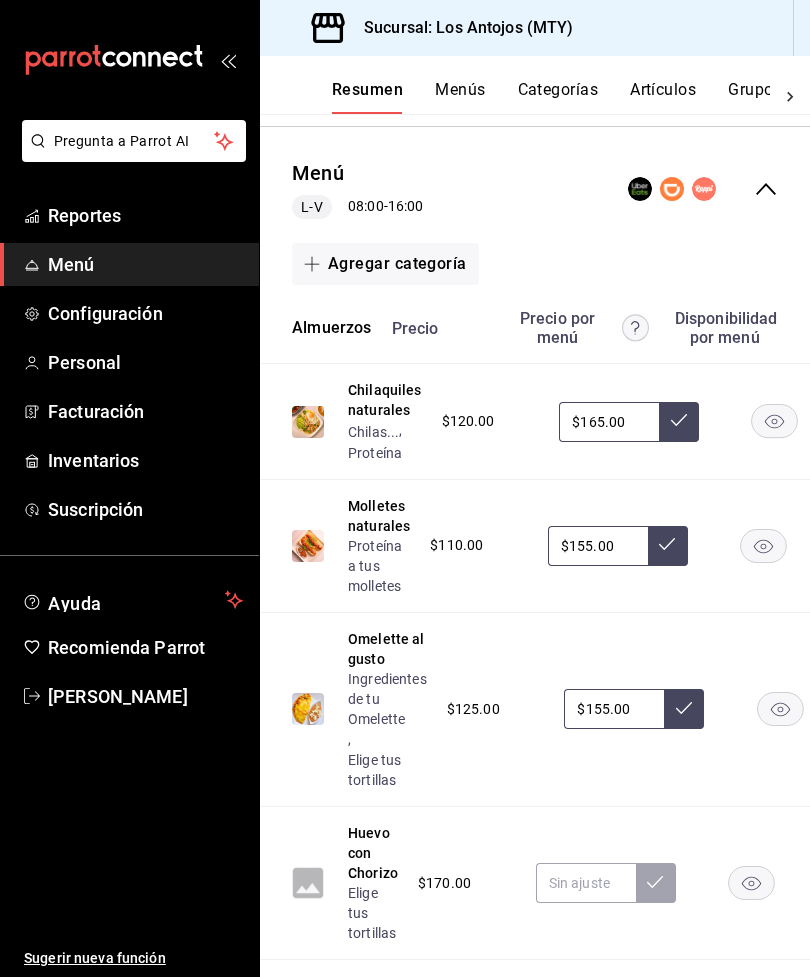 click on "Proteína a tus molletes" at bounding box center [379, 566] 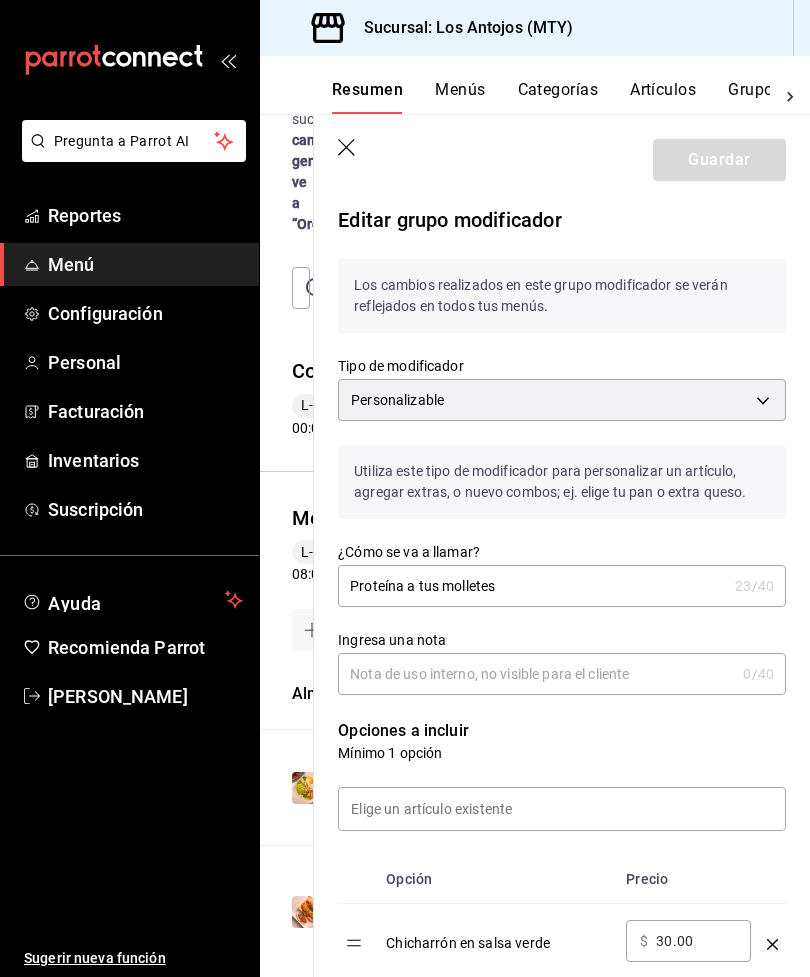 scroll, scrollTop: 0, scrollLeft: 0, axis: both 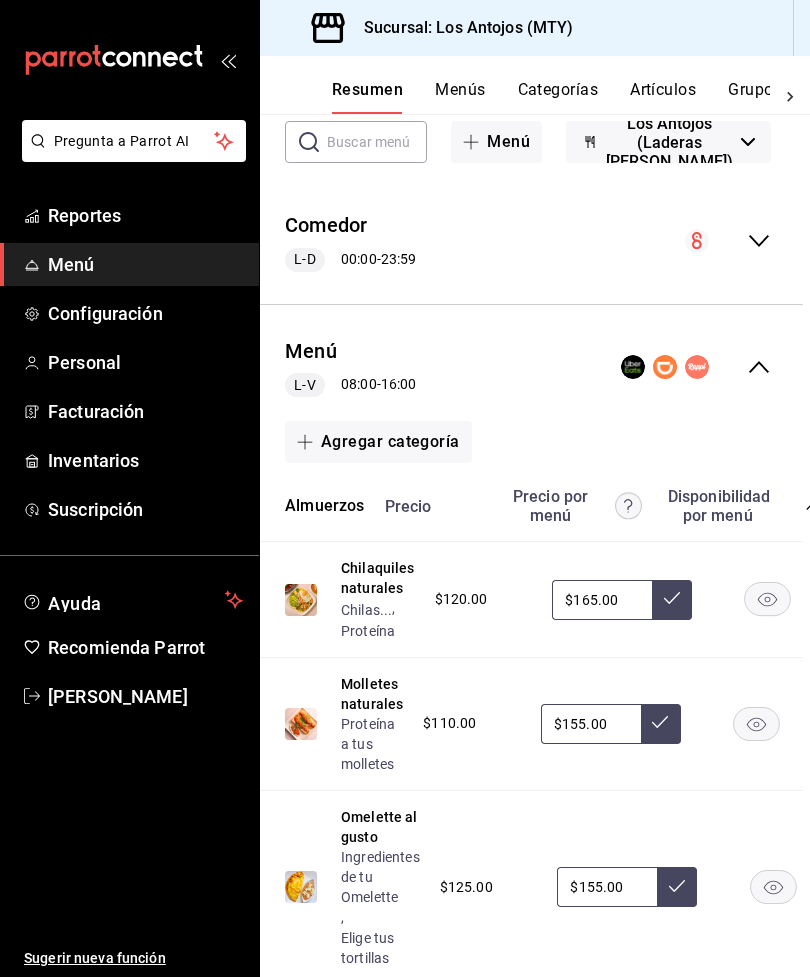 click 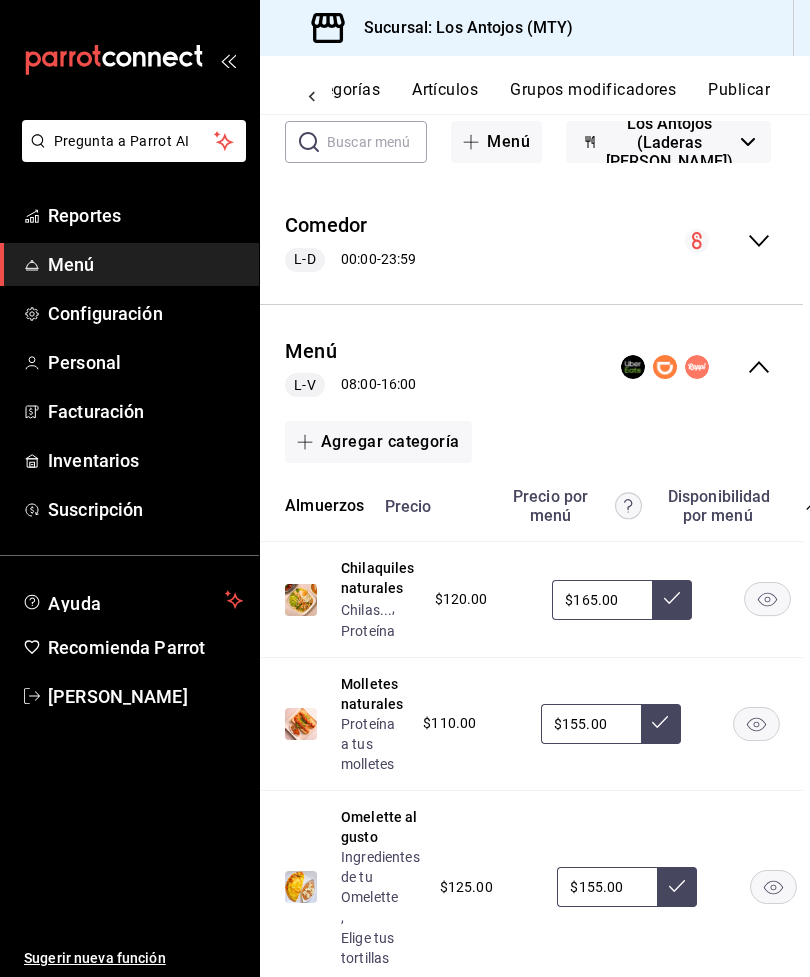 click on "Resumen Menús Categorías Artículos Grupos modificadores Publicar" at bounding box center [535, 85] 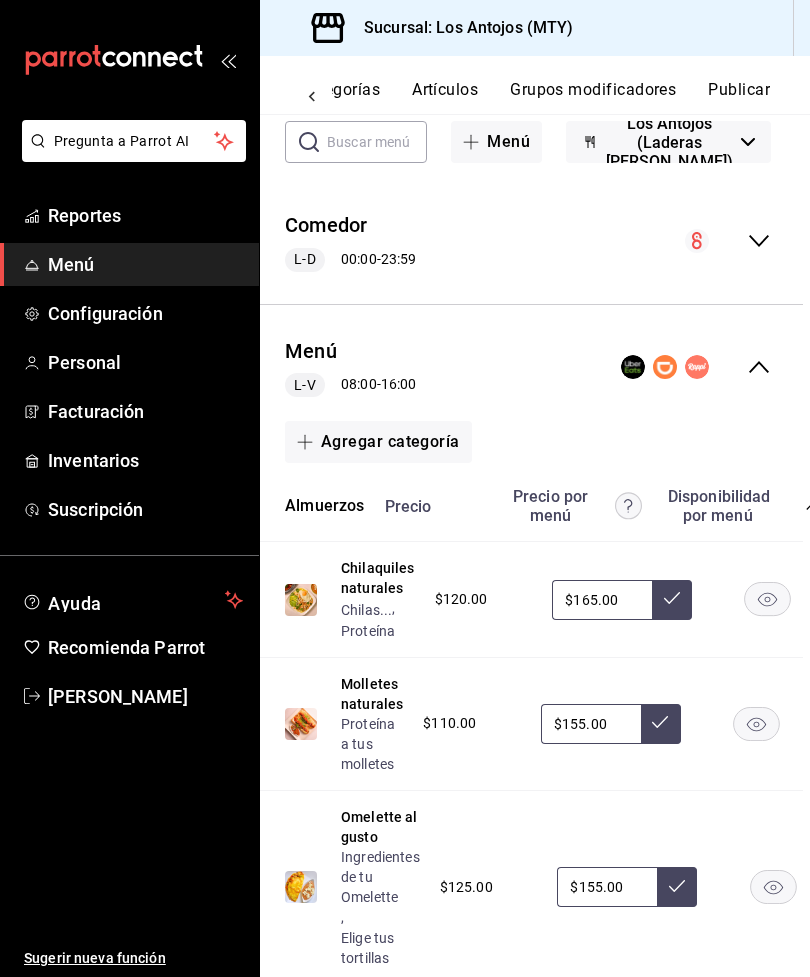 click on "Proteína" at bounding box center [368, 631] 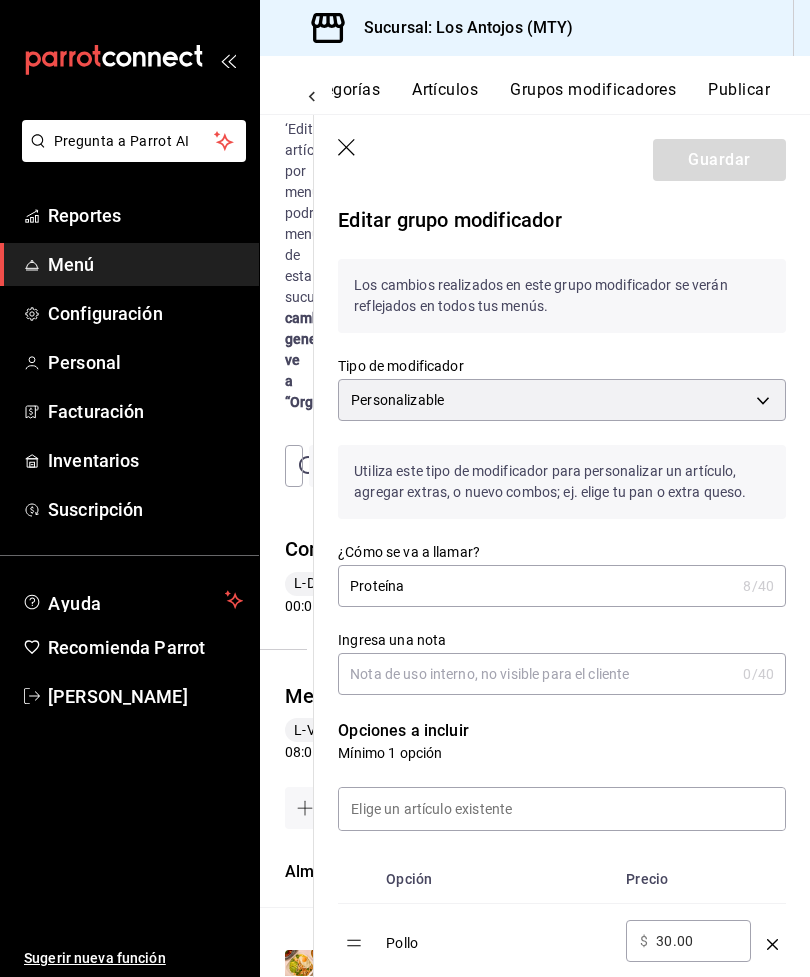 scroll, scrollTop: 129, scrollLeft: 0, axis: vertical 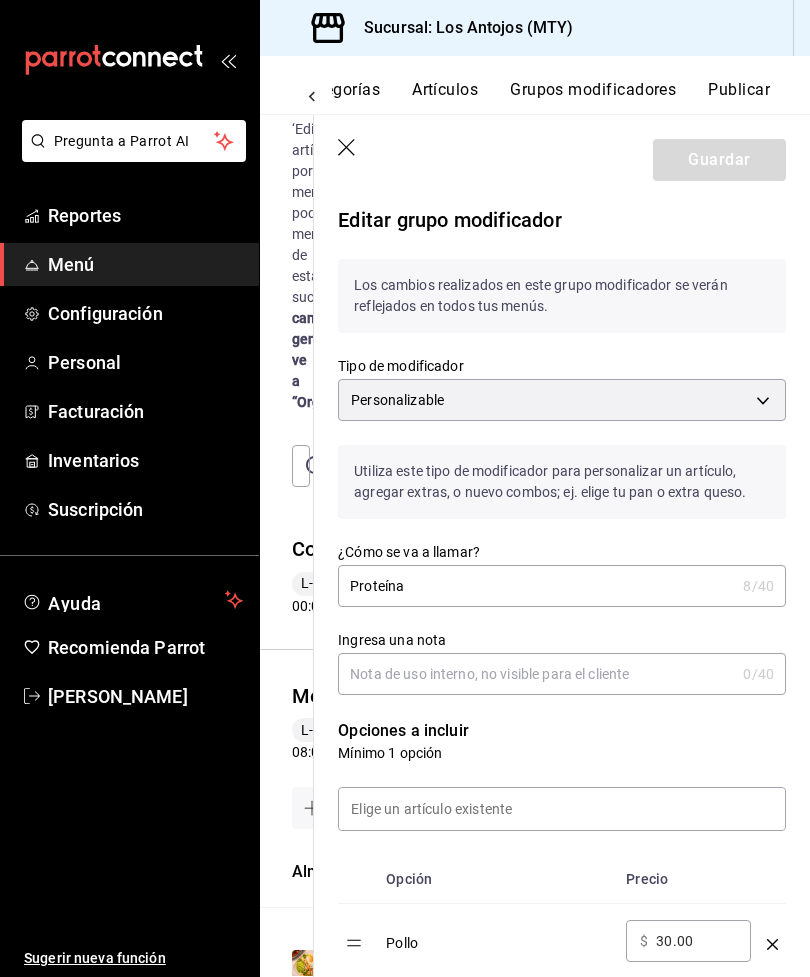 click 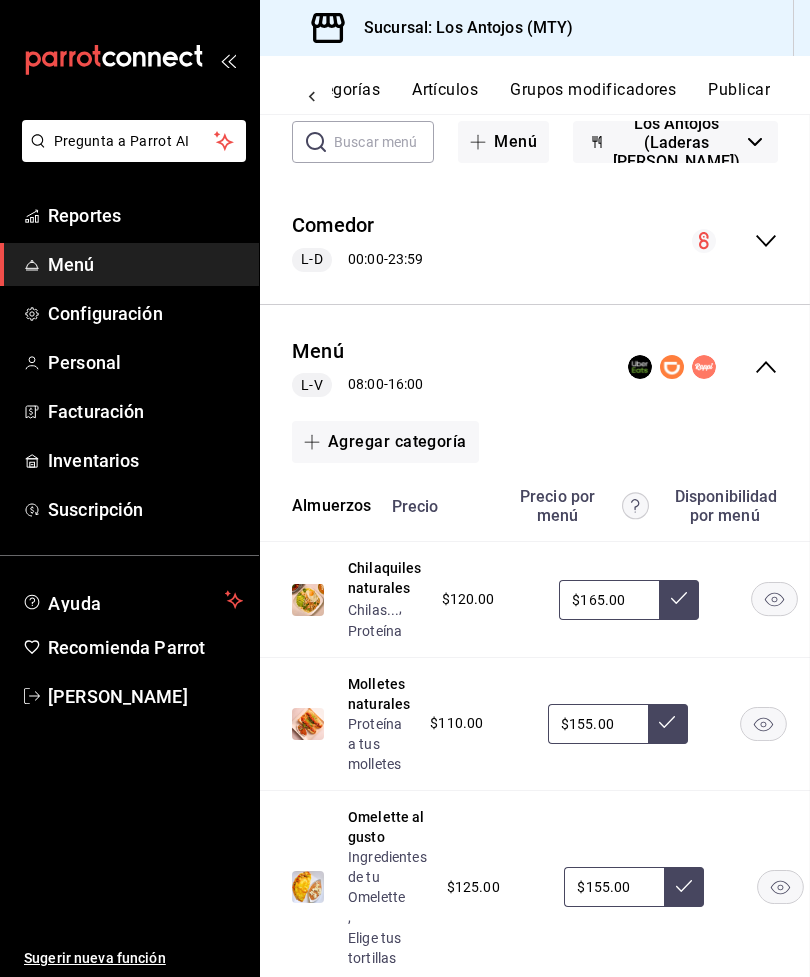 scroll, scrollTop: 0, scrollLeft: 0, axis: both 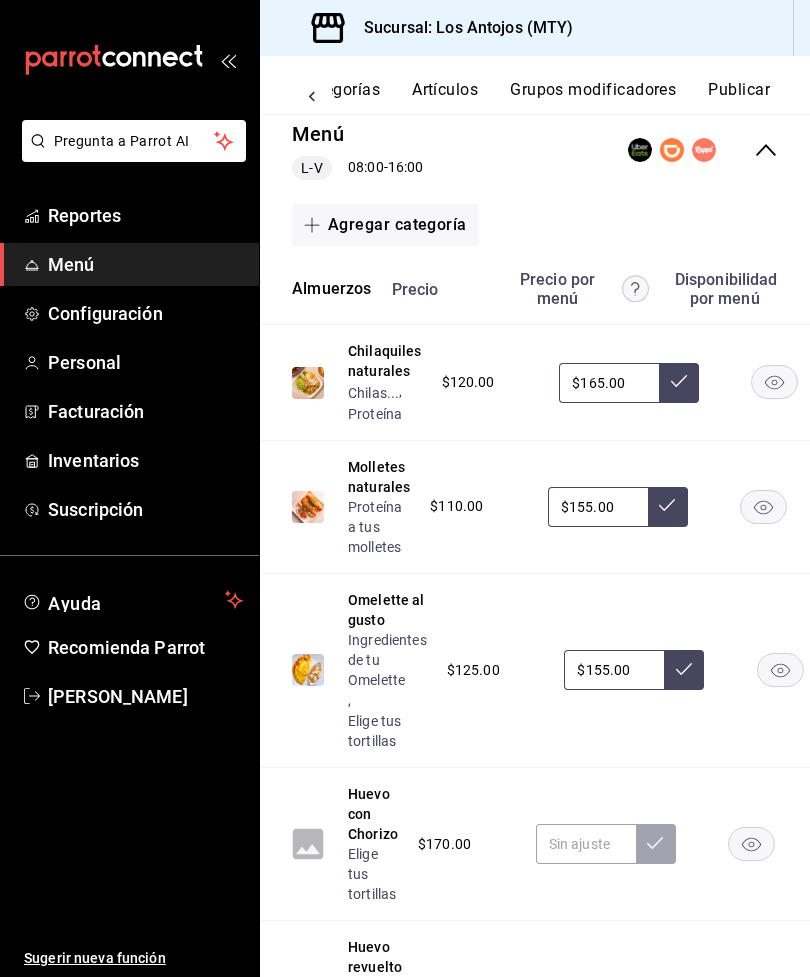 click on "$165.00" at bounding box center (609, 383) 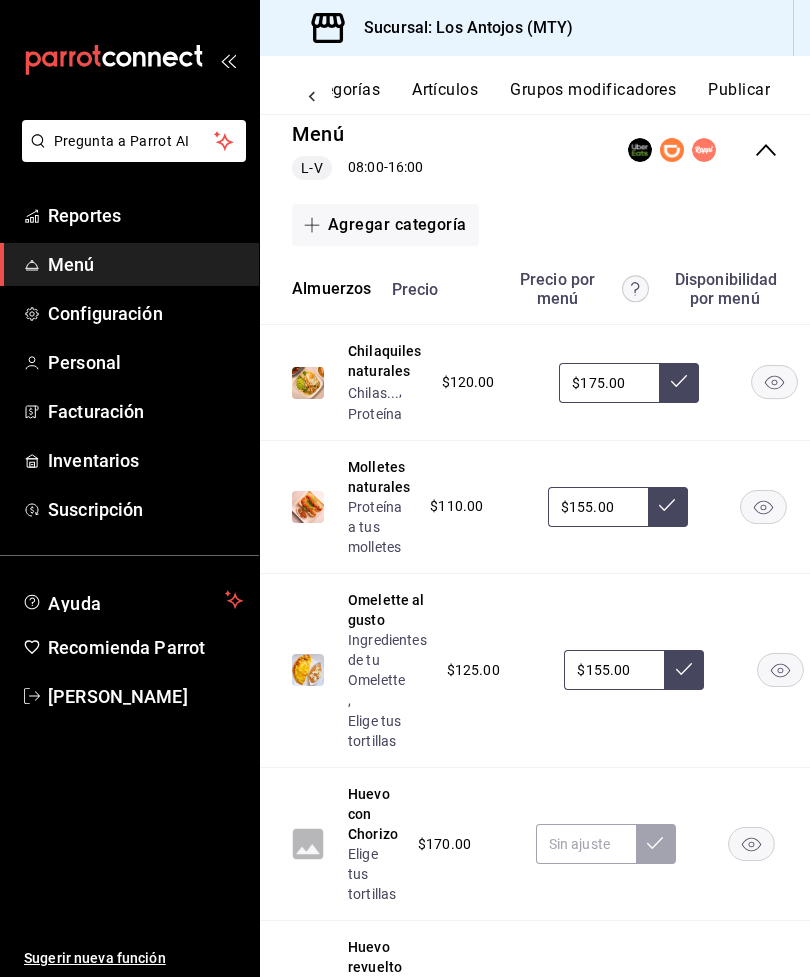 type on "$175.00" 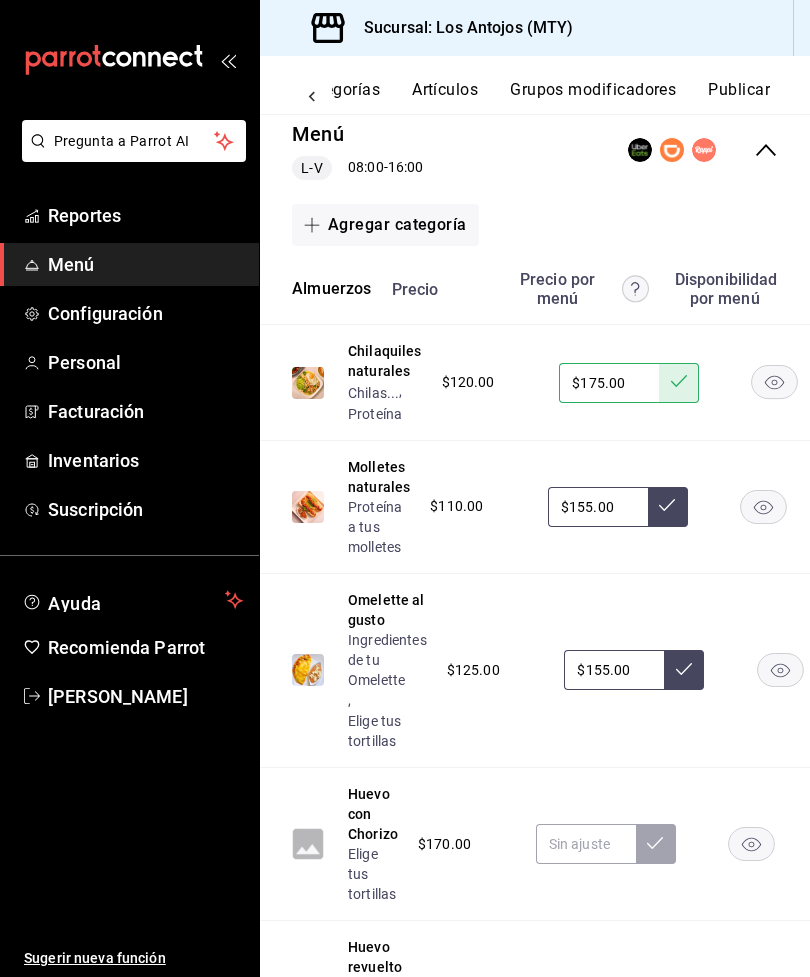 click on "$155.00" at bounding box center (598, 507) 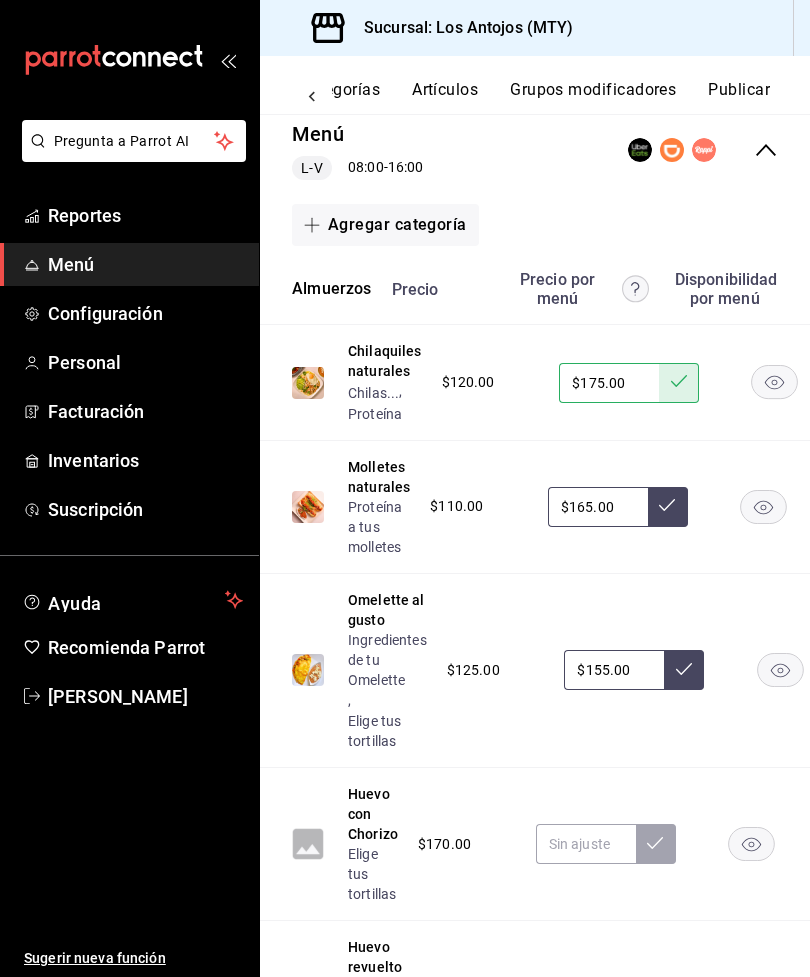 type on "$165.00" 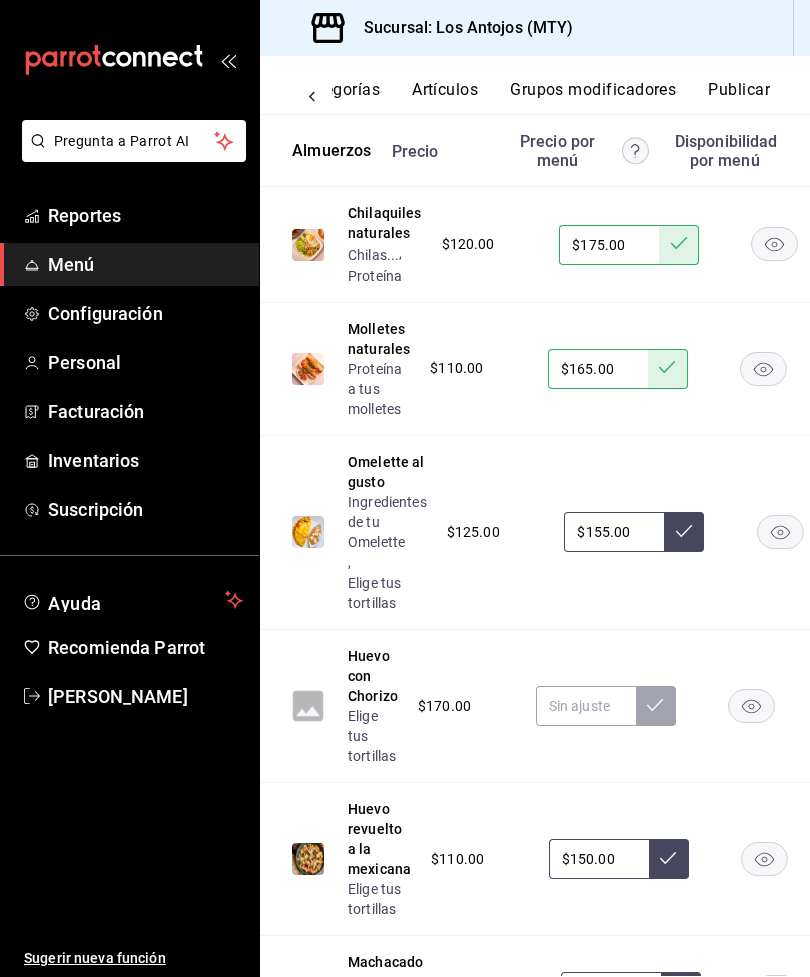 scroll, scrollTop: 485, scrollLeft: 0, axis: vertical 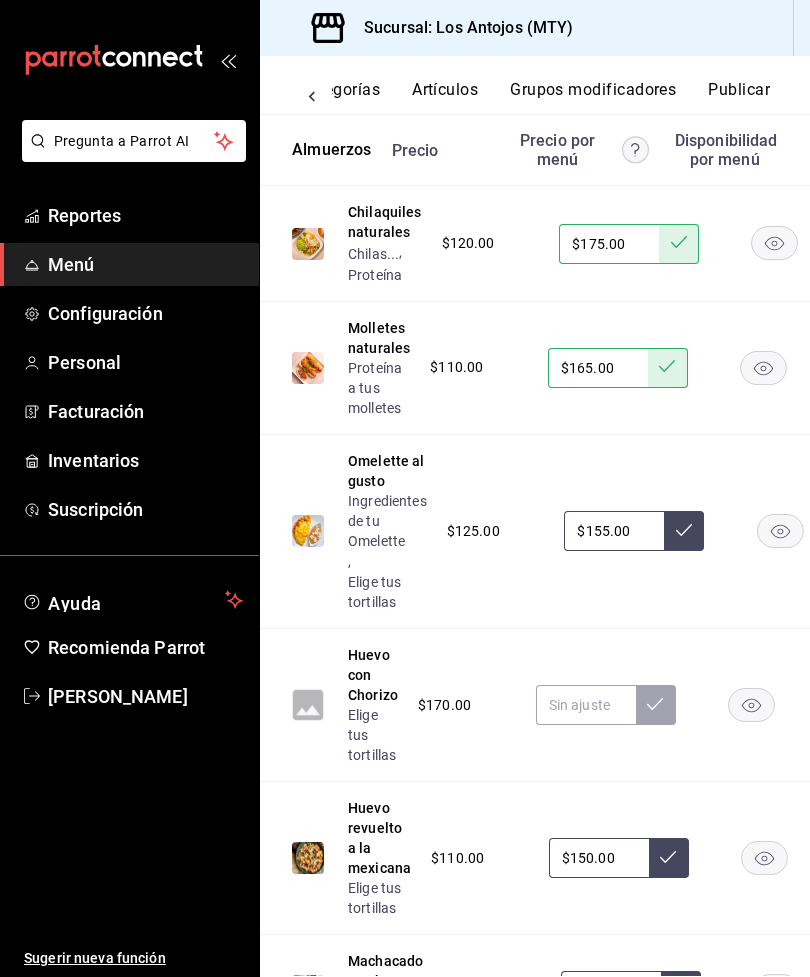 click on "$155.00" at bounding box center [614, 531] 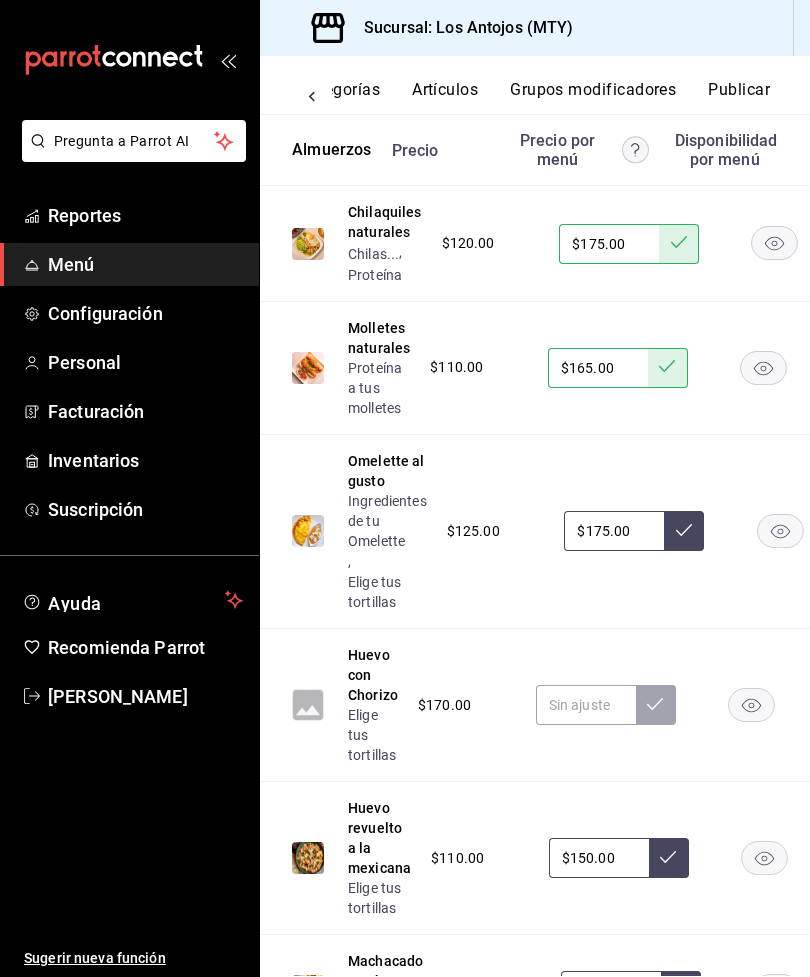 type on "$175.00" 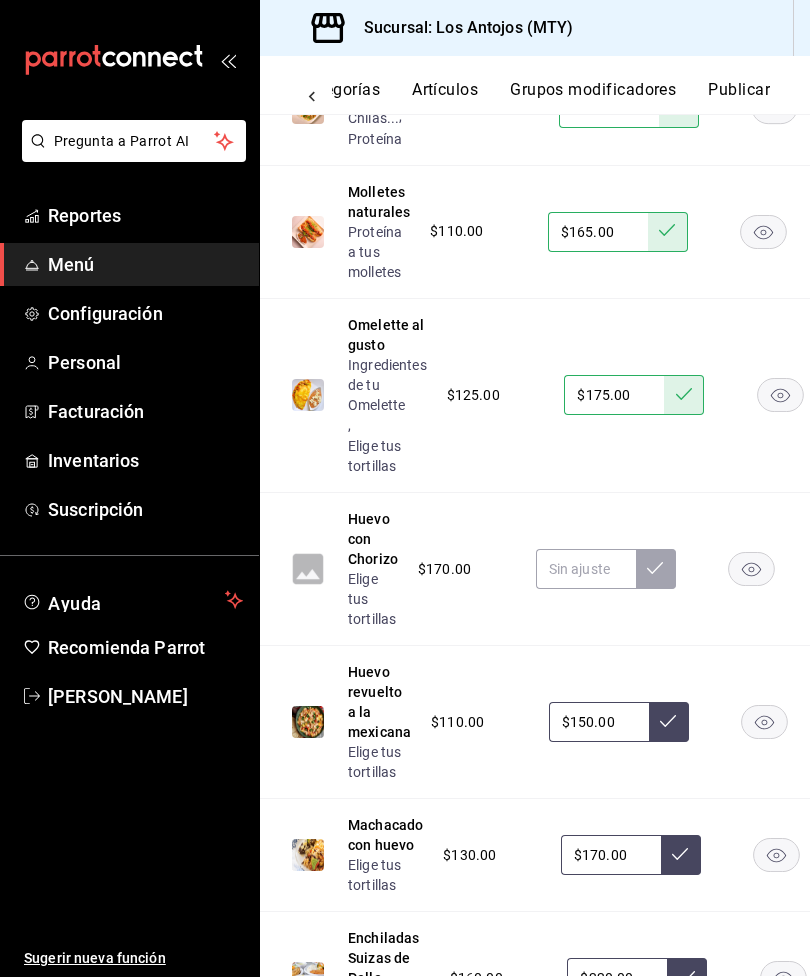 scroll, scrollTop: 622, scrollLeft: 0, axis: vertical 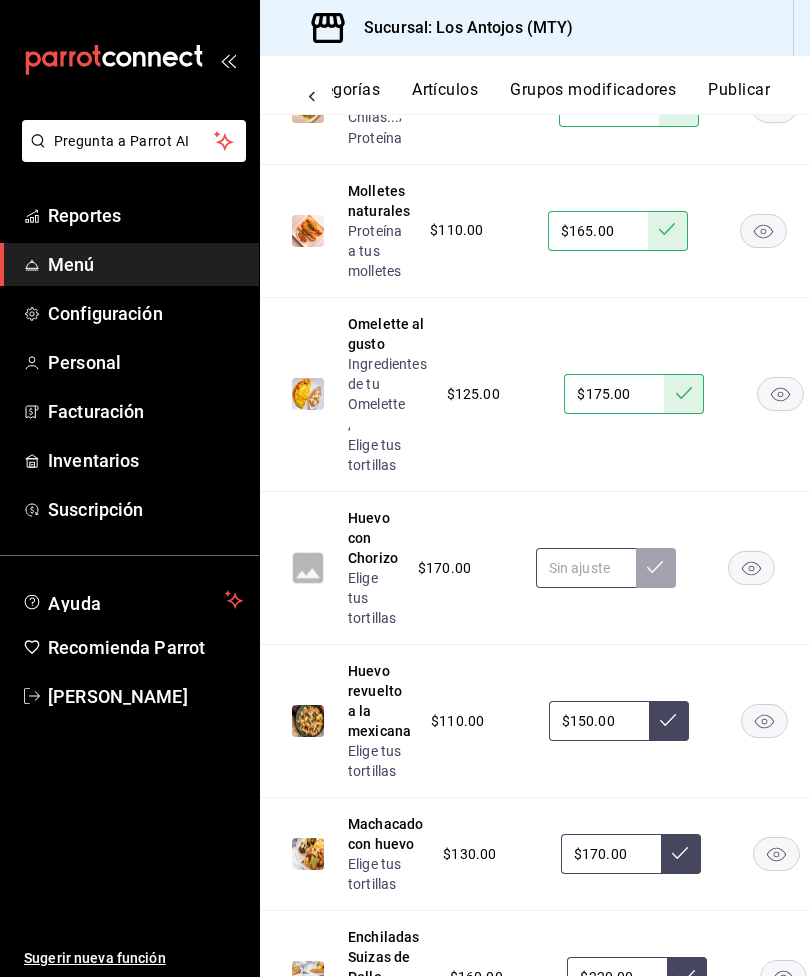 click at bounding box center [586, 568] 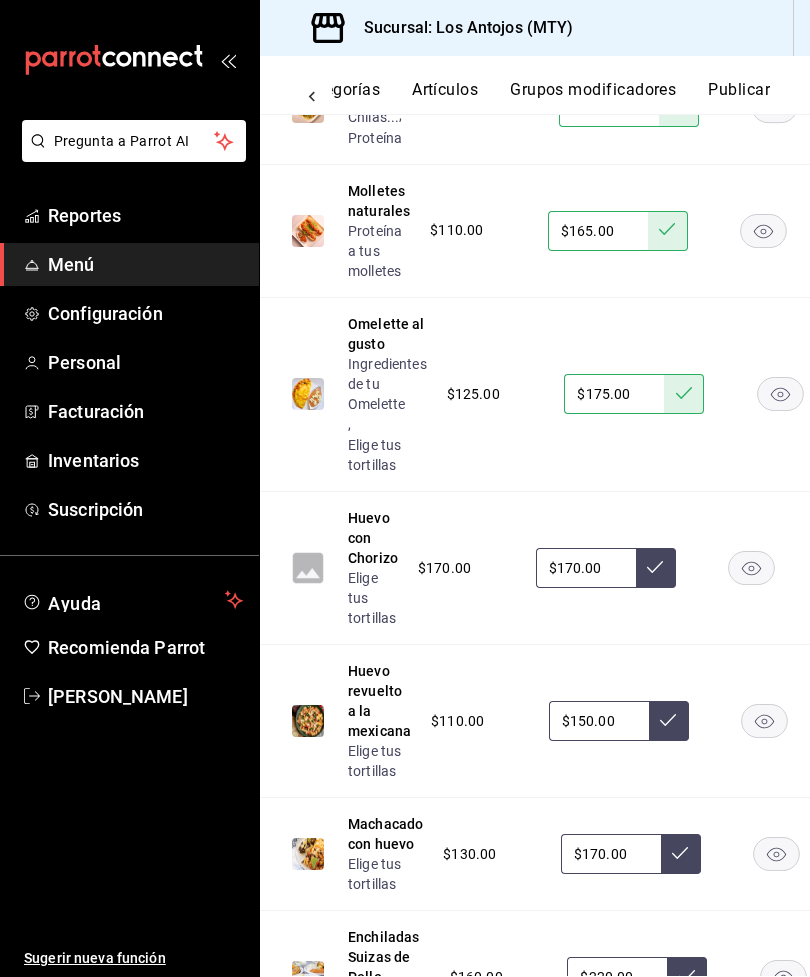 click at bounding box center (656, 568) 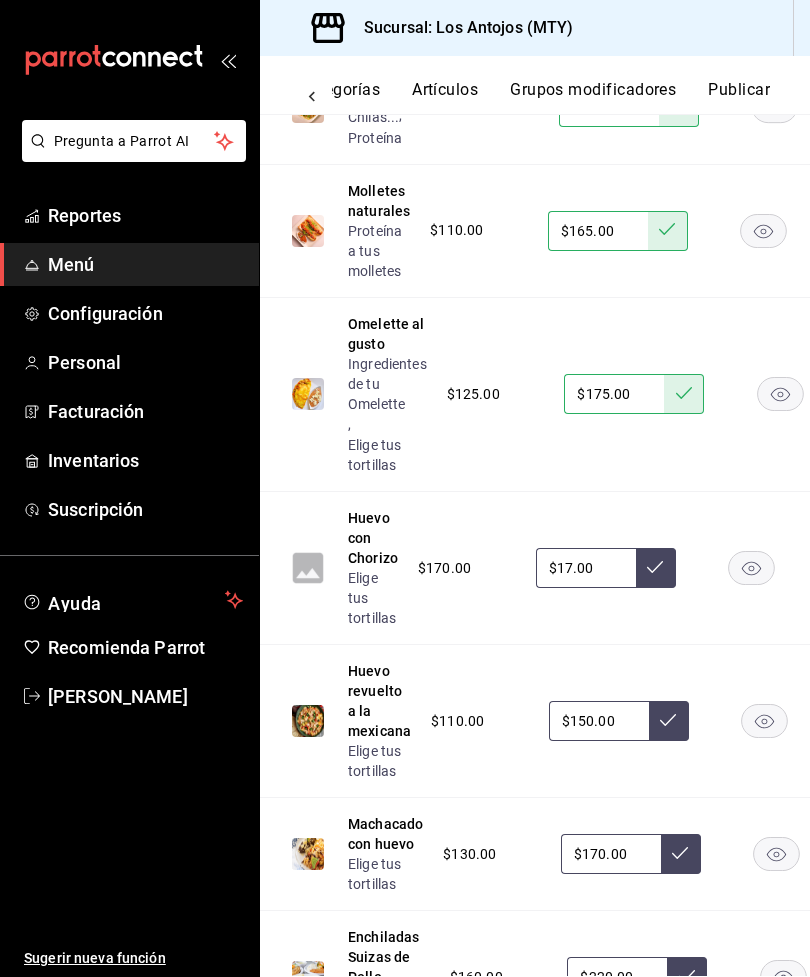 type on "$1.00" 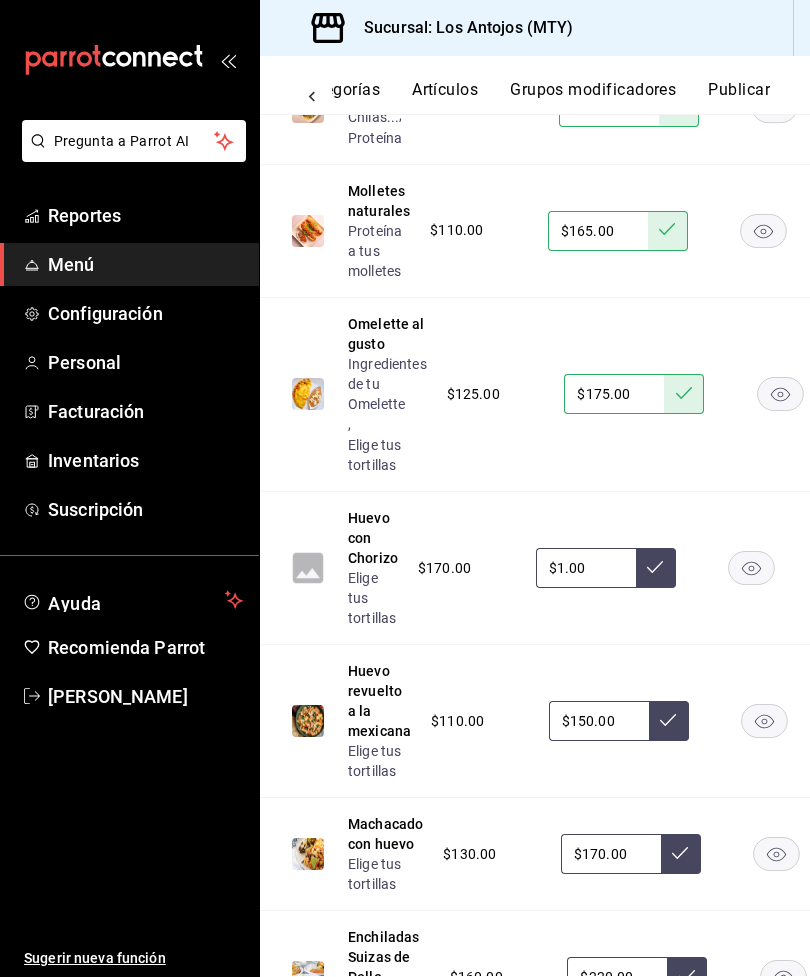 type 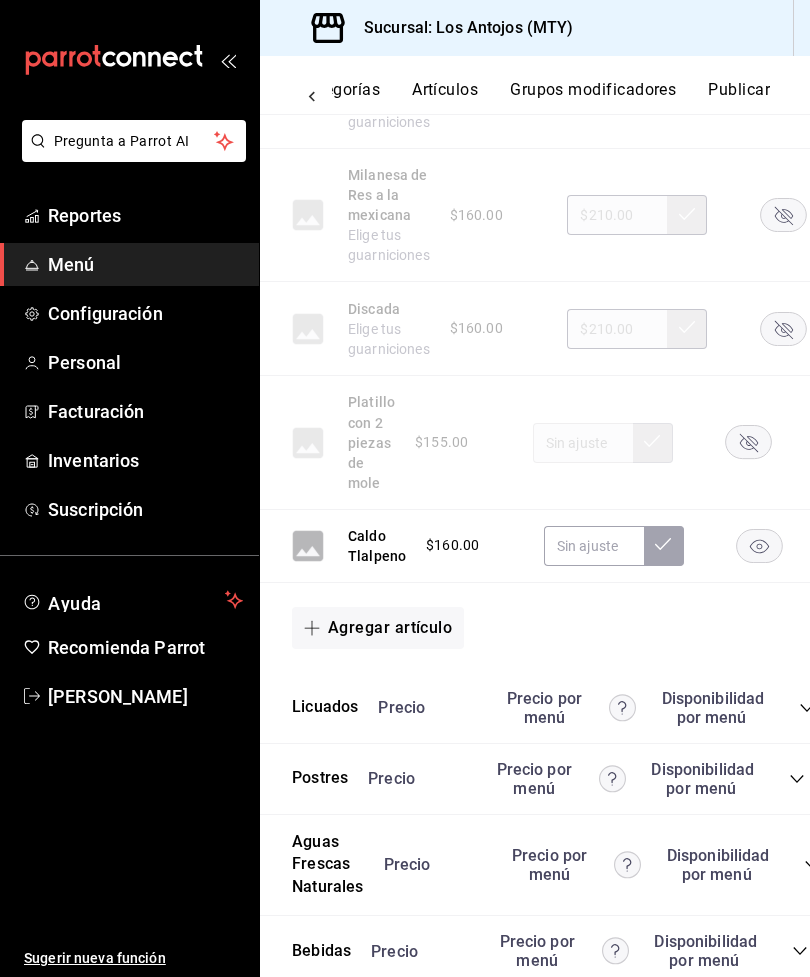 scroll, scrollTop: 3001, scrollLeft: 0, axis: vertical 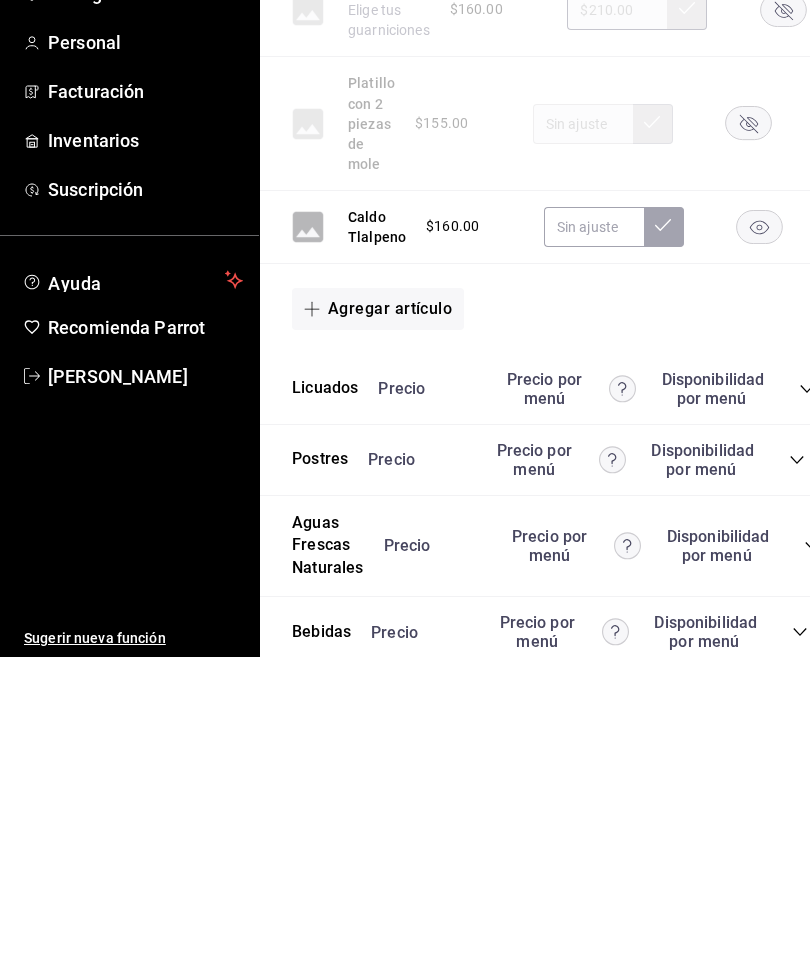 click on "Precio por menú" at bounding box center (566, 709) 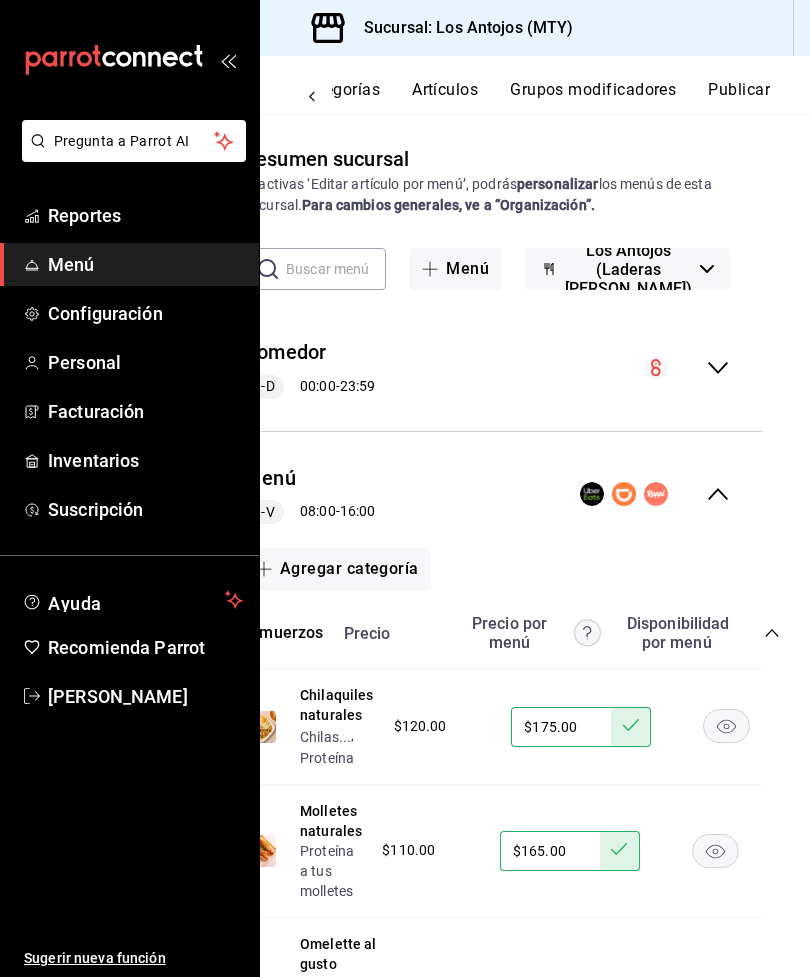 scroll, scrollTop: 2, scrollLeft: 48, axis: both 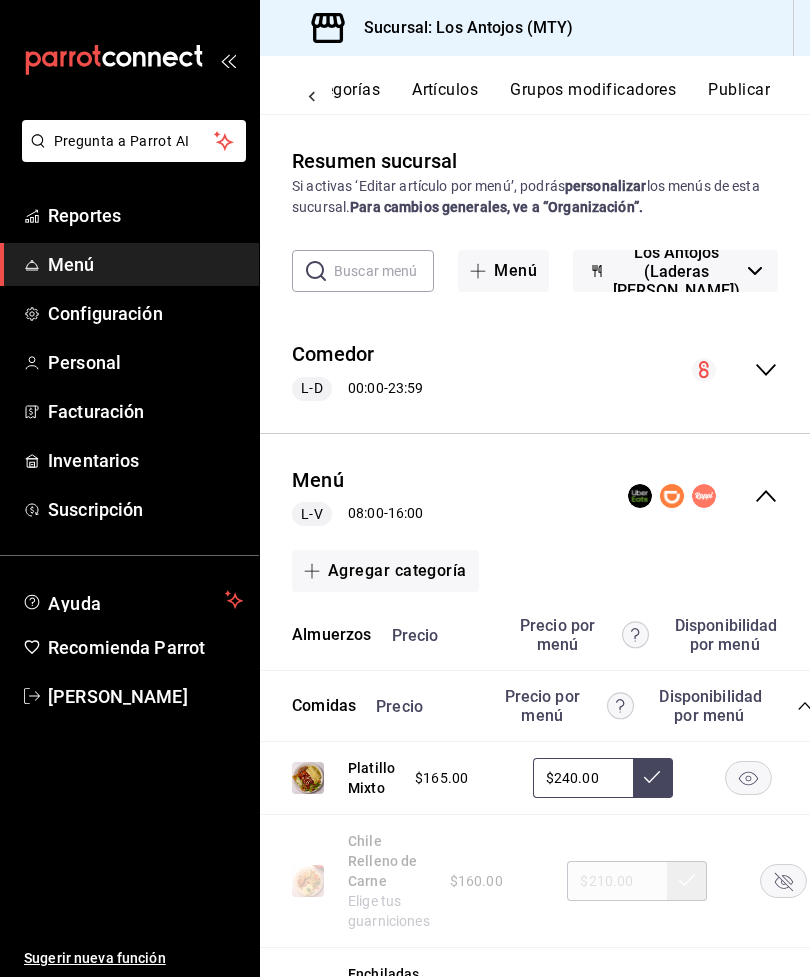 click 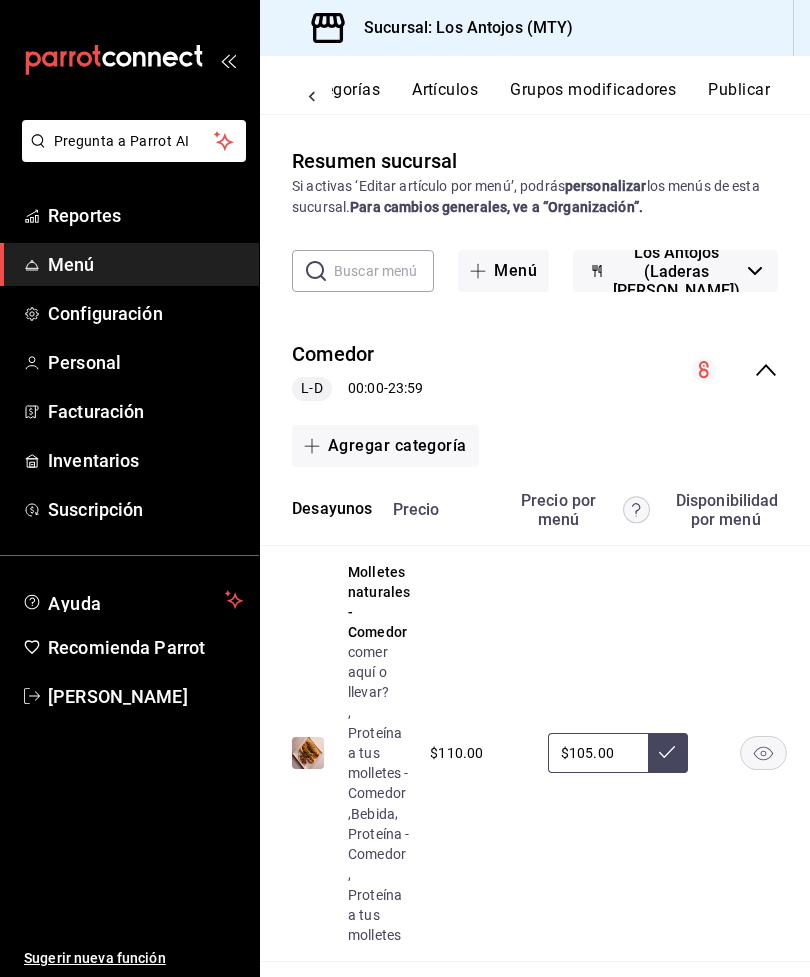 click on "Comedor L-D 00:00  -  23:59" at bounding box center (535, 370) 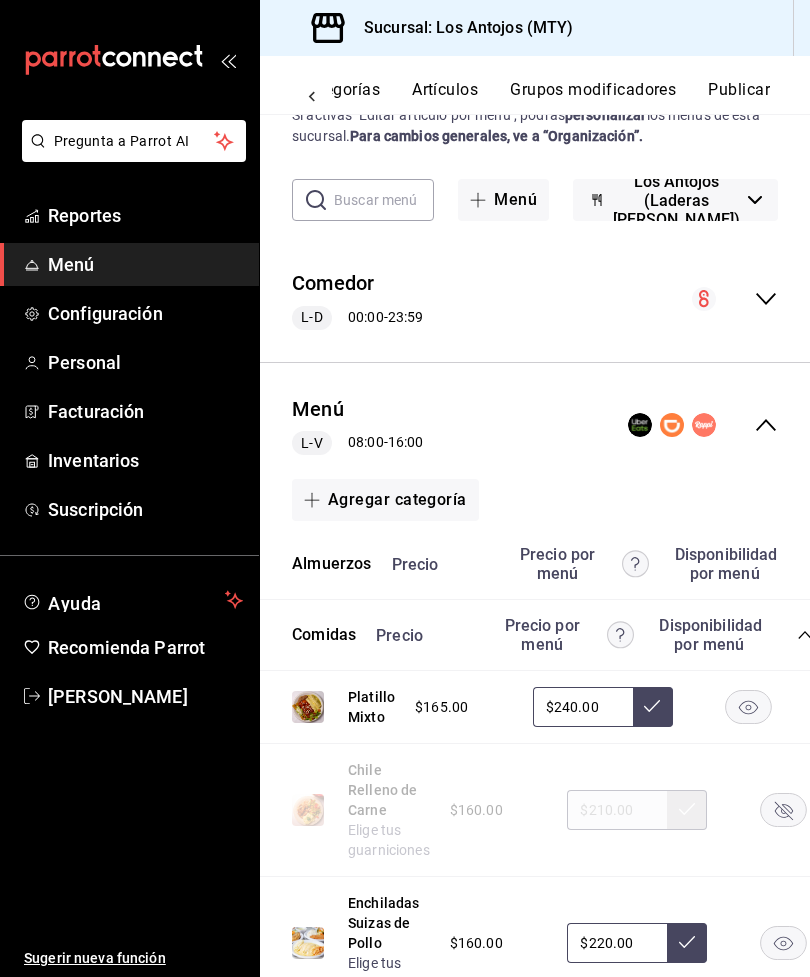 scroll, scrollTop: 92, scrollLeft: -1, axis: both 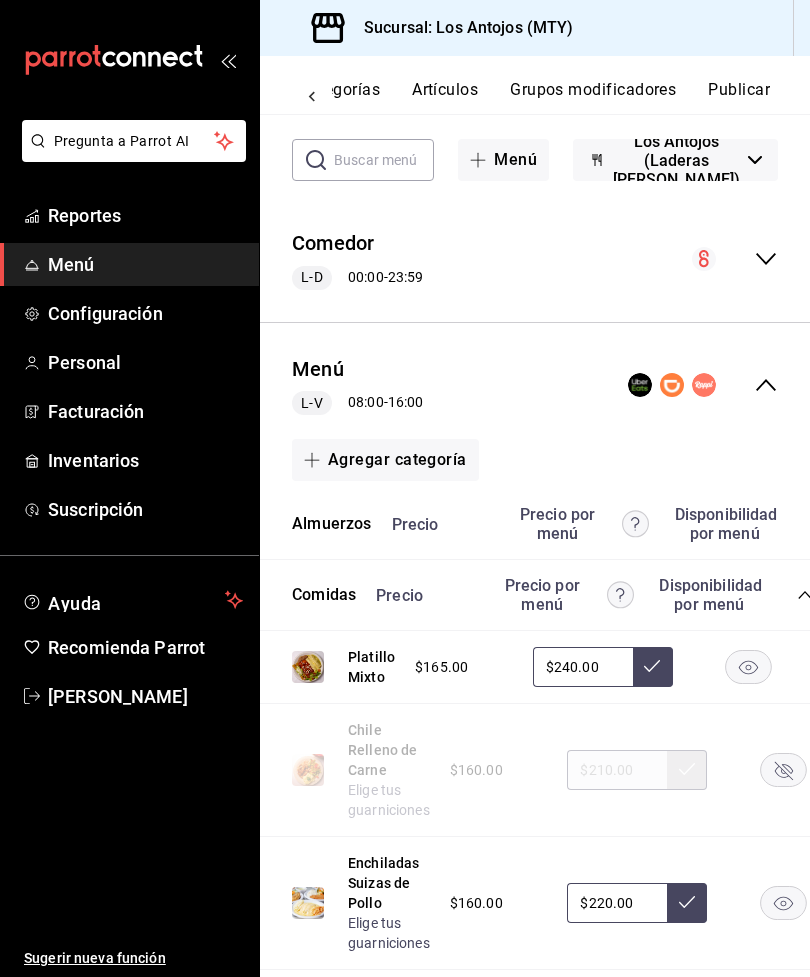click 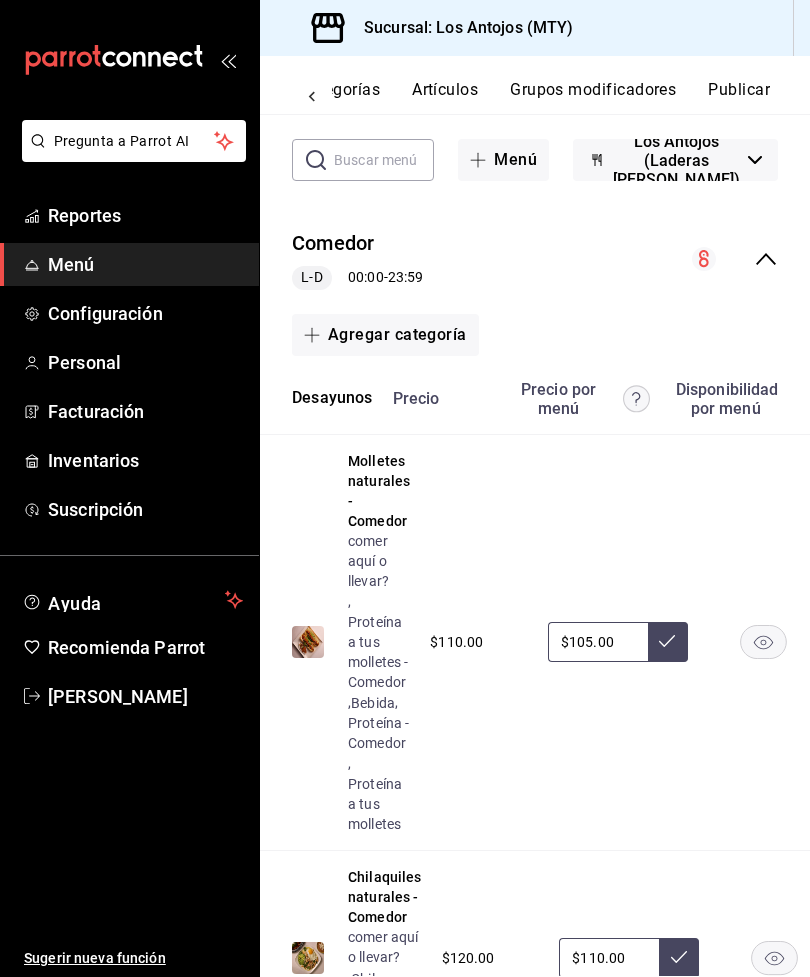 click 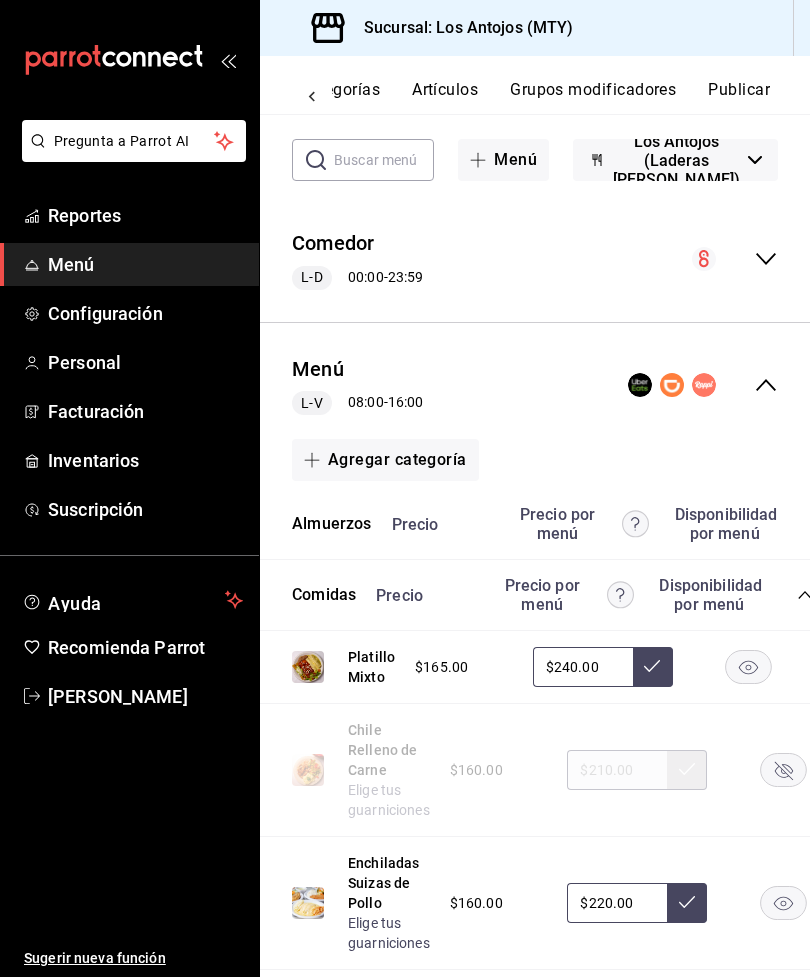 click 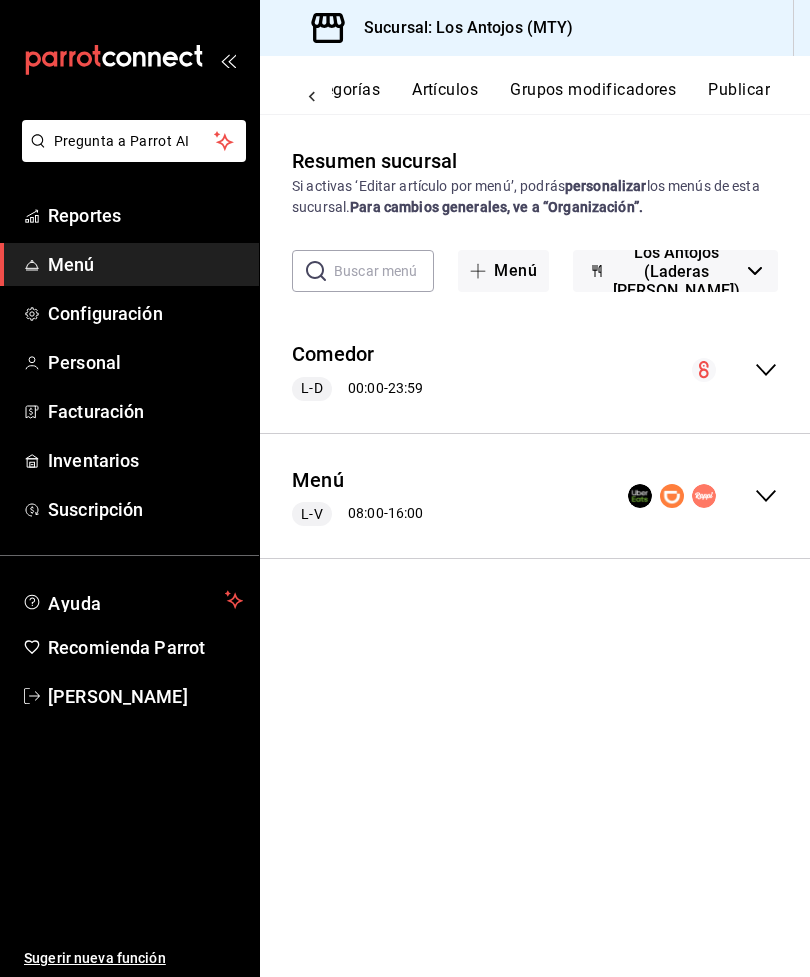 scroll, scrollTop: 0, scrollLeft: 0, axis: both 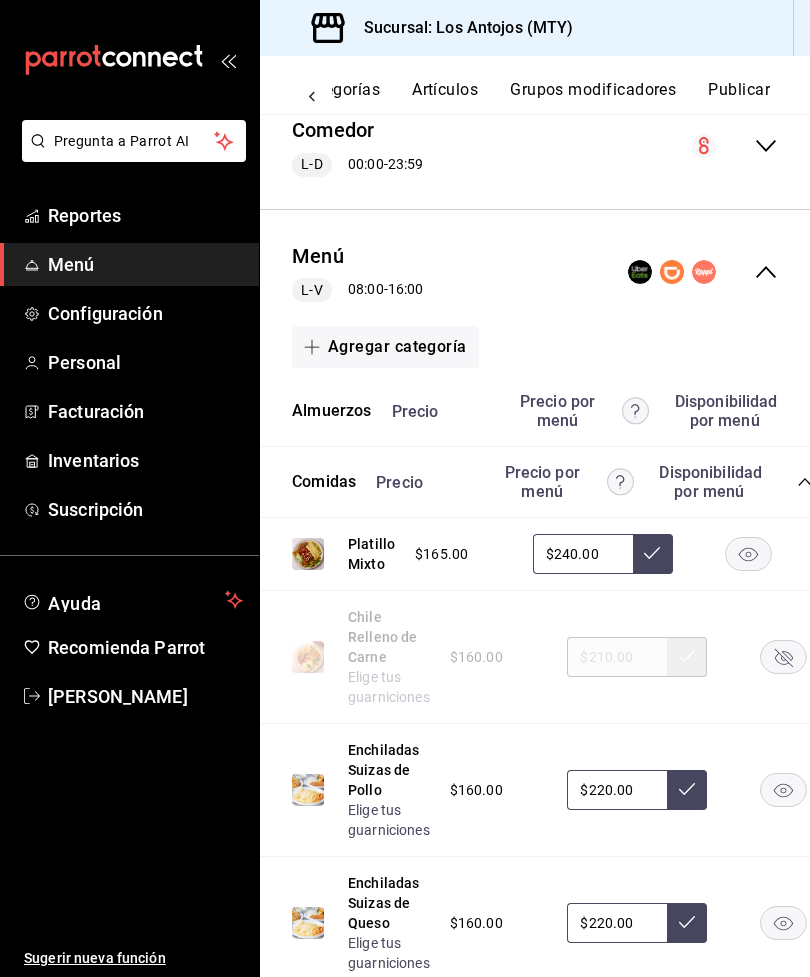 click on "Almuerzos" at bounding box center [332, 411] 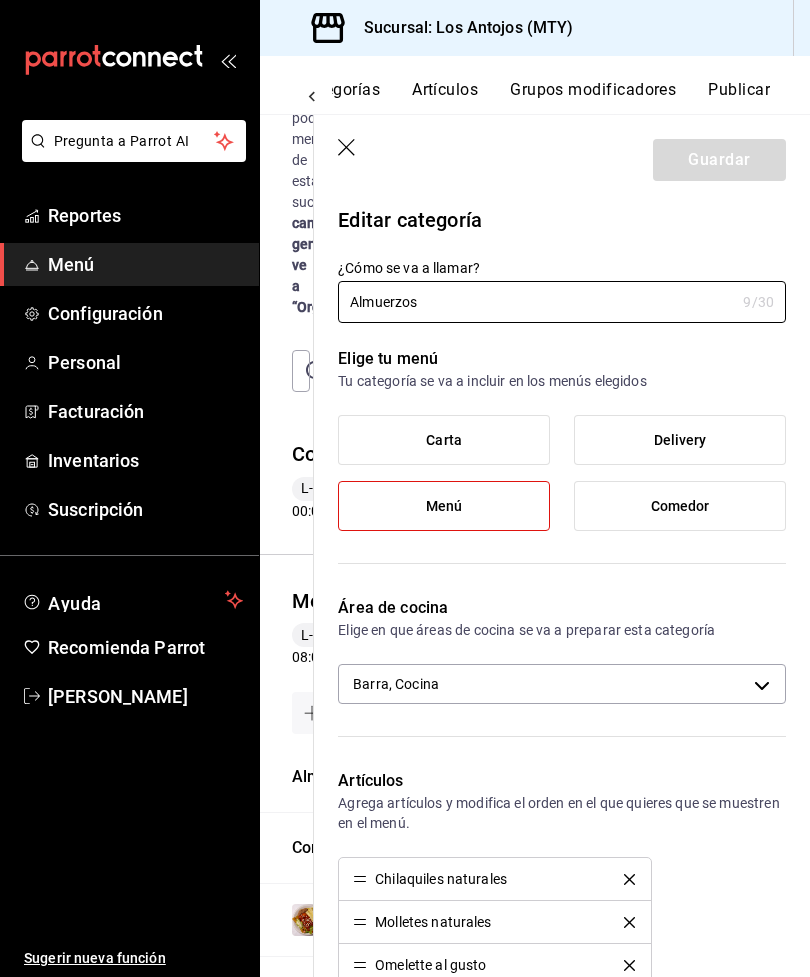 scroll, scrollTop: 0, scrollLeft: 0, axis: both 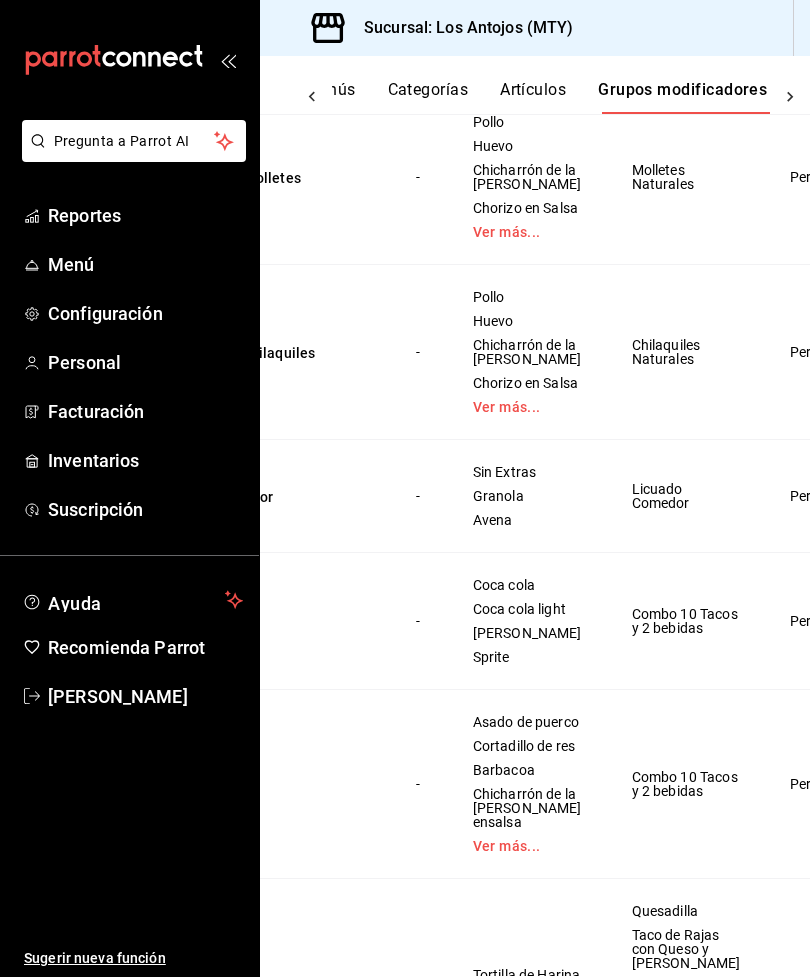 click on "Ver más..." at bounding box center (527, 232) 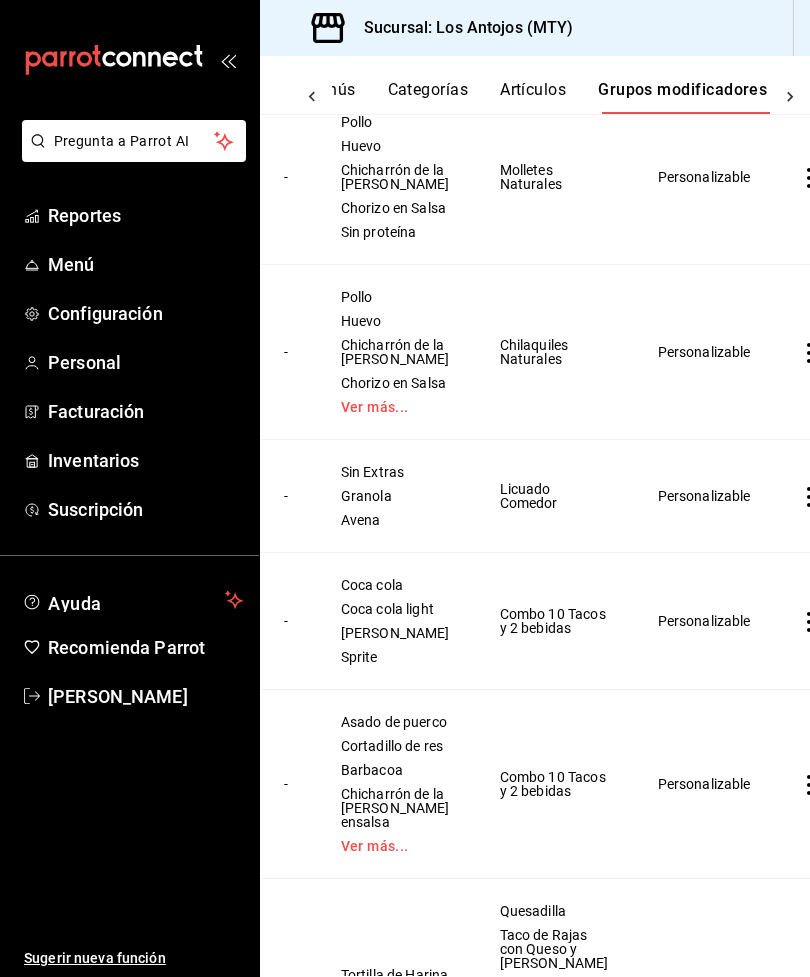 scroll, scrollTop: 0, scrollLeft: 295, axis: horizontal 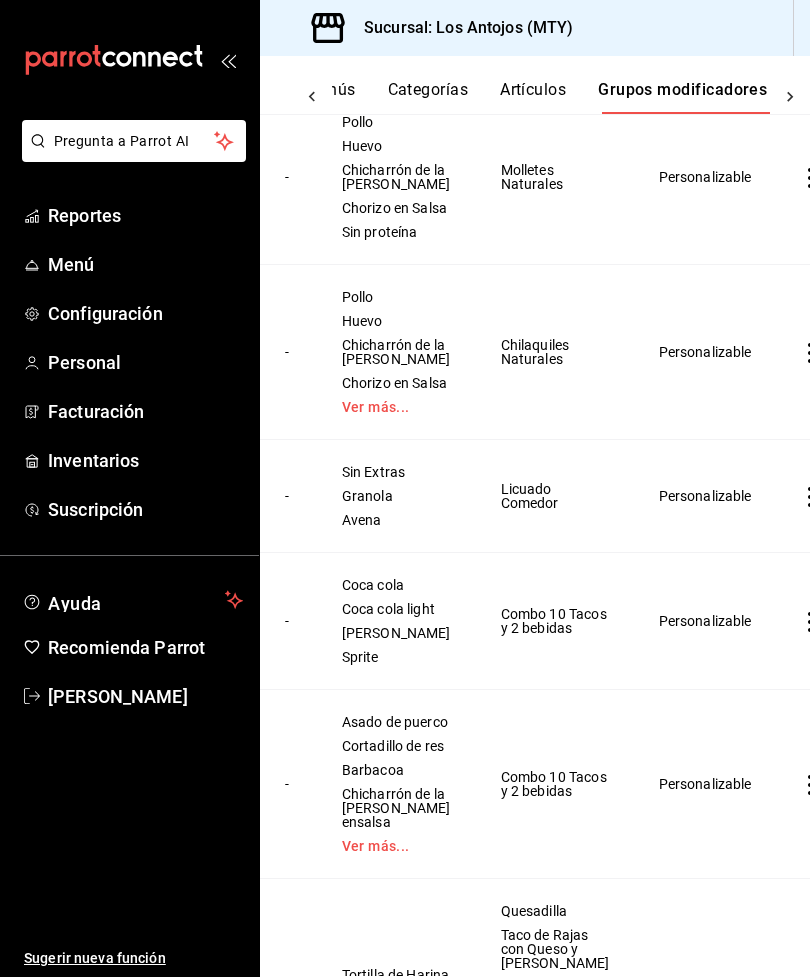 click 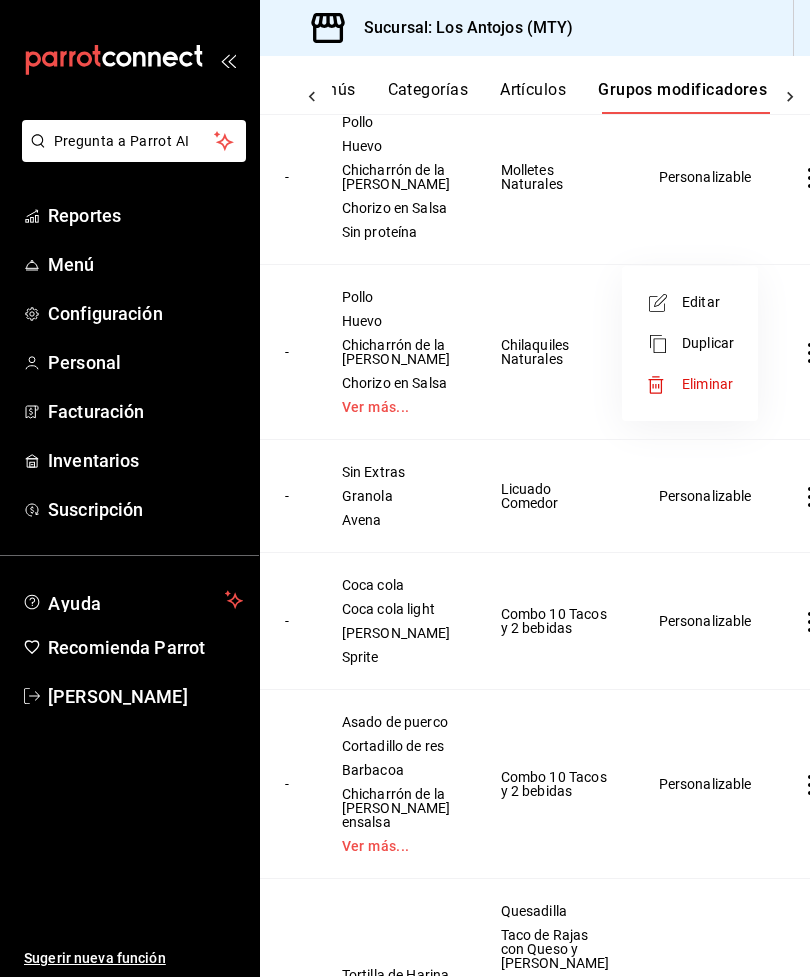 click on "Editar" at bounding box center [708, 302] 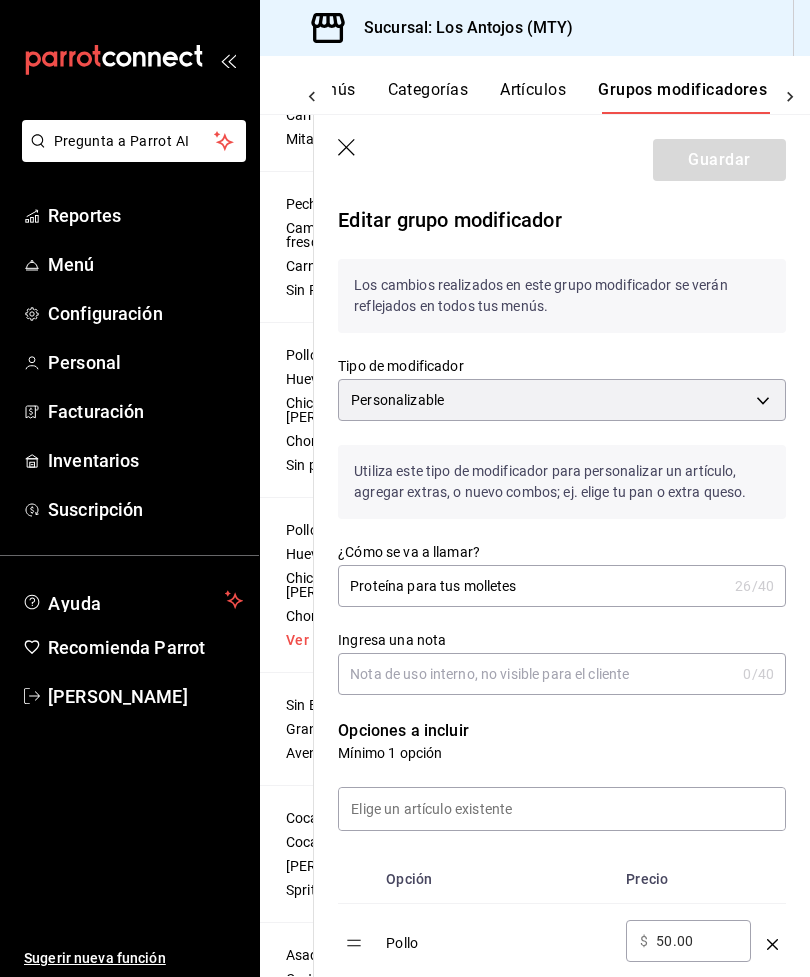 scroll, scrollTop: 0, scrollLeft: 98, axis: horizontal 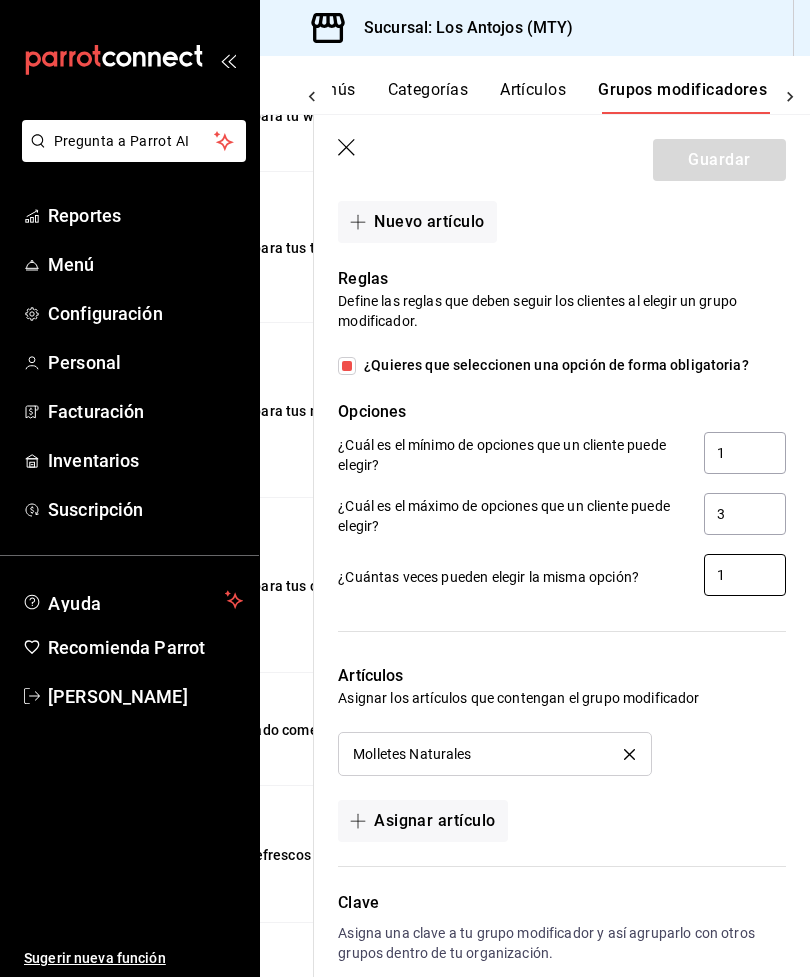 click on "1" at bounding box center (745, 575) 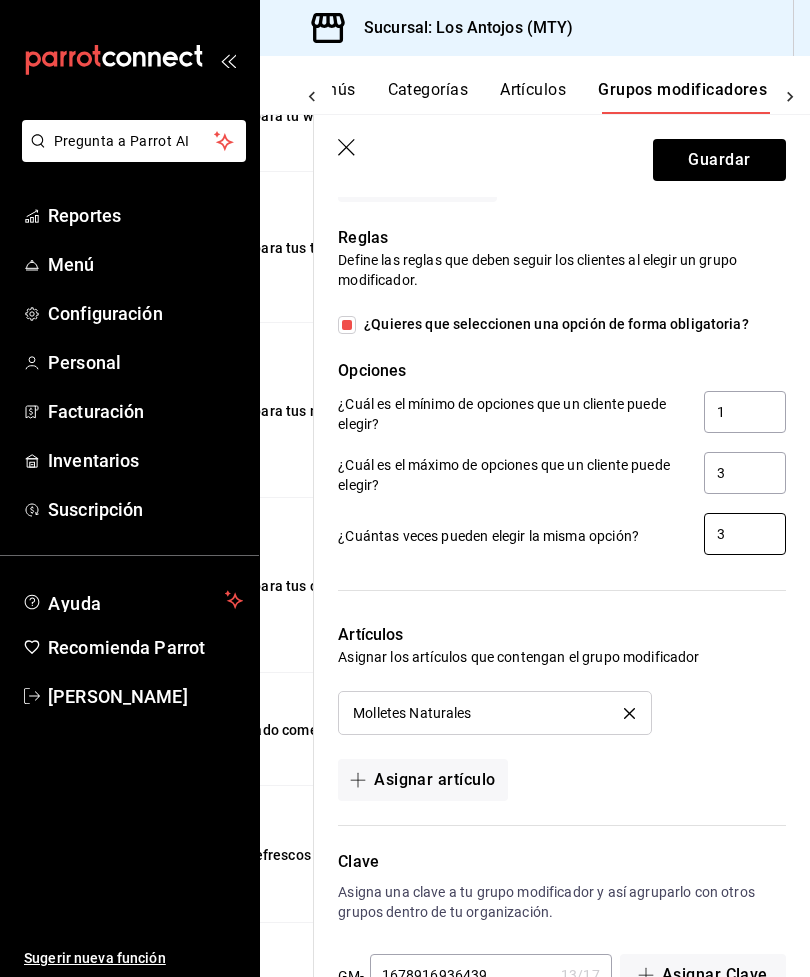 scroll, scrollTop: 1141, scrollLeft: 0, axis: vertical 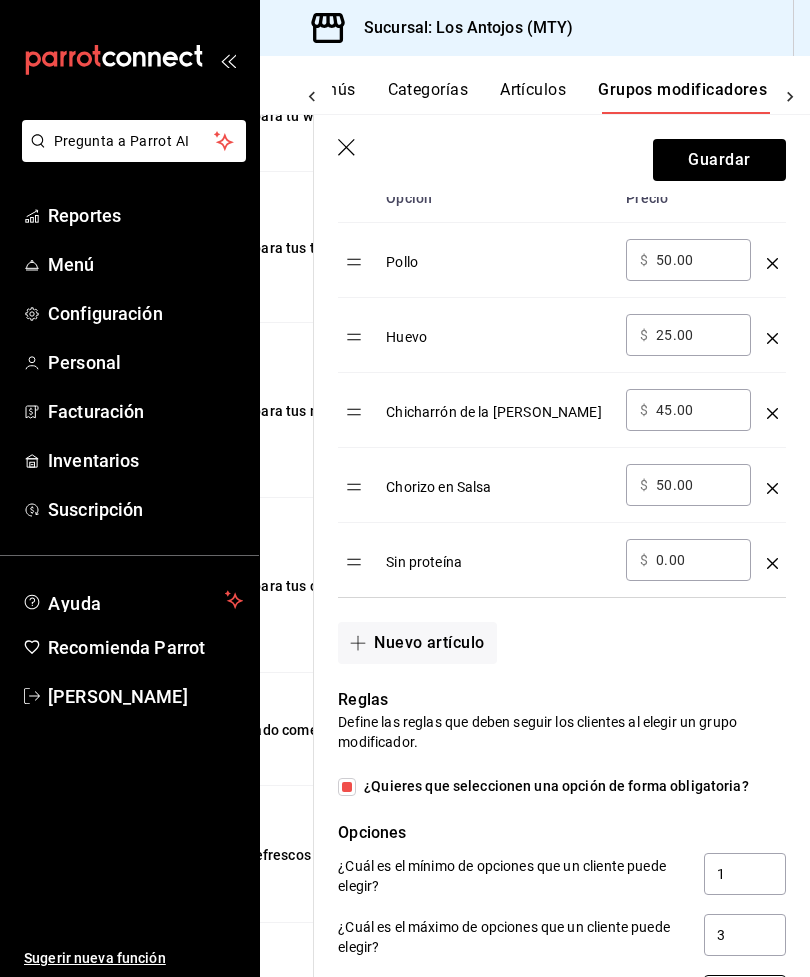 type on "3" 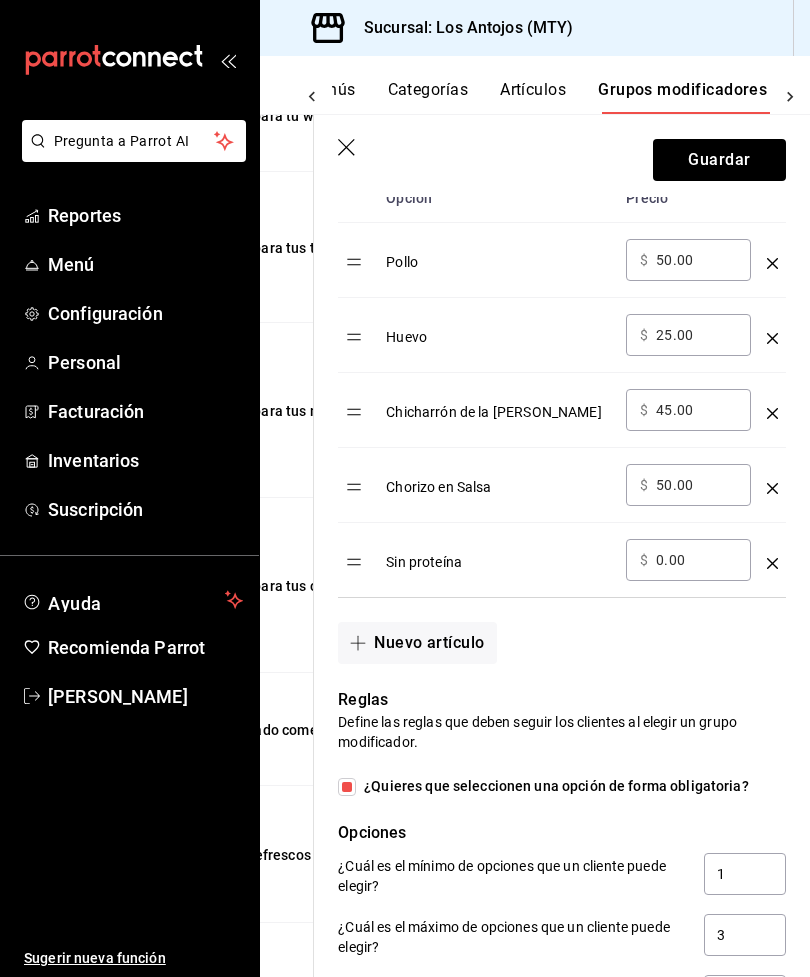 click on "Guardar" at bounding box center [719, 160] 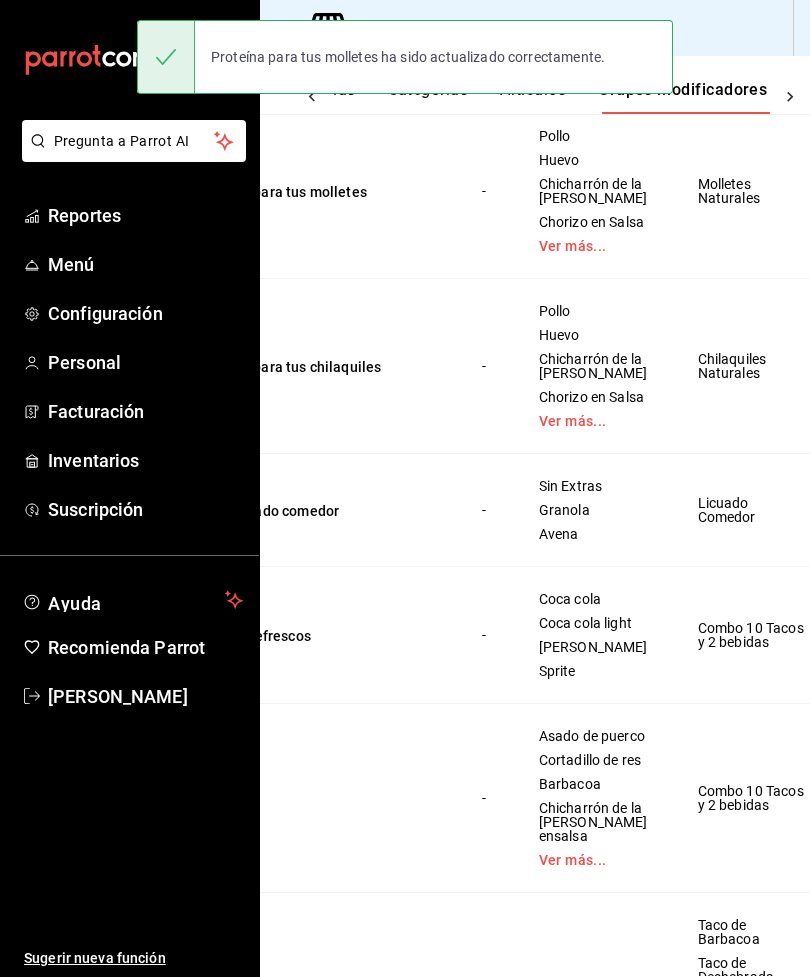 scroll, scrollTop: 0, scrollLeft: 0, axis: both 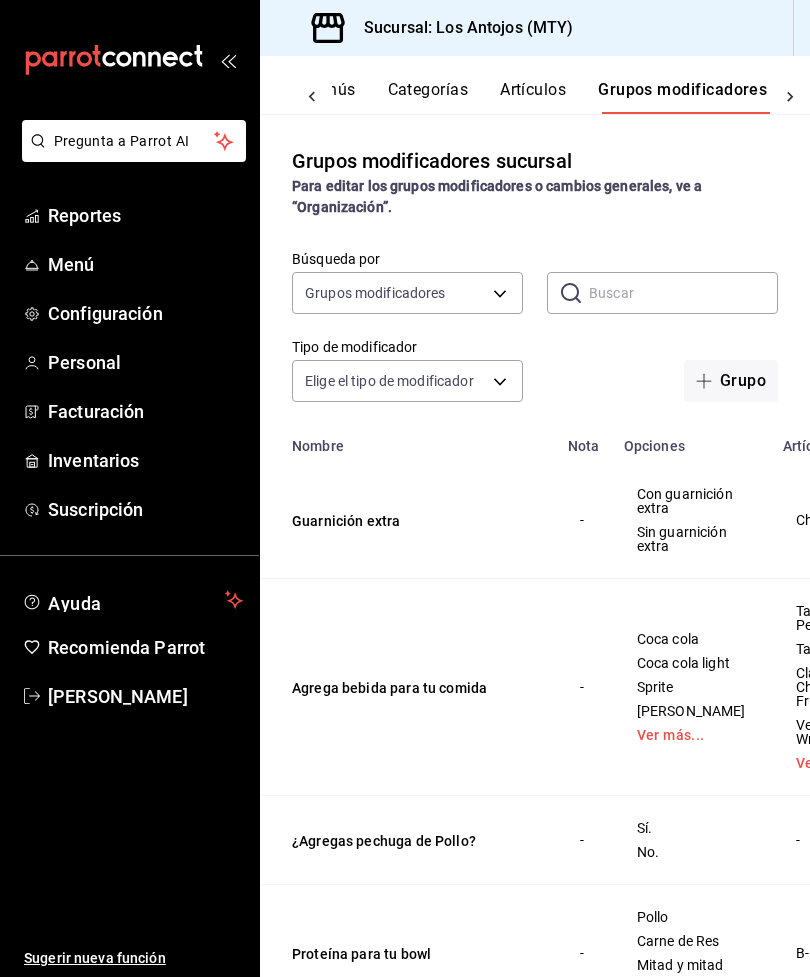 click on "Grupos modificadores" at bounding box center (682, 97) 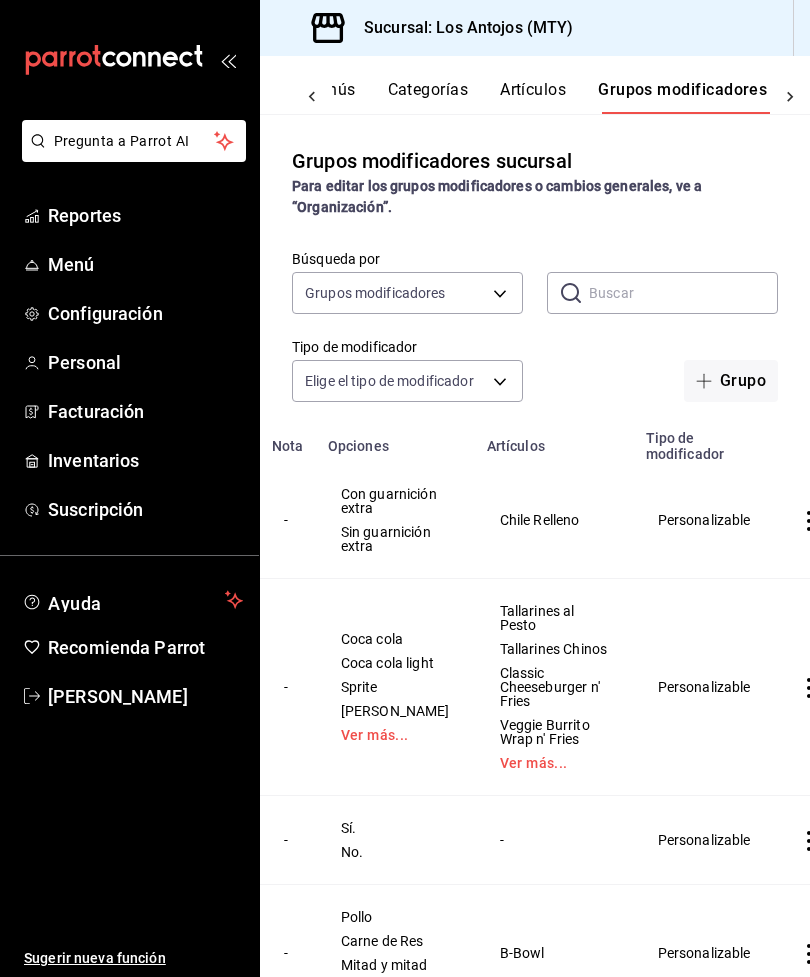scroll, scrollTop: 0, scrollLeft: 295, axis: horizontal 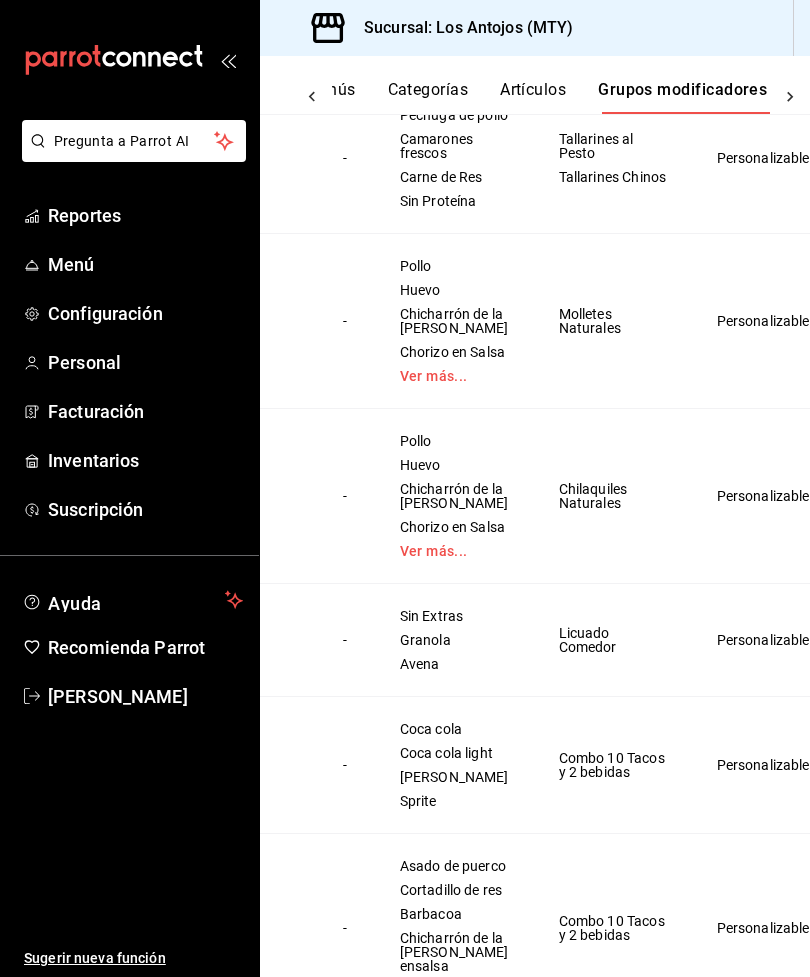 click on "Ver más..." at bounding box center [454, 551] 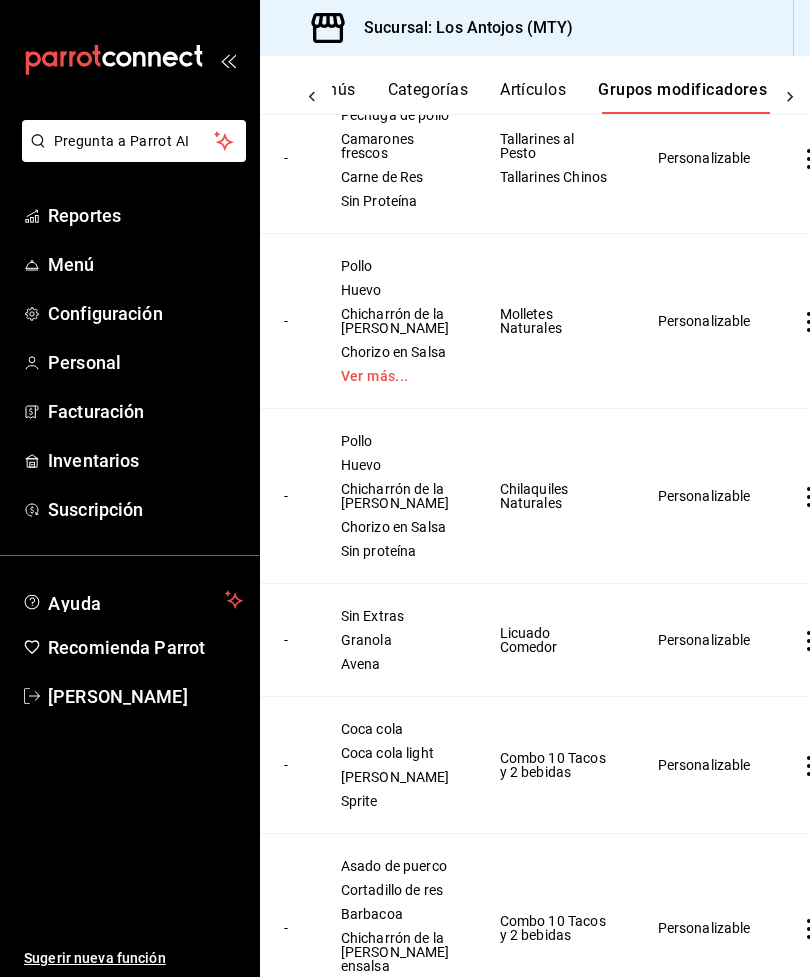 scroll, scrollTop: 0, scrollLeft: 295, axis: horizontal 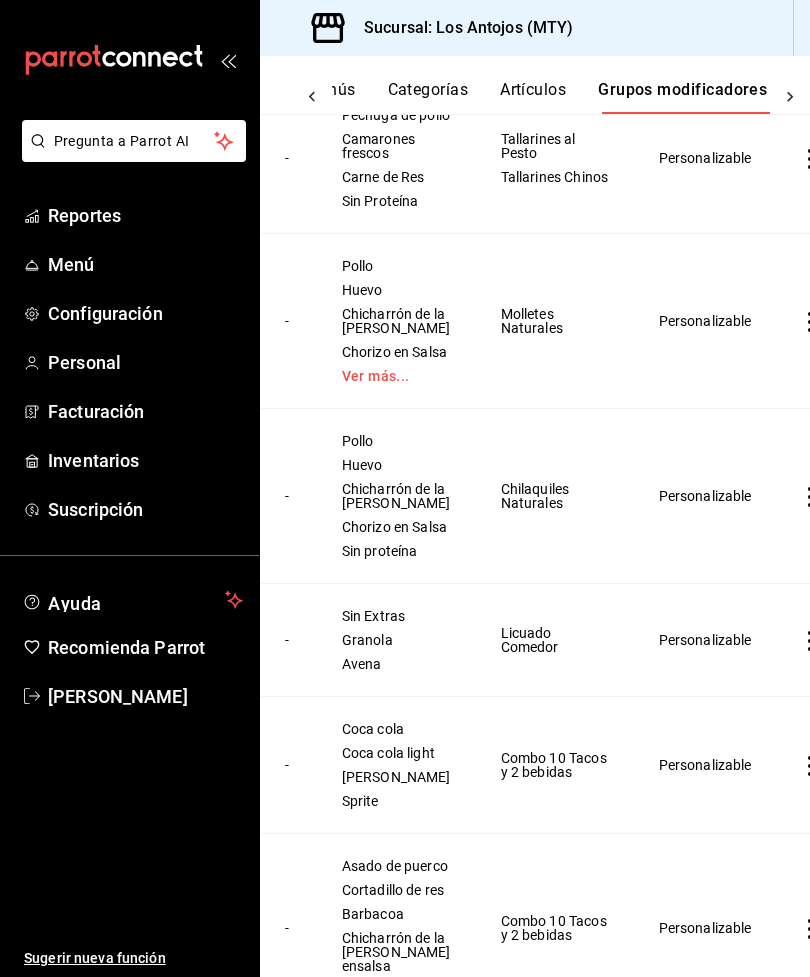 click 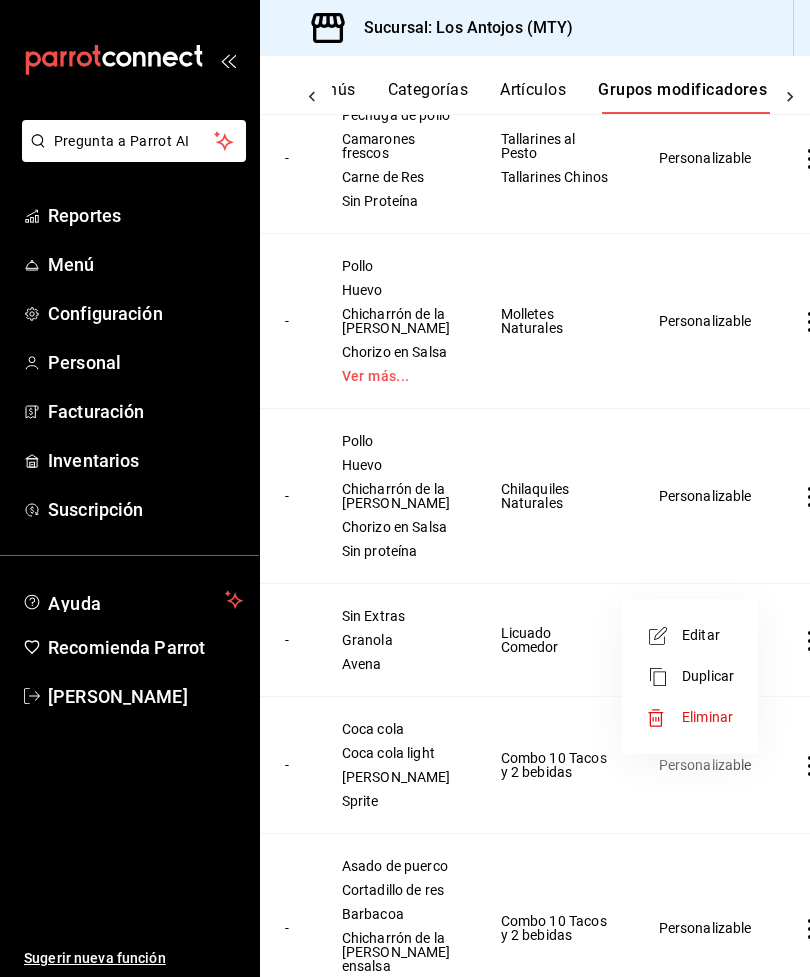 click on "Editar" at bounding box center [708, 635] 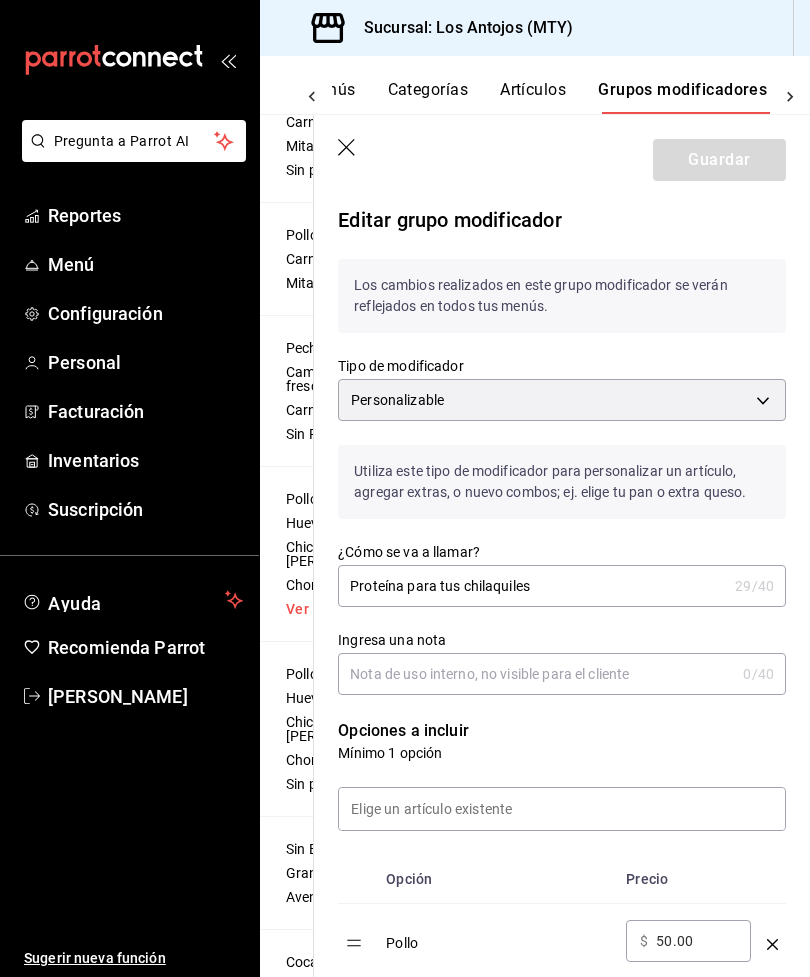 scroll, scrollTop: 0, scrollLeft: 98, axis: horizontal 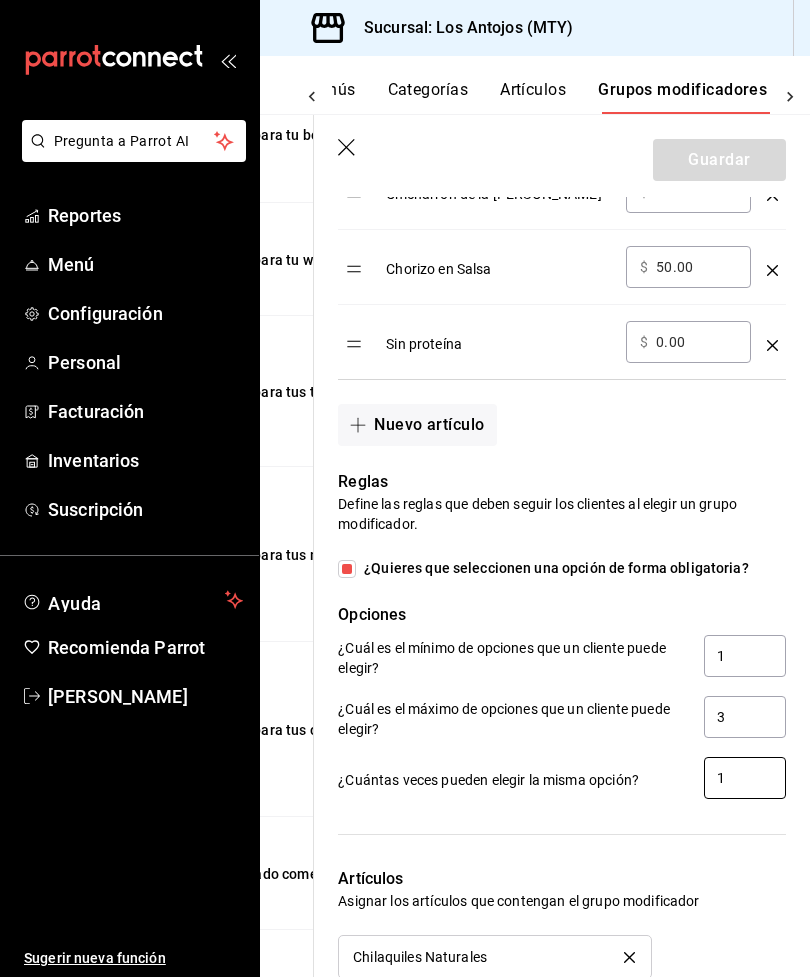click on "1" at bounding box center [745, 778] 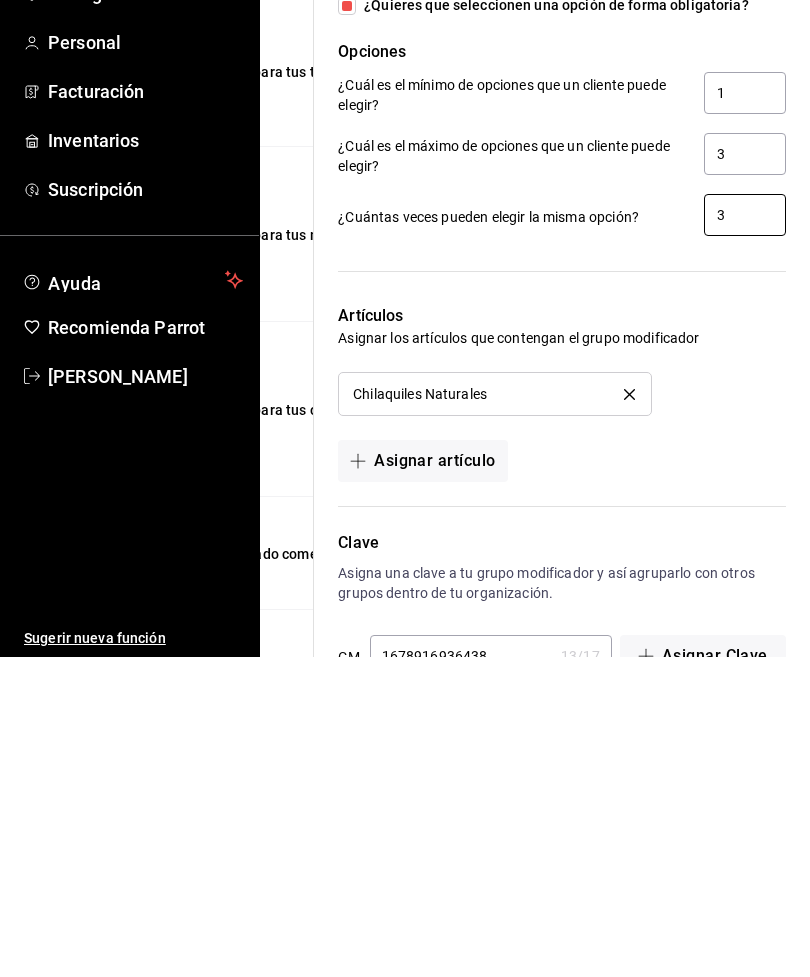 scroll, scrollTop: 1141, scrollLeft: 0, axis: vertical 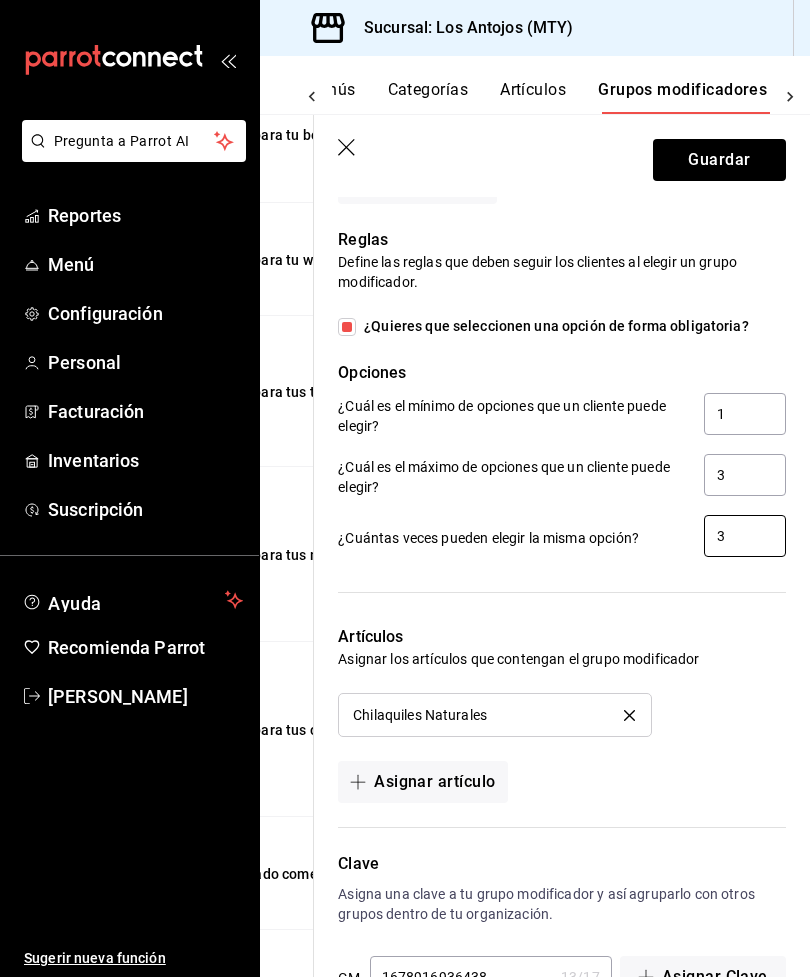 type on "3" 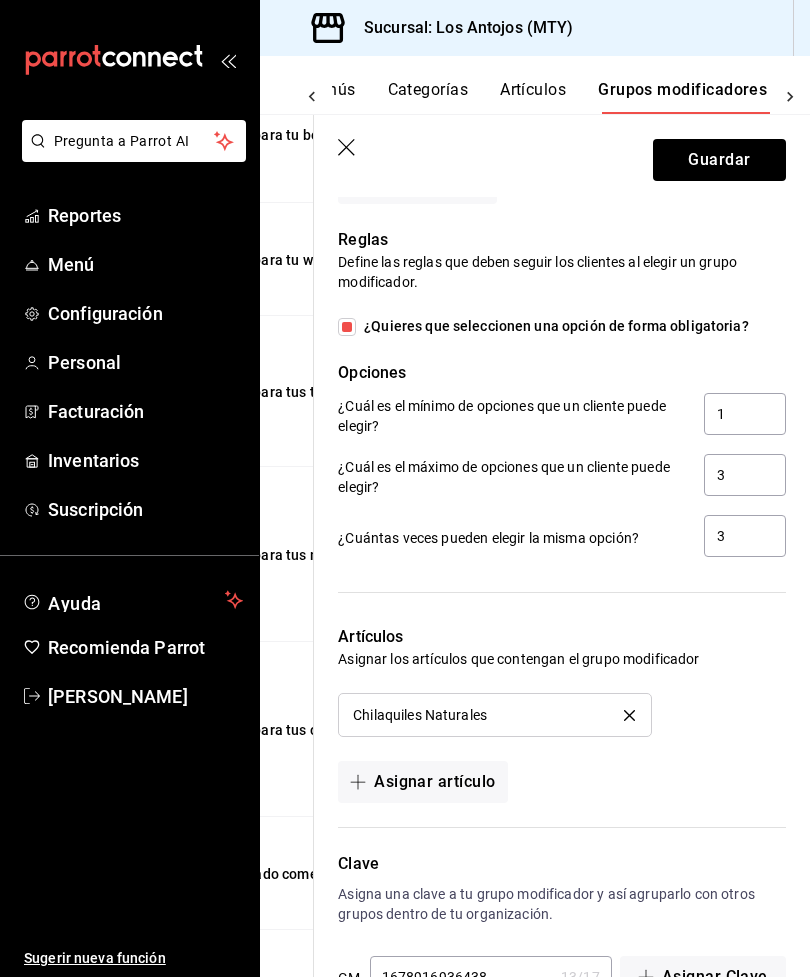 click on "Guardar" at bounding box center (719, 160) 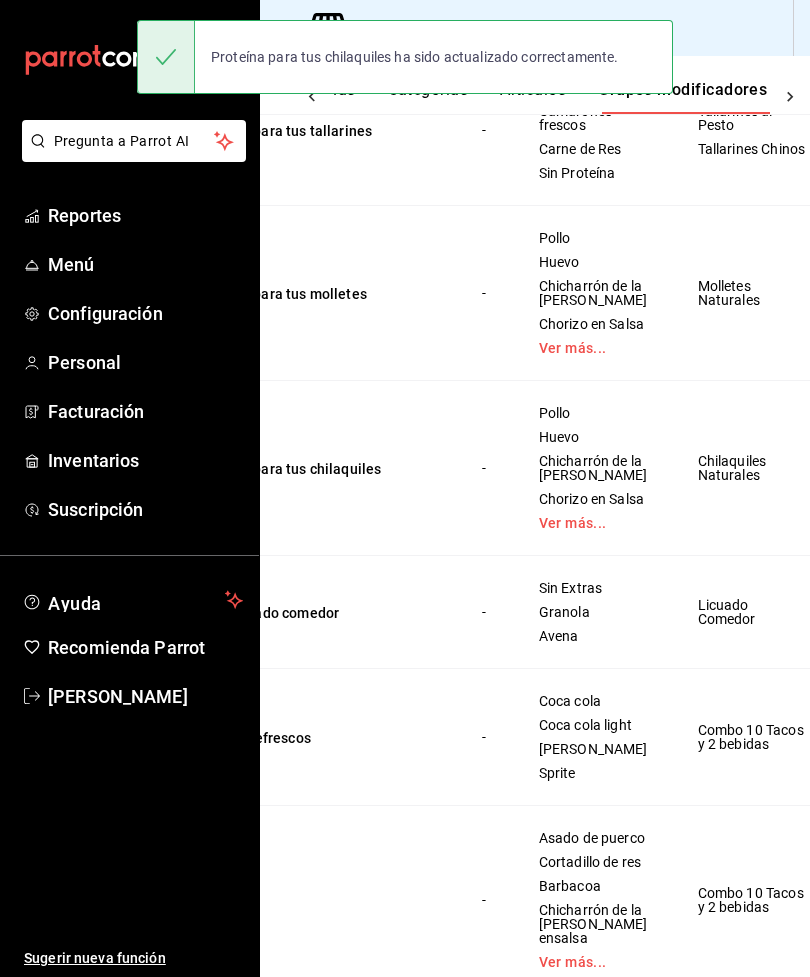 scroll, scrollTop: 0, scrollLeft: 0, axis: both 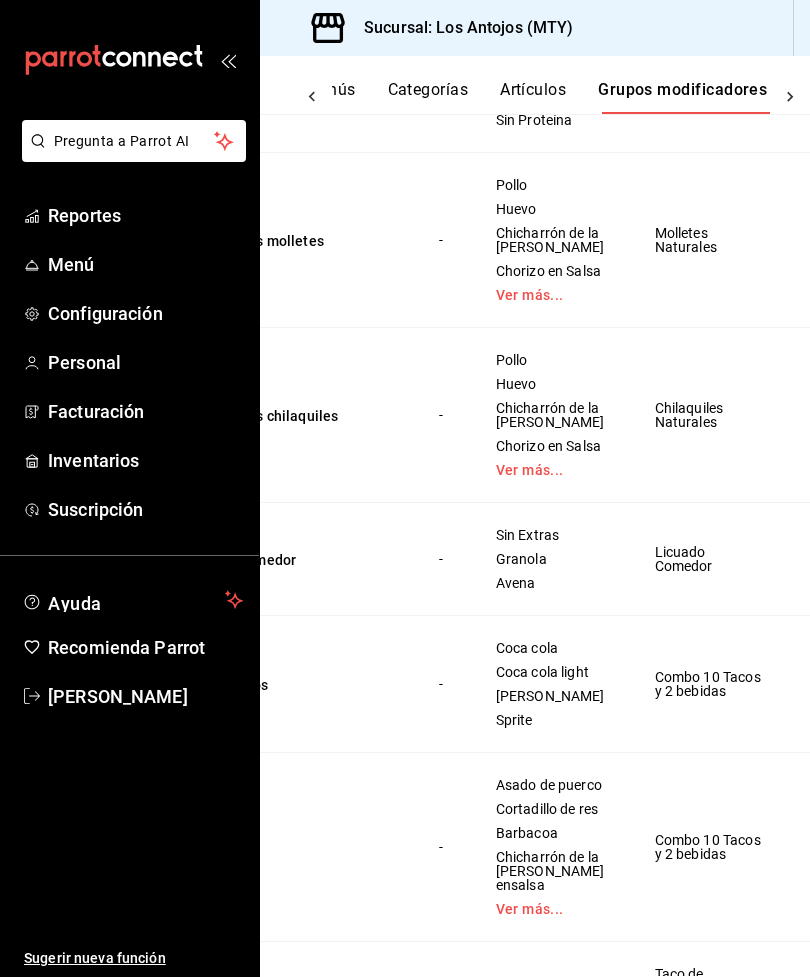 click on "Personalizable" at bounding box center (859, 684) 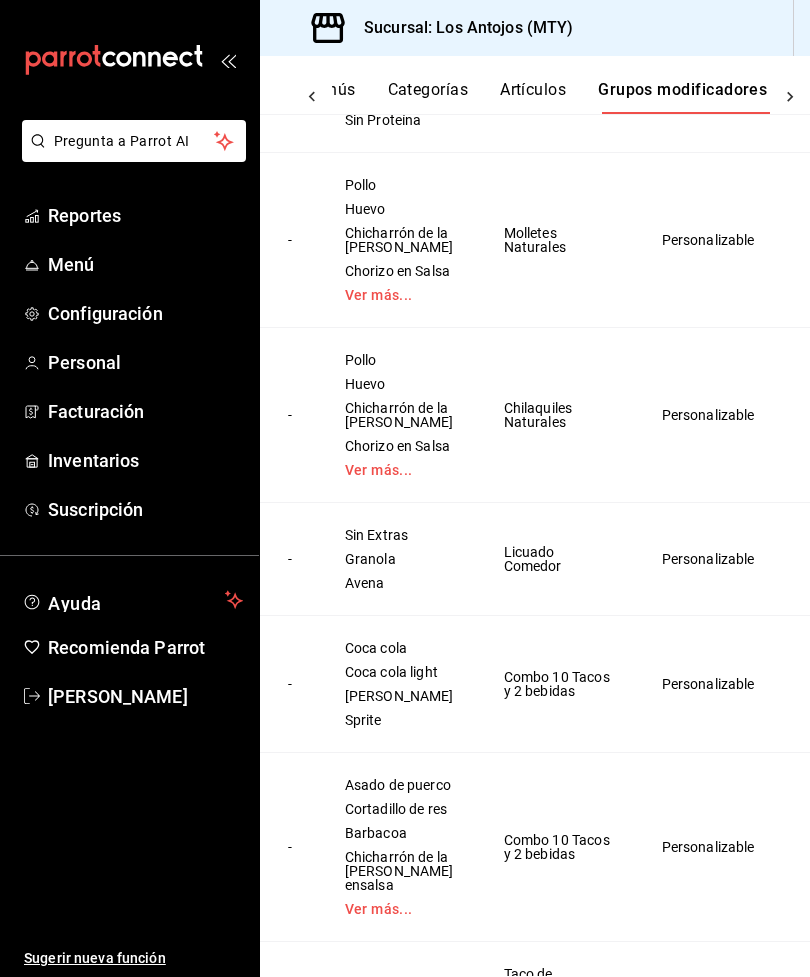 scroll, scrollTop: 0, scrollLeft: 291, axis: horizontal 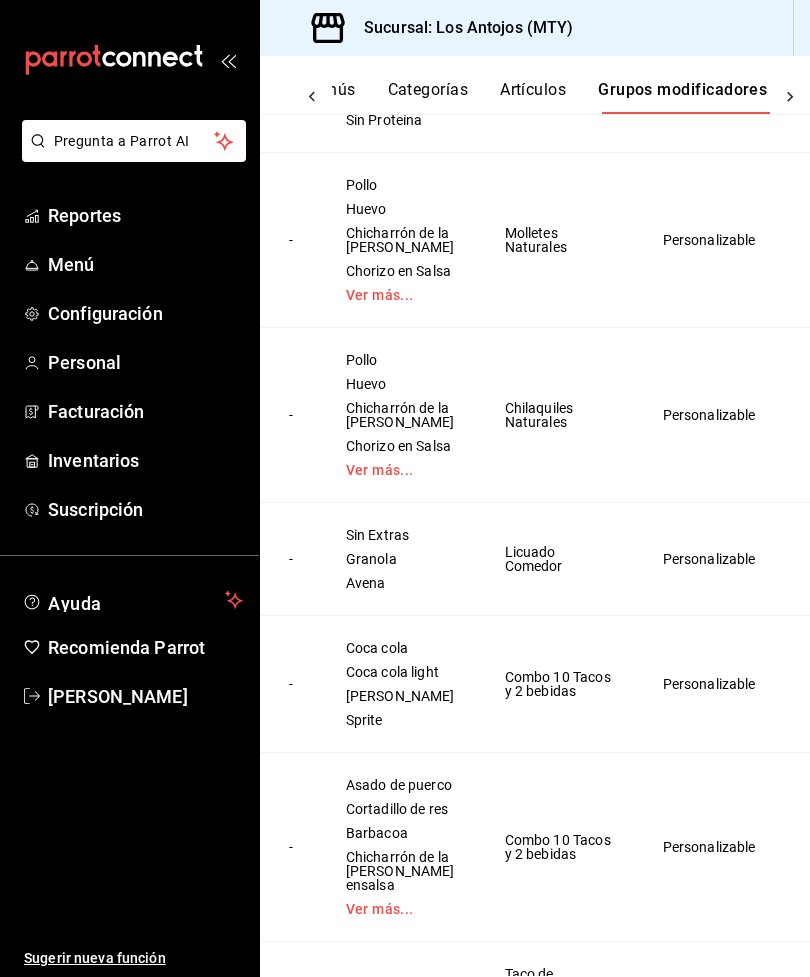 click 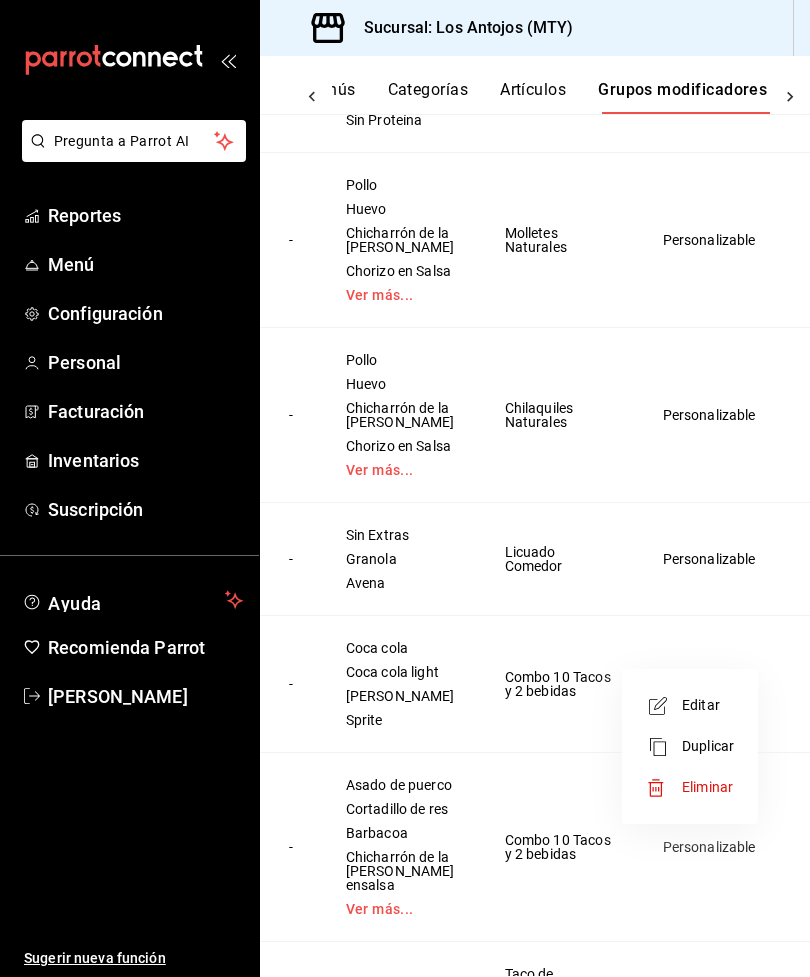 click on "Editar" at bounding box center (708, 705) 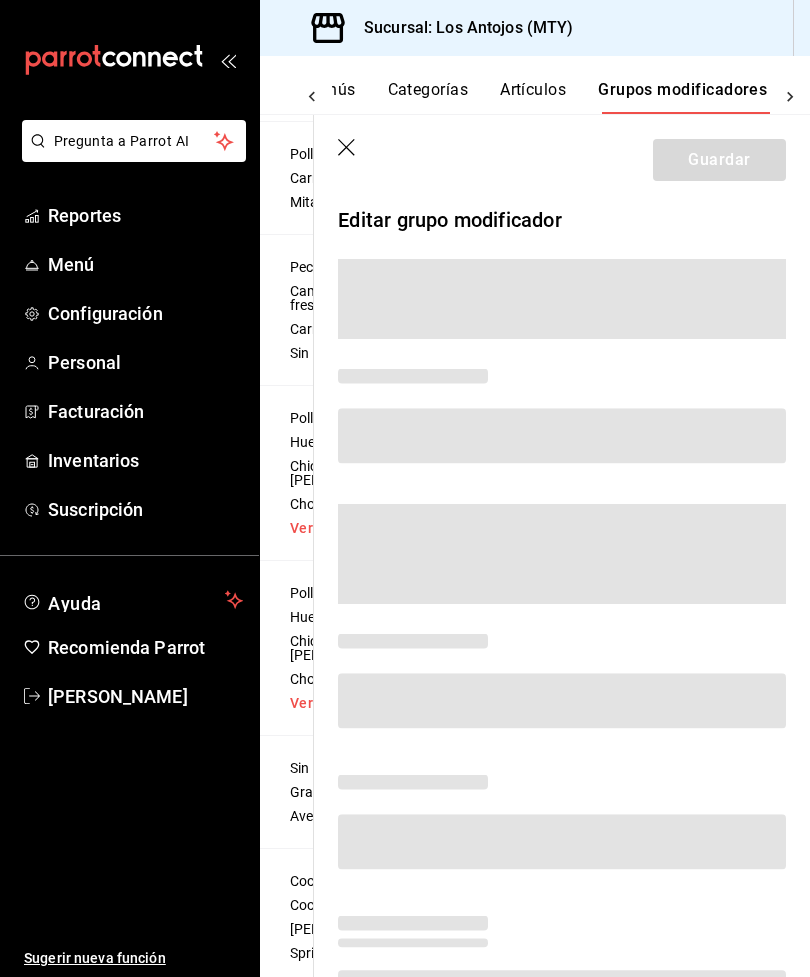 scroll, scrollTop: 0, scrollLeft: 94, axis: horizontal 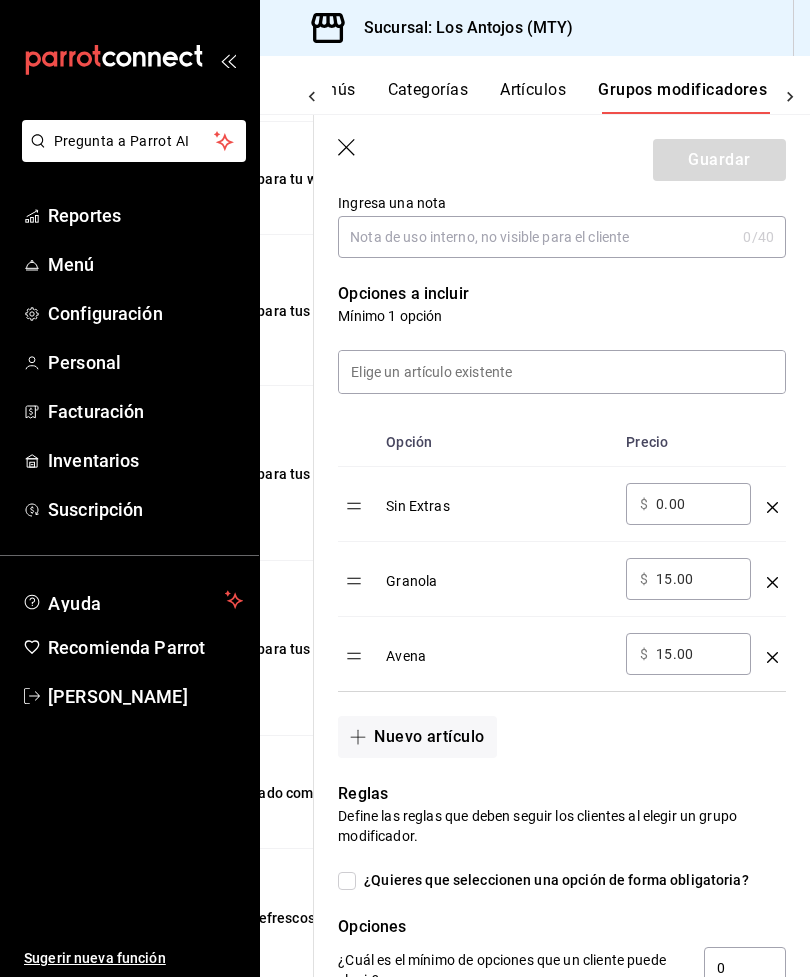 click 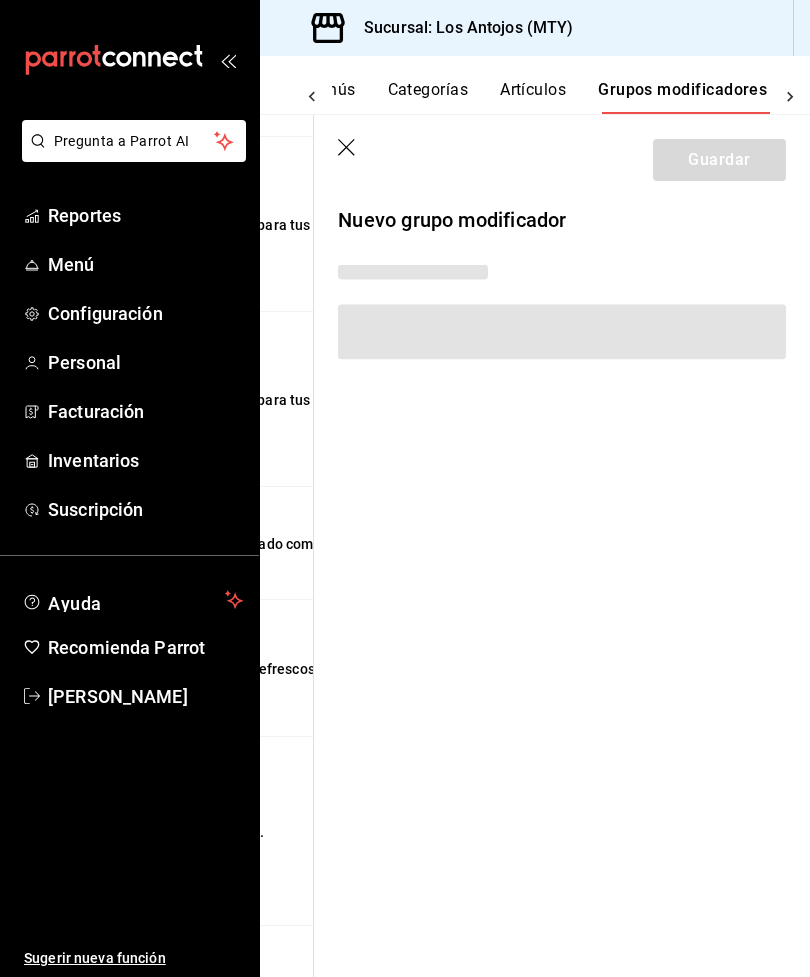 scroll, scrollTop: 0, scrollLeft: 0, axis: both 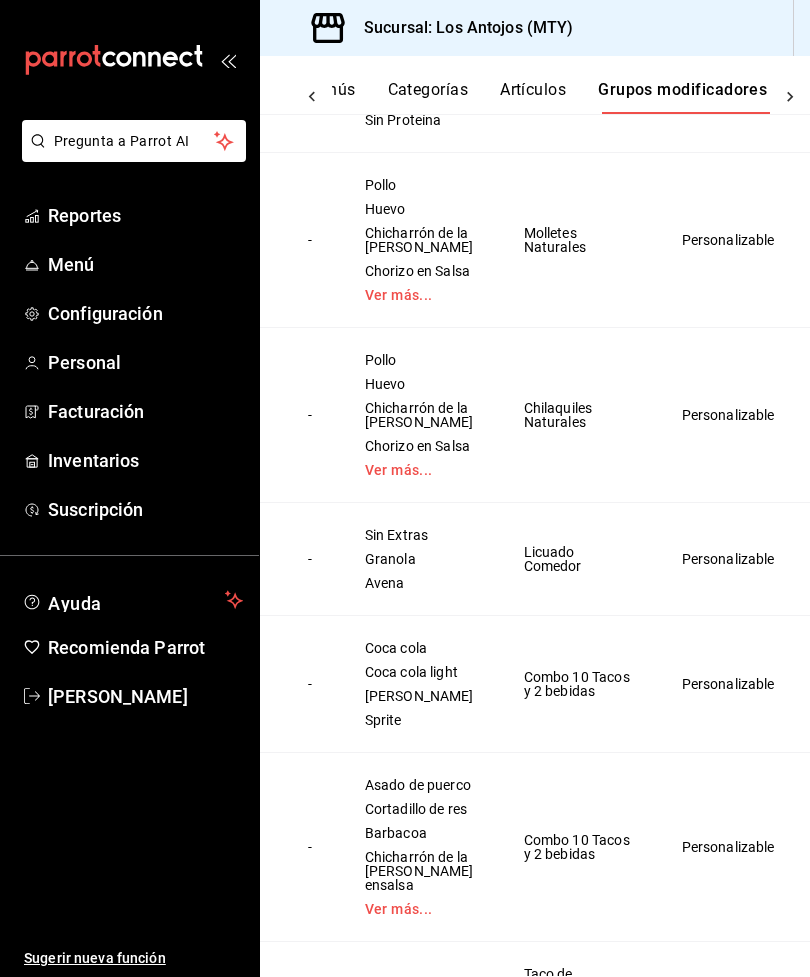 click 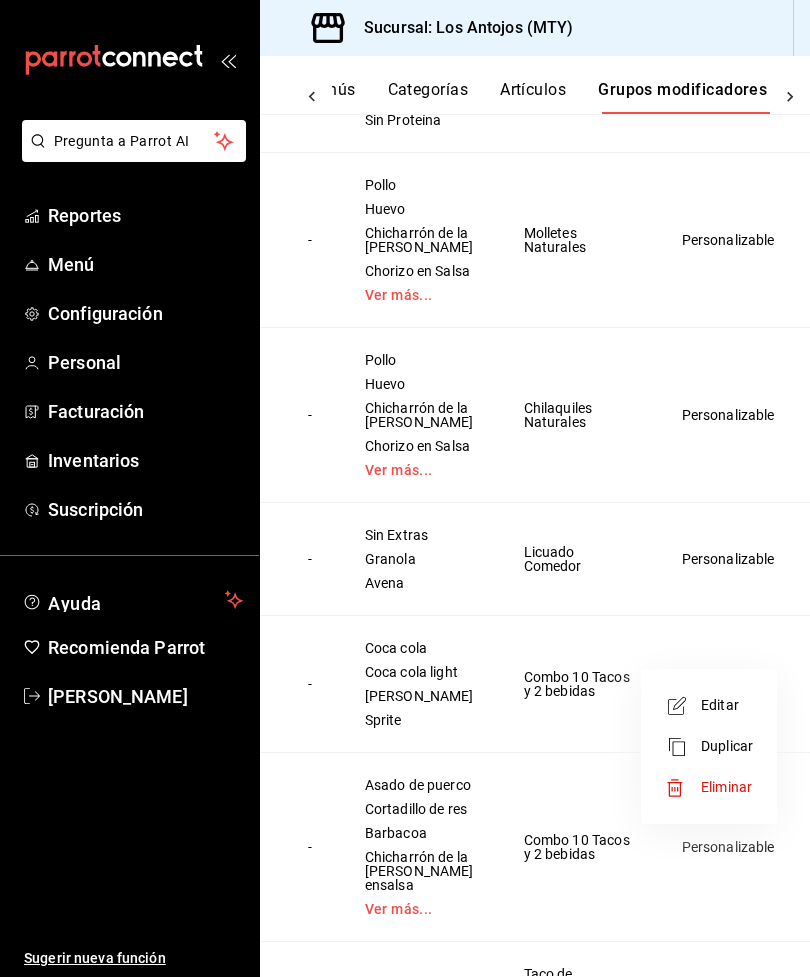 click on "Editar" at bounding box center [727, 705] 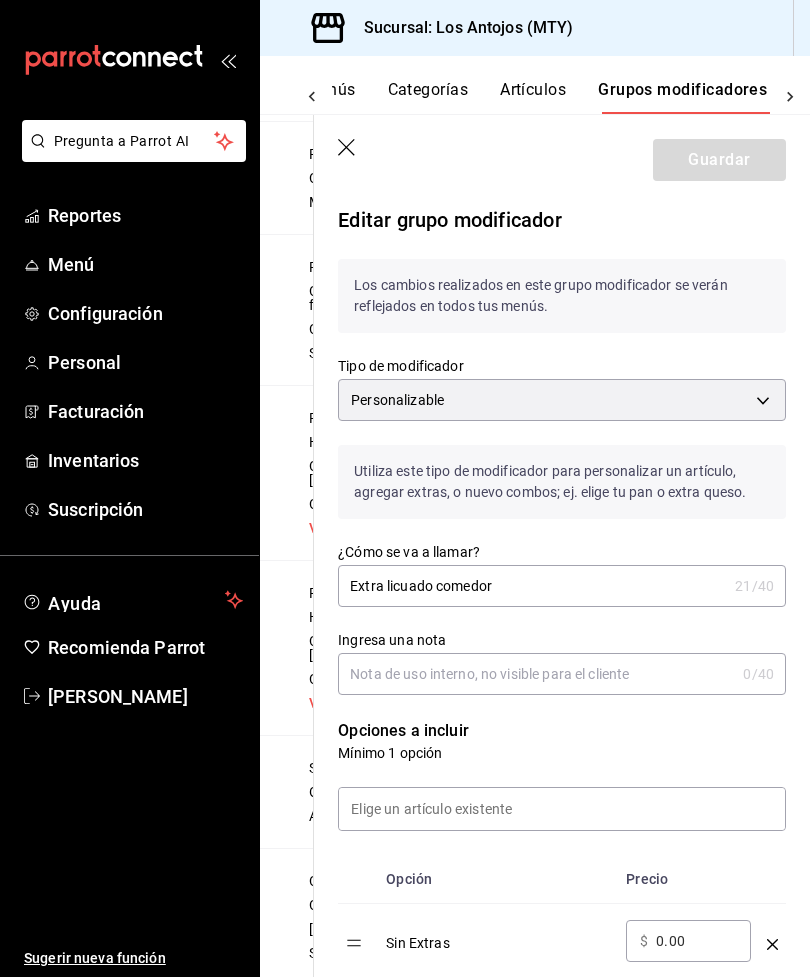 scroll, scrollTop: 0, scrollLeft: 94, axis: horizontal 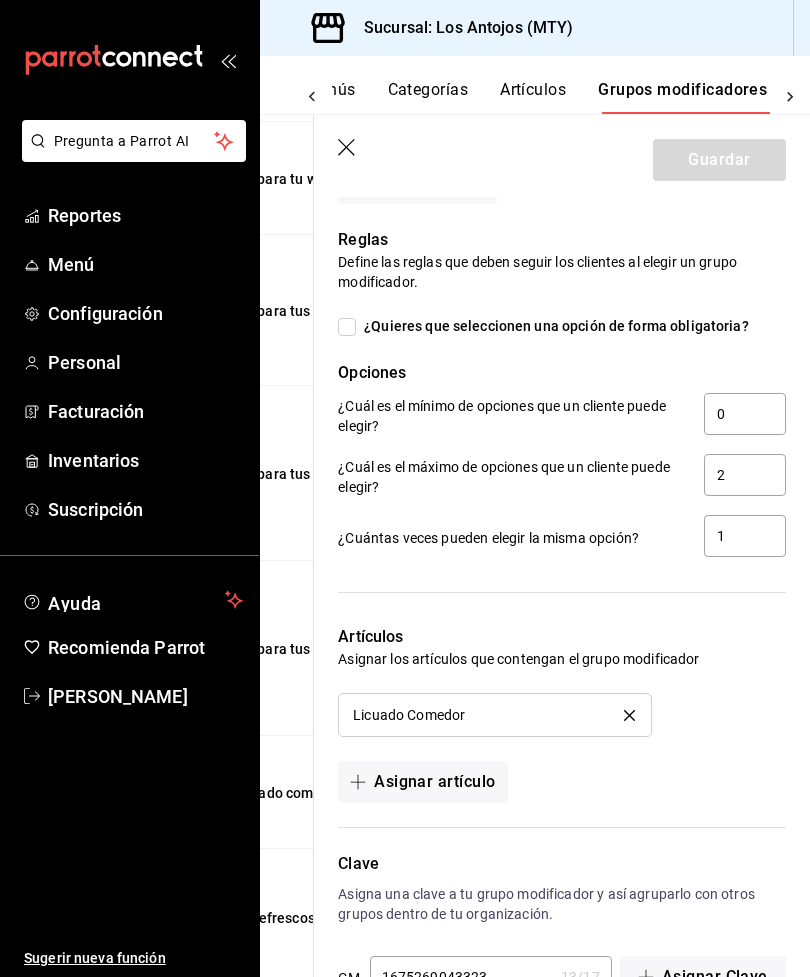 click 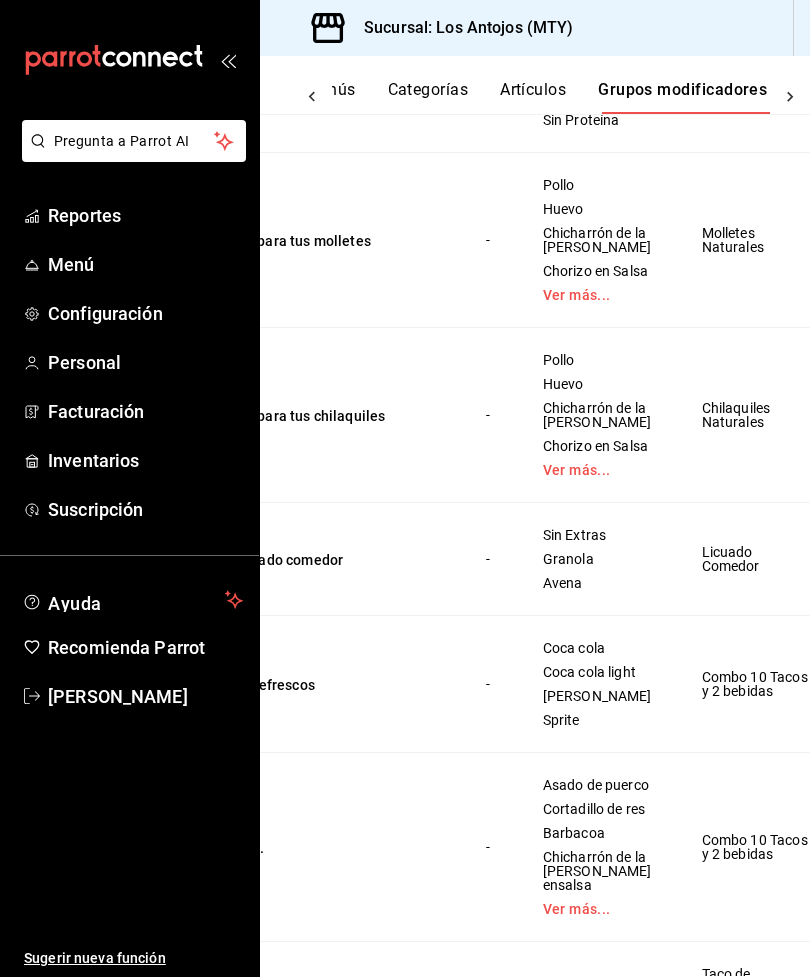 scroll, scrollTop: 0, scrollLeft: 0, axis: both 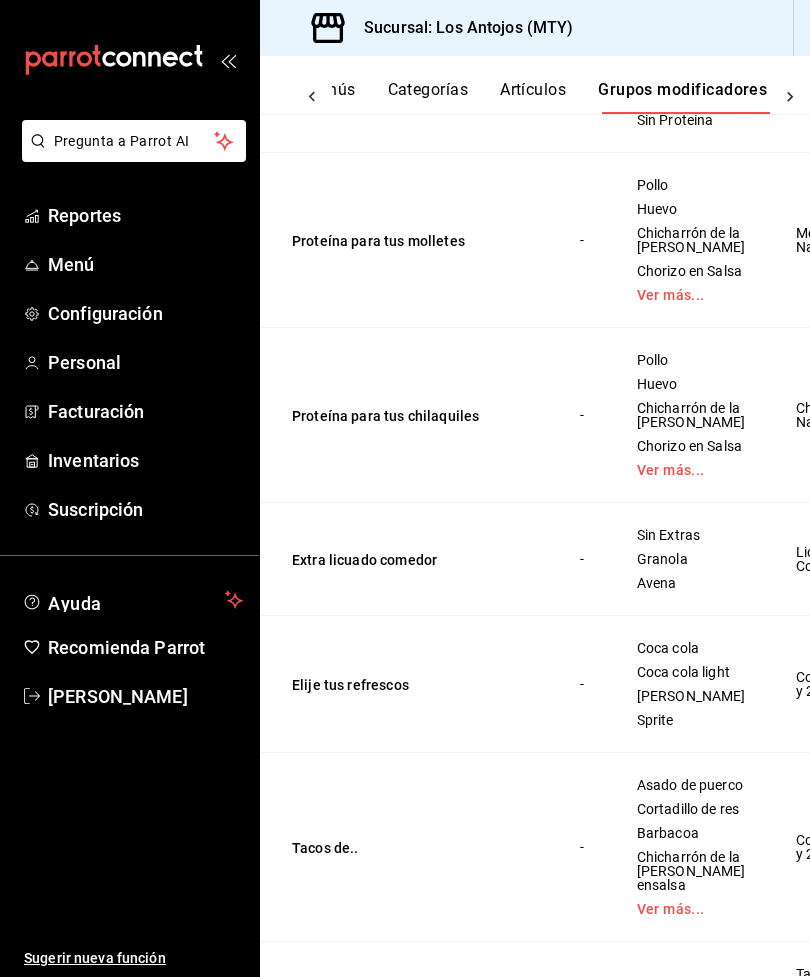 click on "Sucursal: Los Antojos (MTY)" at bounding box center (461, 28) 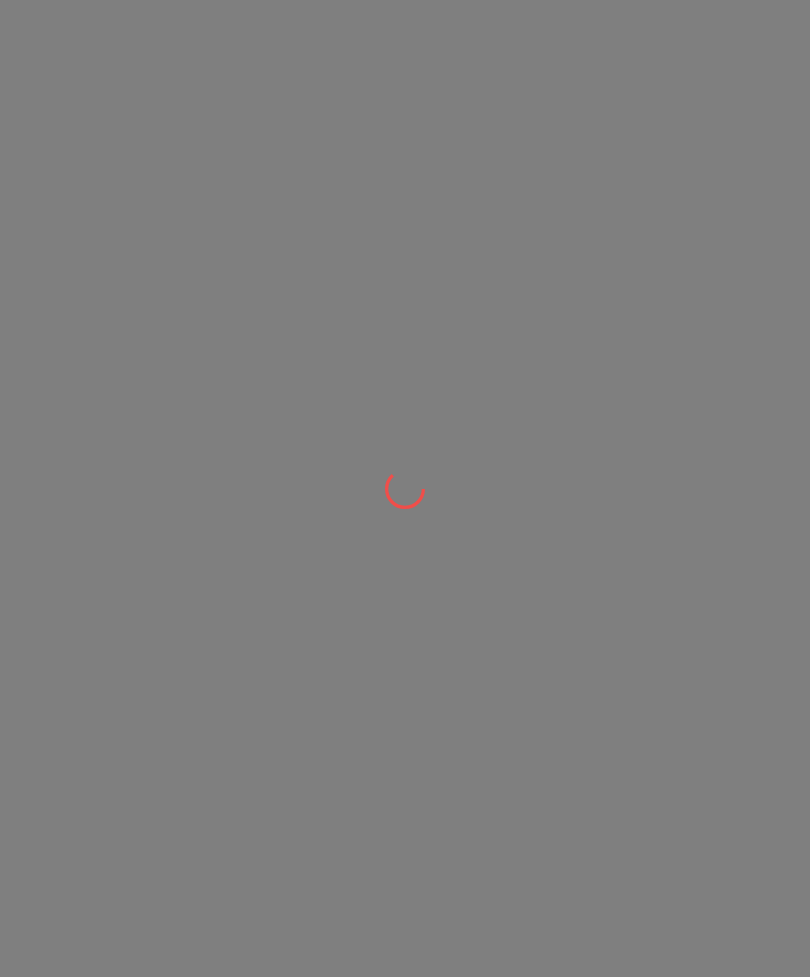 scroll, scrollTop: 0, scrollLeft: 0, axis: both 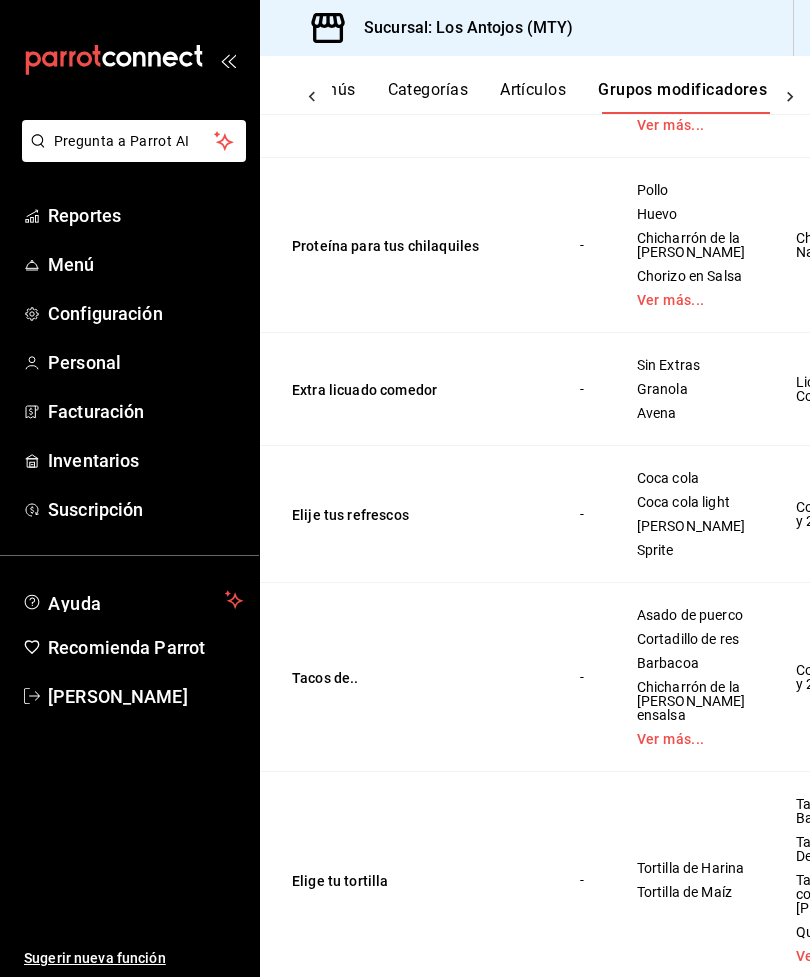click on "Coca cola" at bounding box center [691, 478] 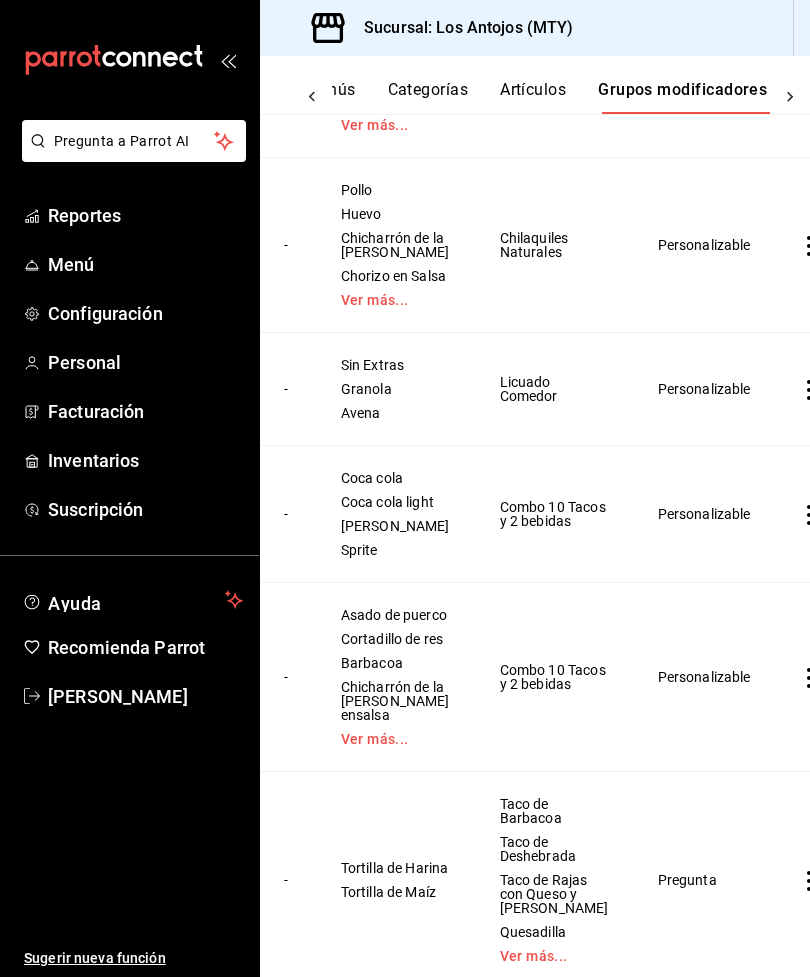 scroll, scrollTop: 0, scrollLeft: 295, axis: horizontal 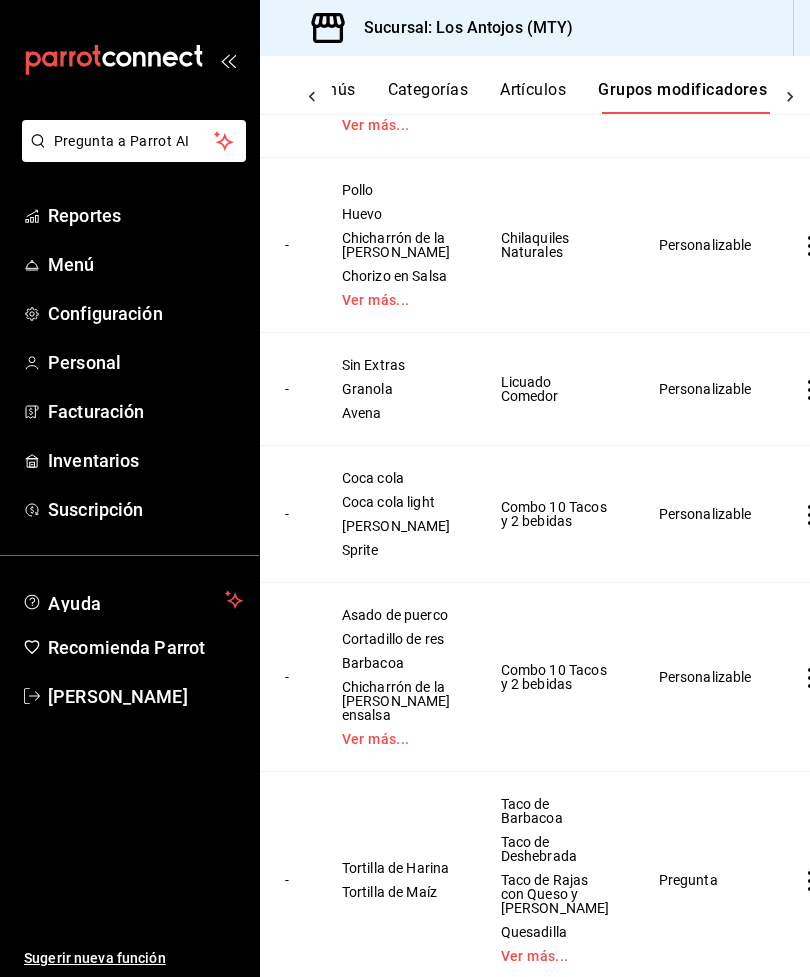 click 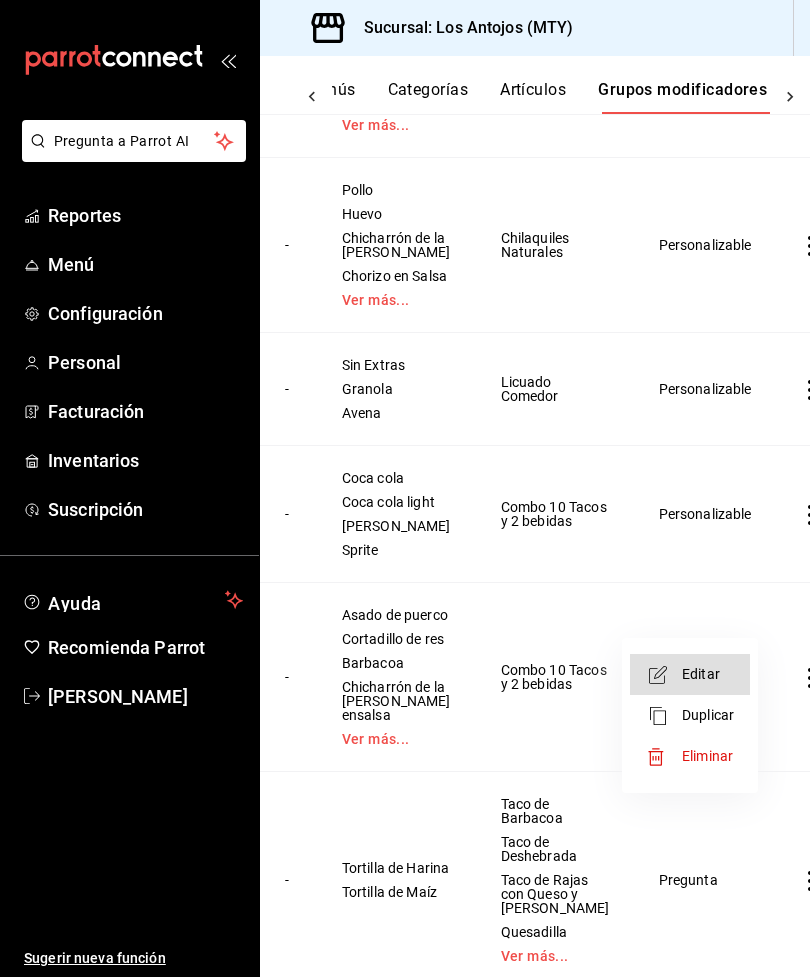 click on "Editar" at bounding box center (708, 674) 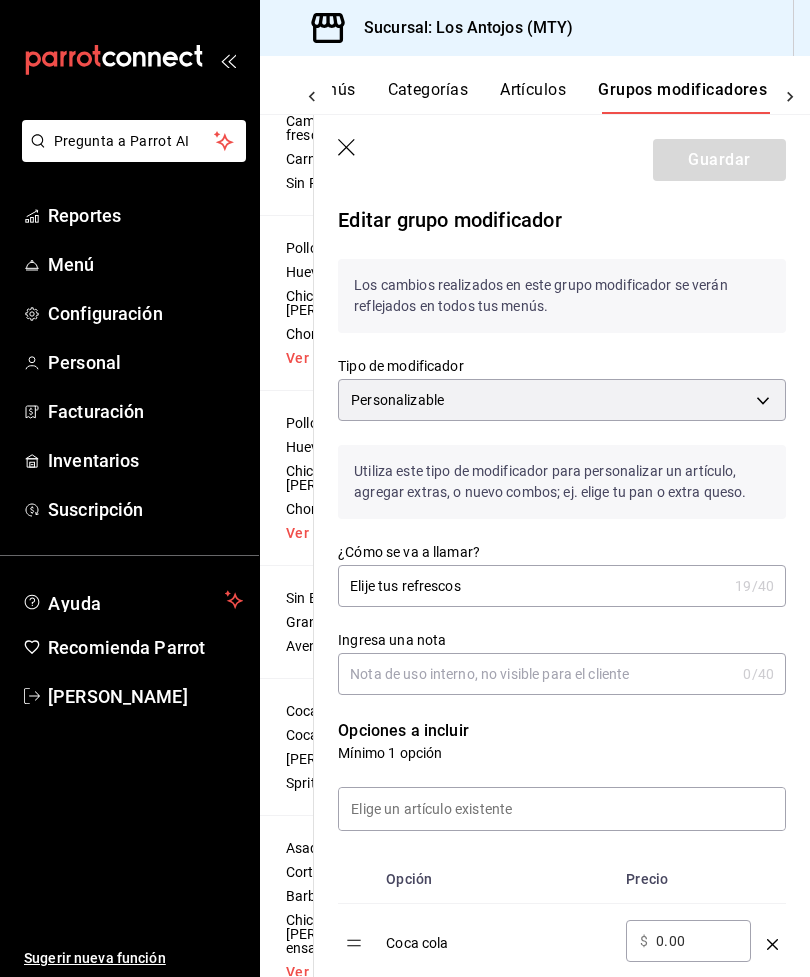 scroll, scrollTop: 0, scrollLeft: 98, axis: horizontal 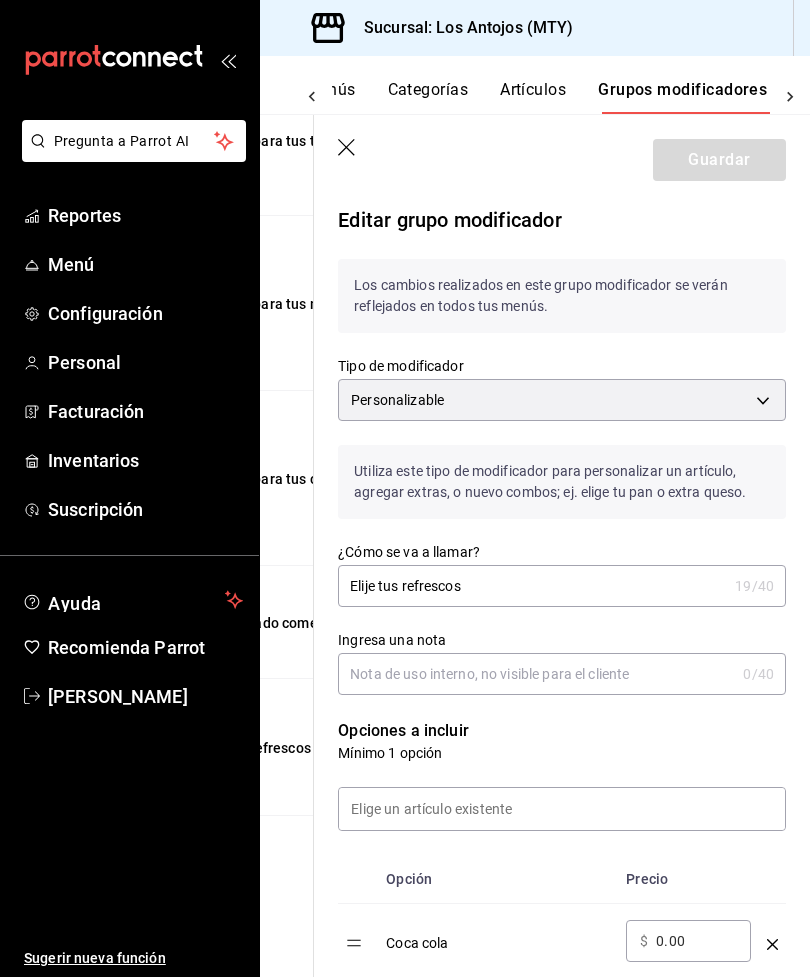 click 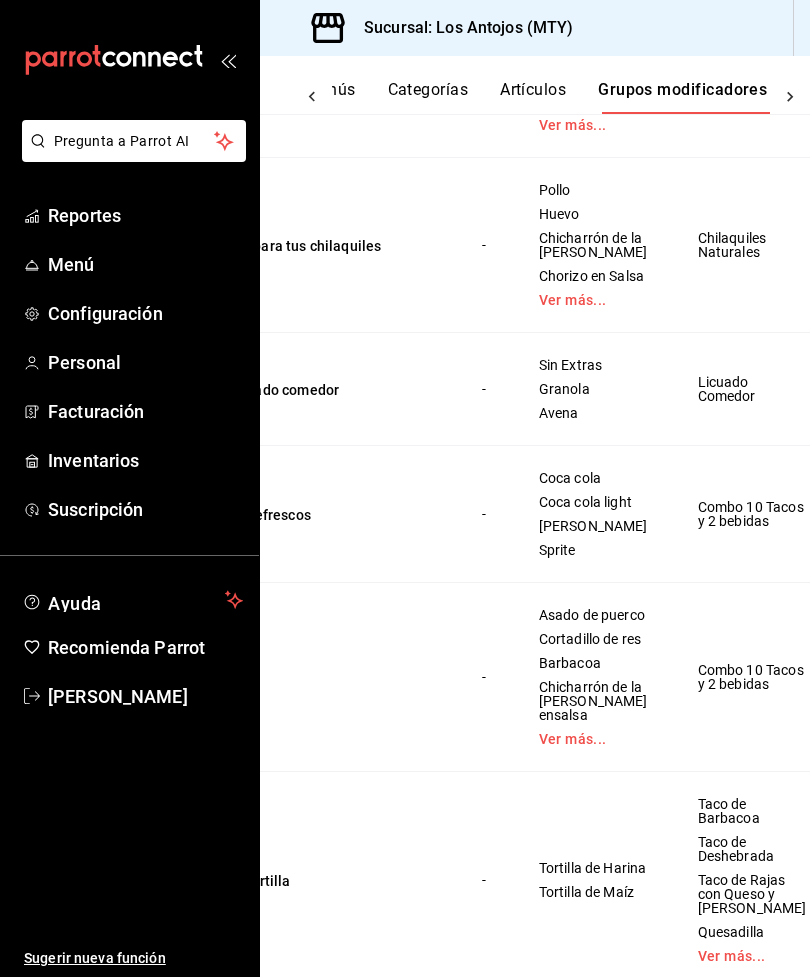 scroll, scrollTop: 0, scrollLeft: 0, axis: both 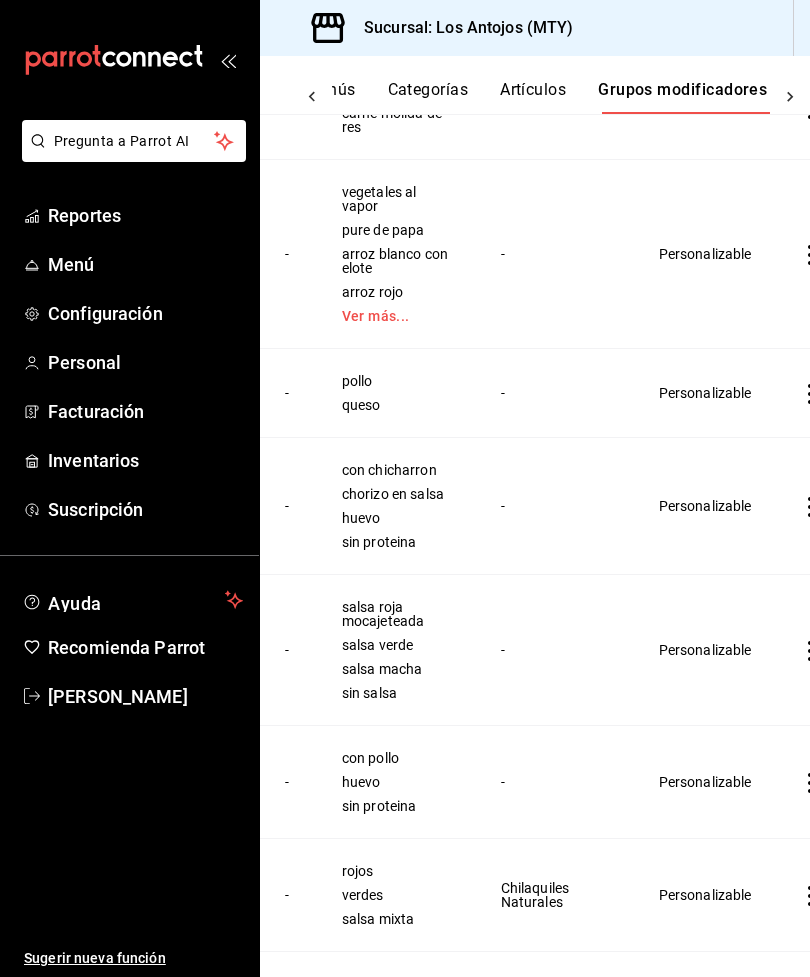 click 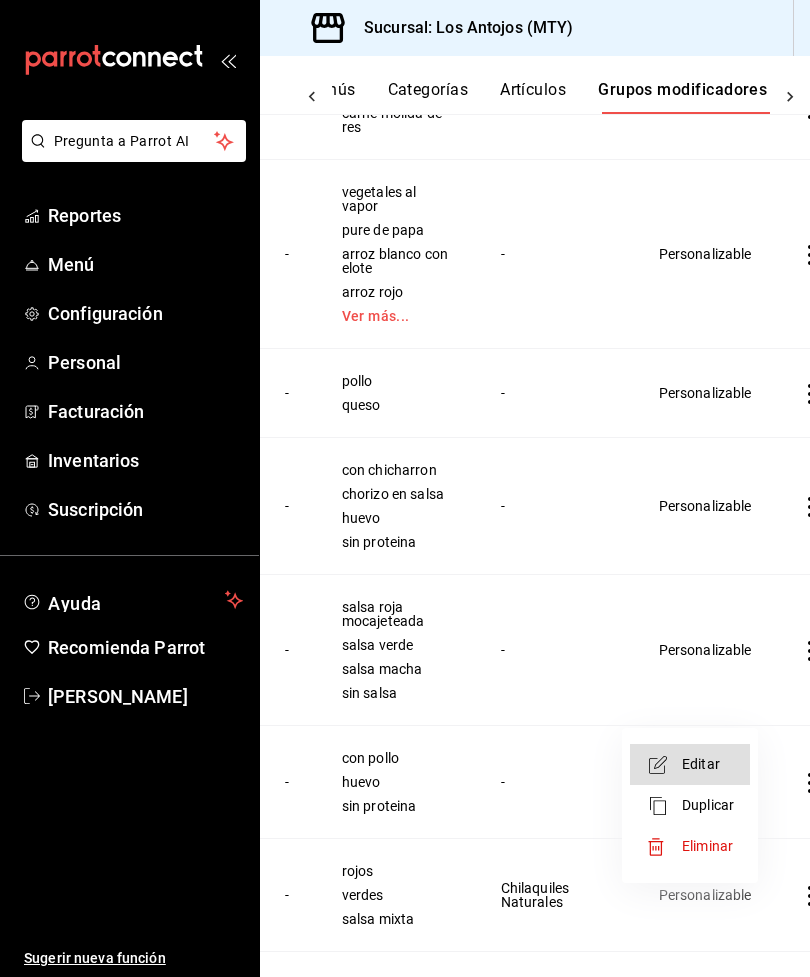 click on "Editar" at bounding box center [708, 764] 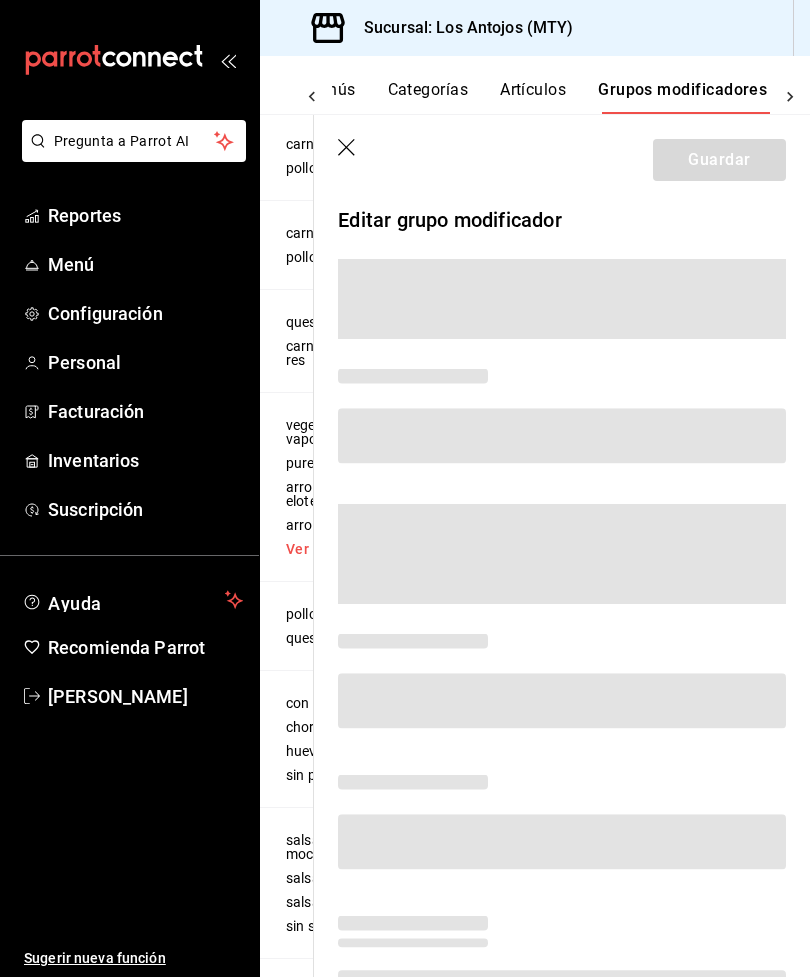 scroll, scrollTop: 0, scrollLeft: 98, axis: horizontal 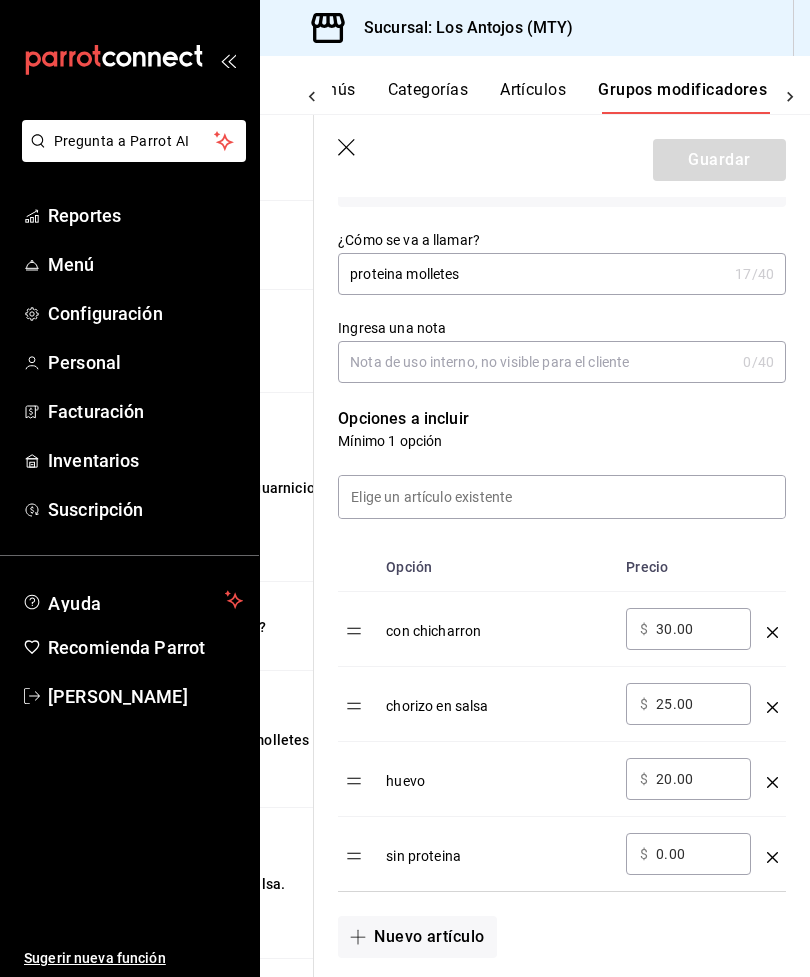 click on "30.00" at bounding box center (696, 629) 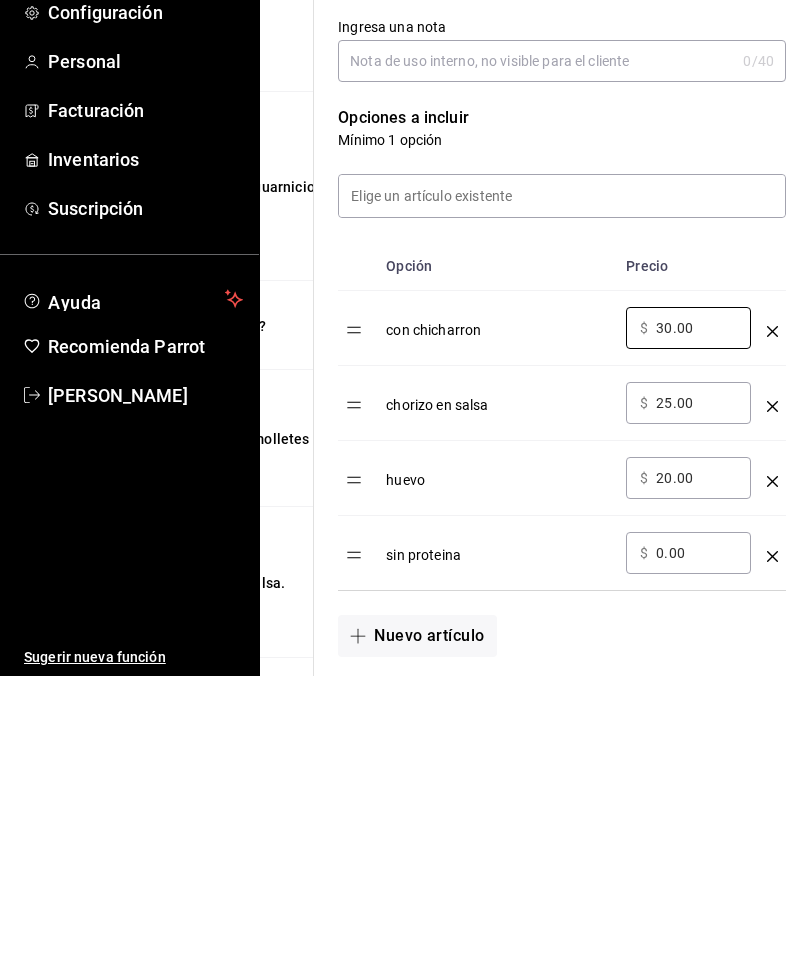 type on "3.00" 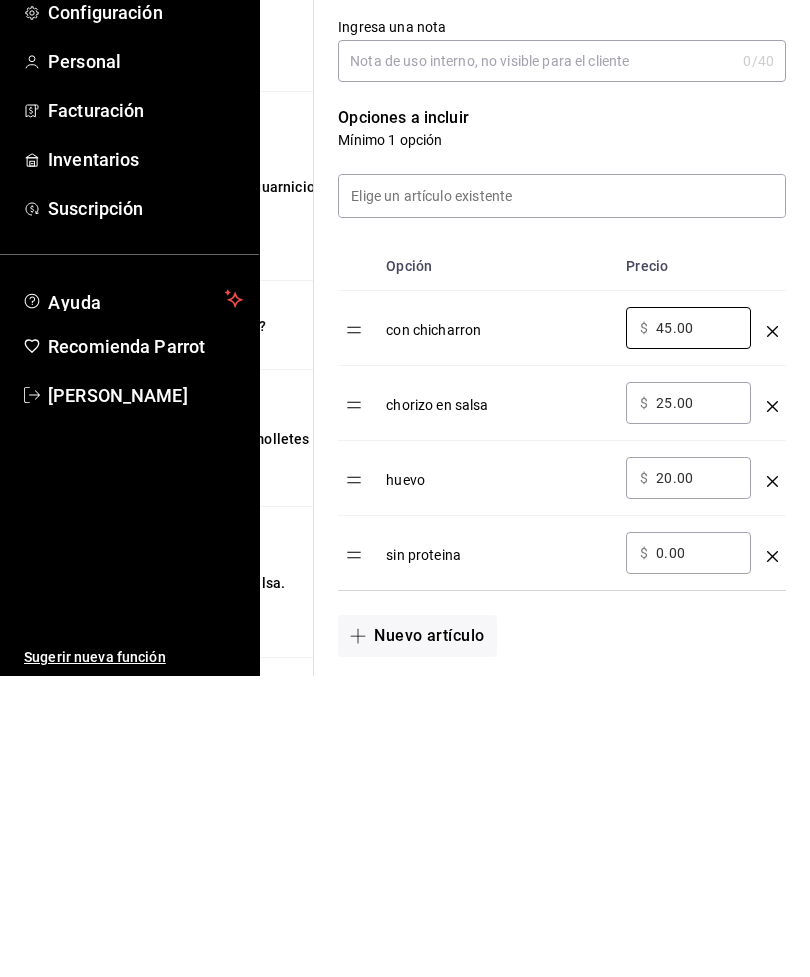 type on "45.00" 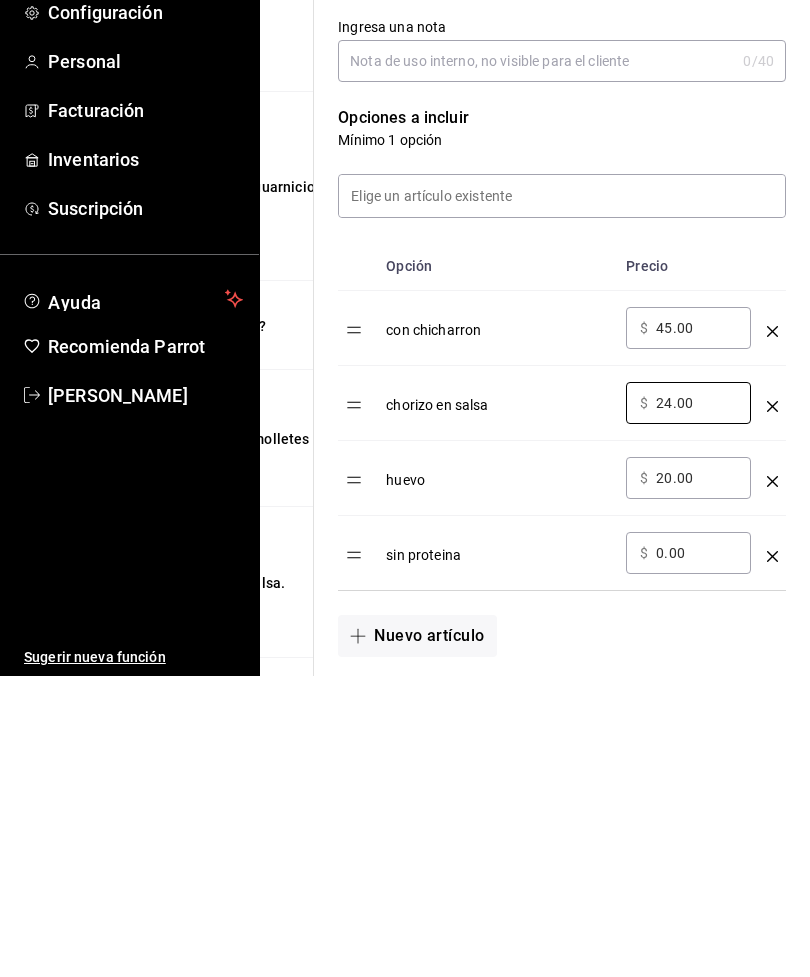 type on "2.00" 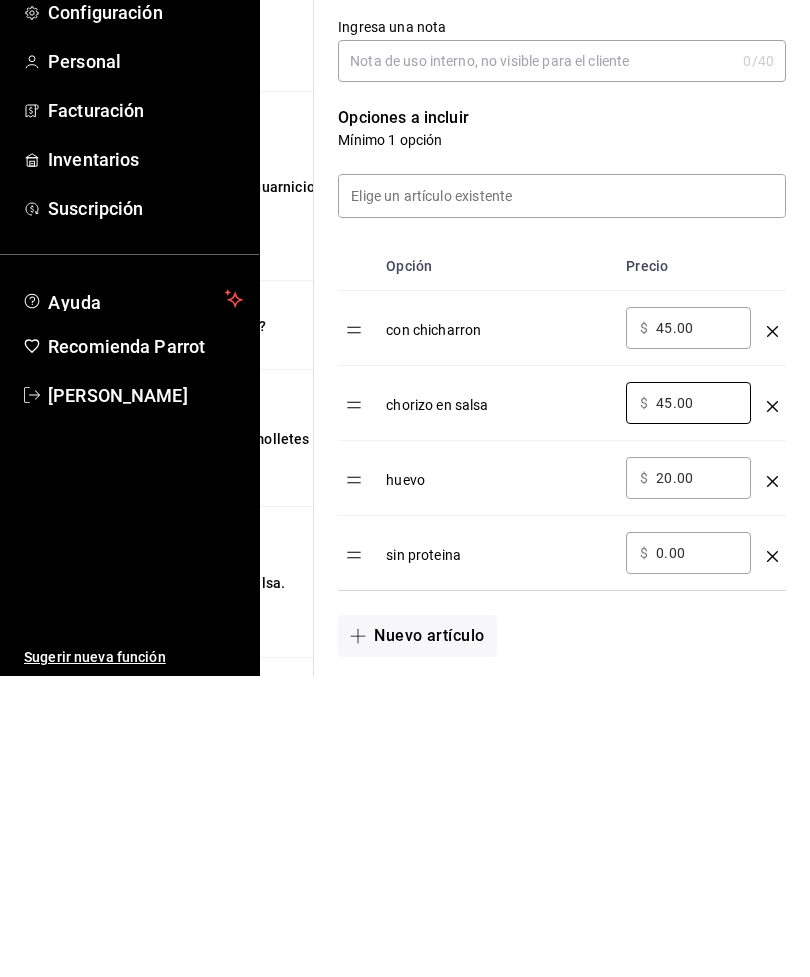 type on "45.00" 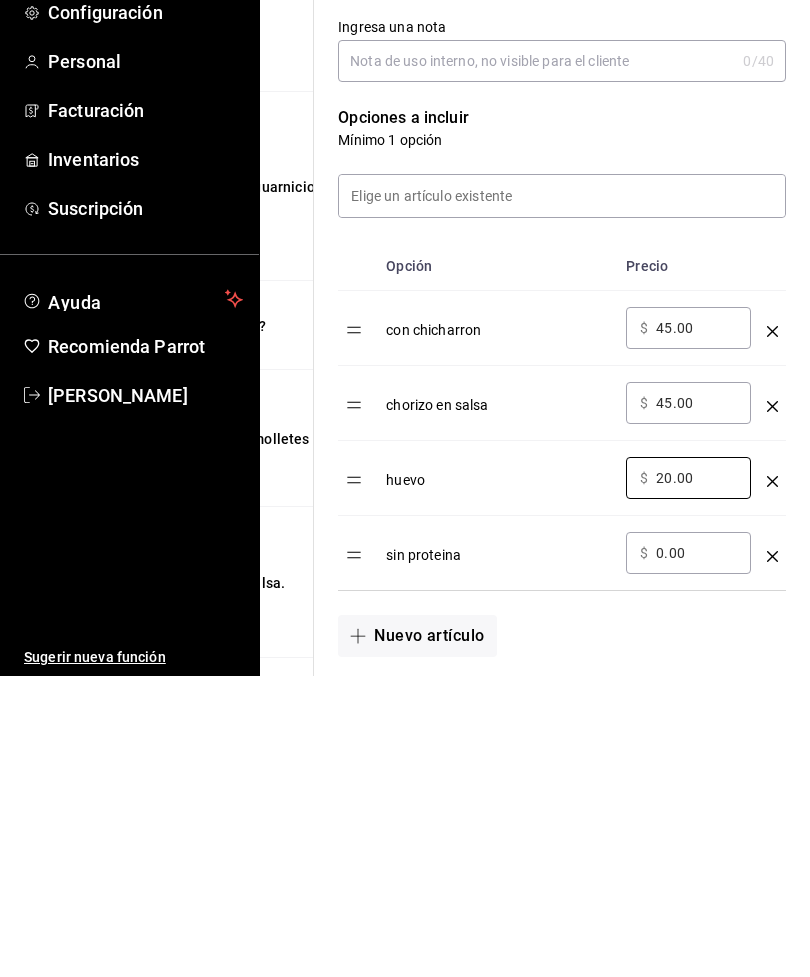 type on "2.00" 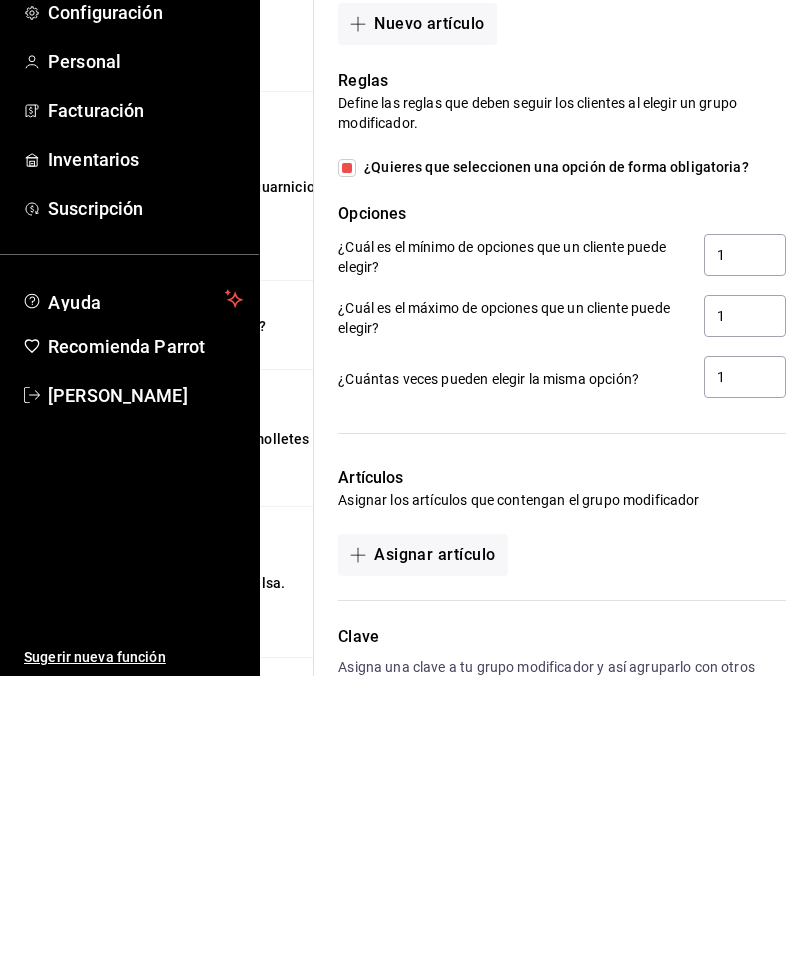 scroll, scrollTop: 917, scrollLeft: 0, axis: vertical 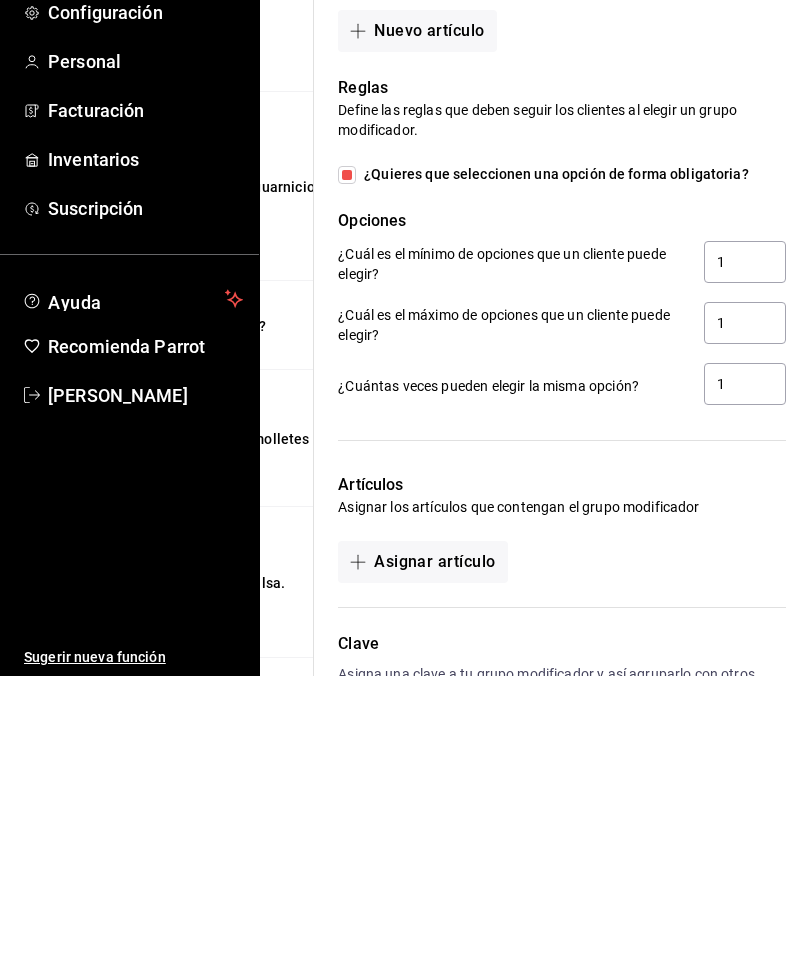 type on "30.00" 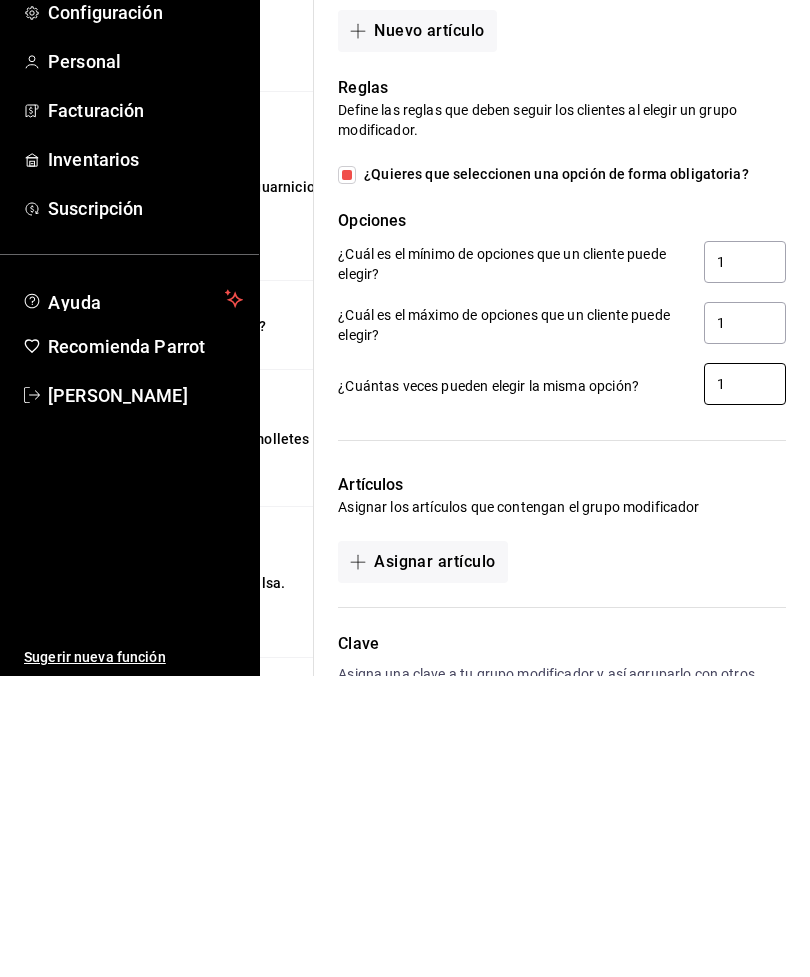 click on "1" at bounding box center (745, 685) 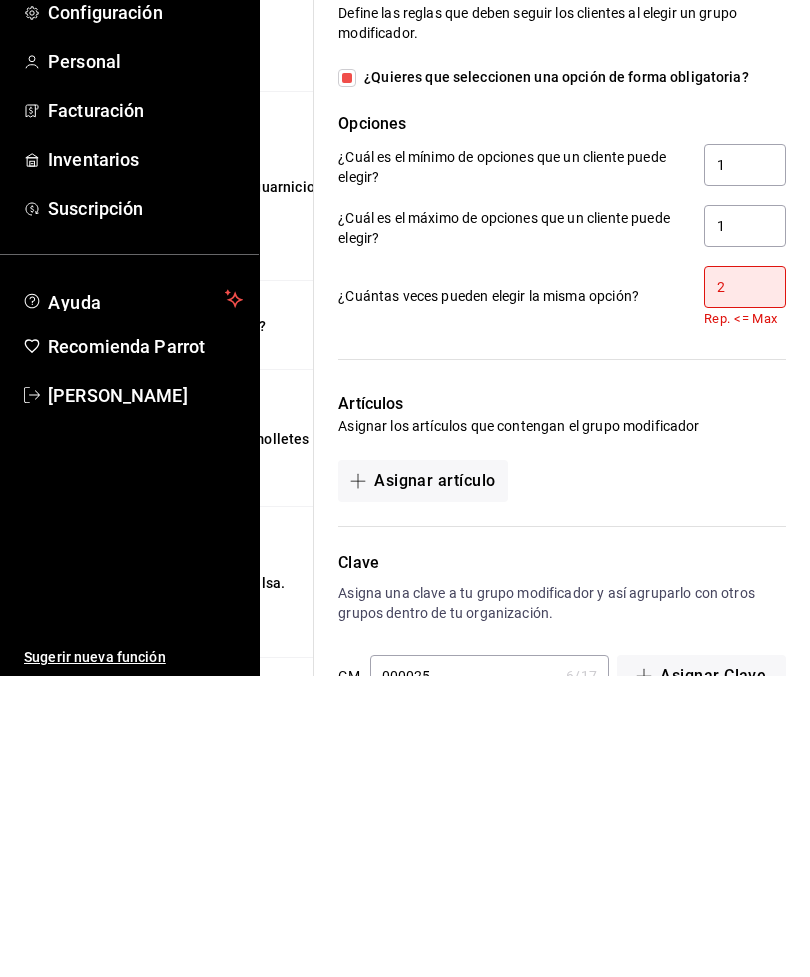 scroll, scrollTop: 1013, scrollLeft: 0, axis: vertical 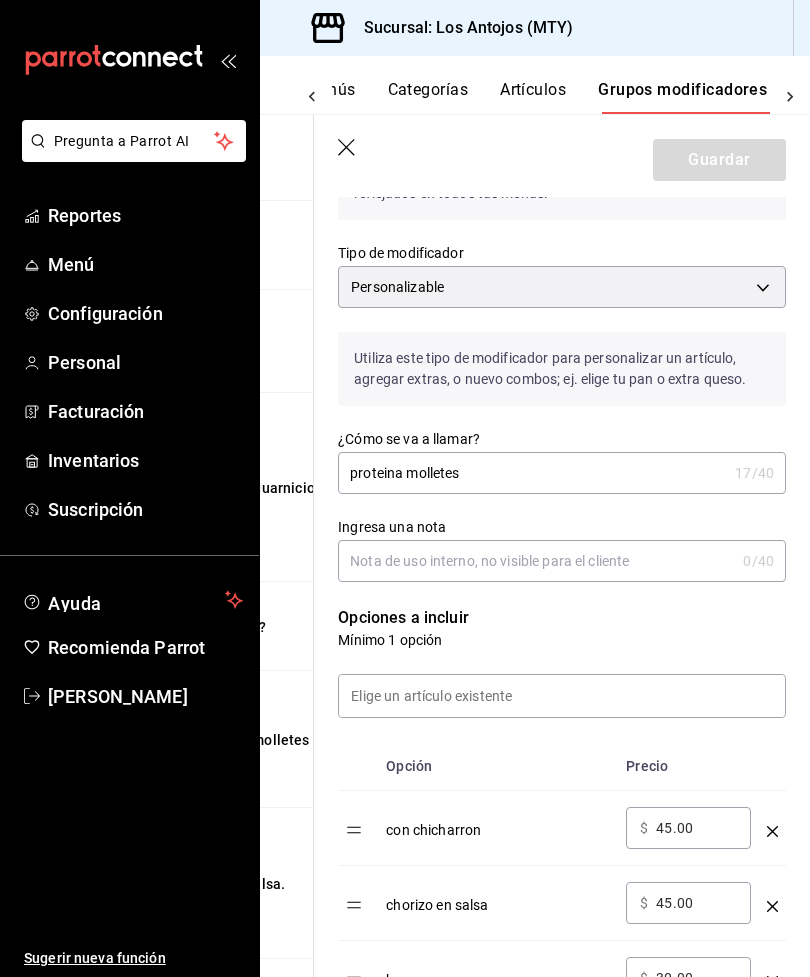 type on "2" 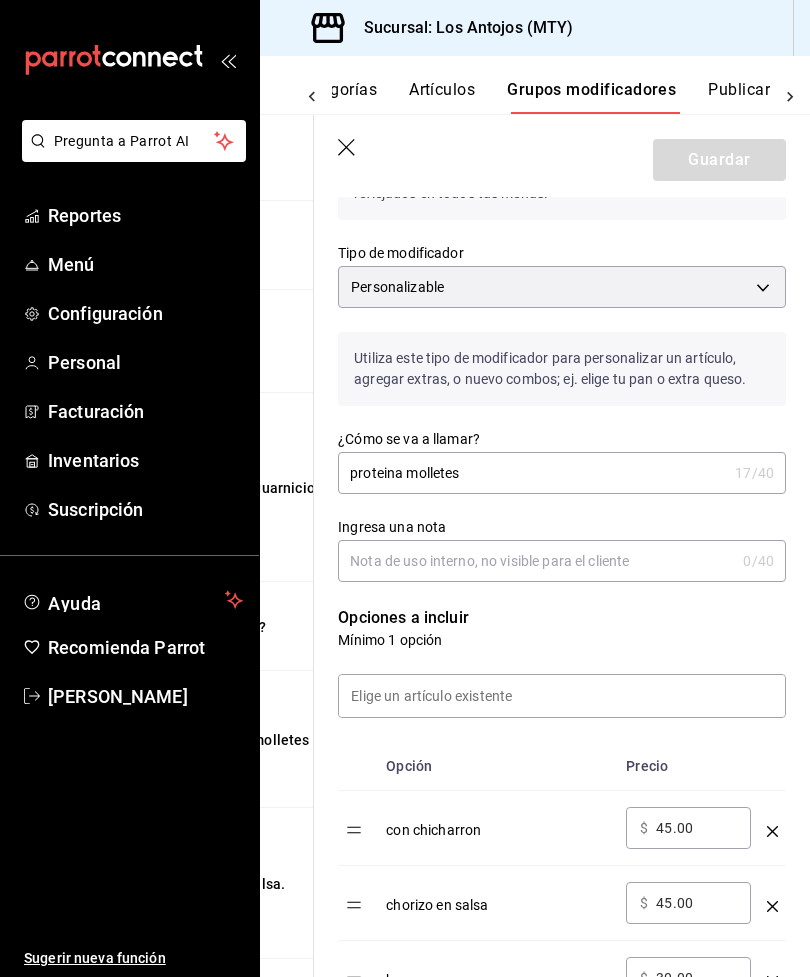 scroll, scrollTop: 0, scrollLeft: 223, axis: horizontal 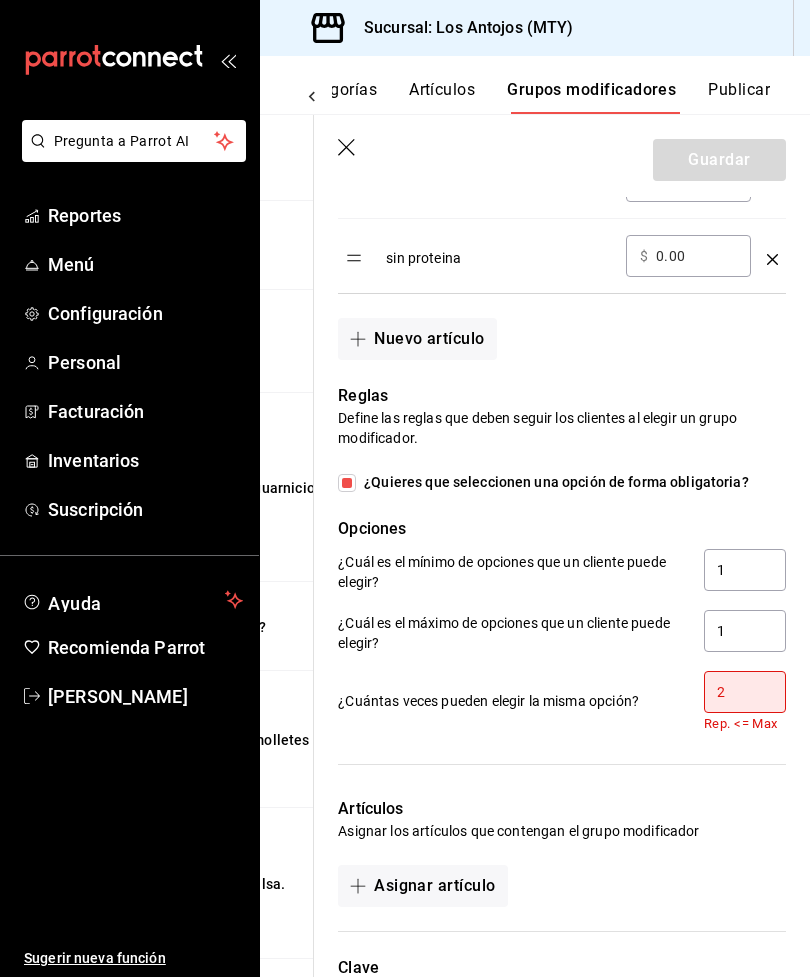 click on "2" at bounding box center (745, 692) 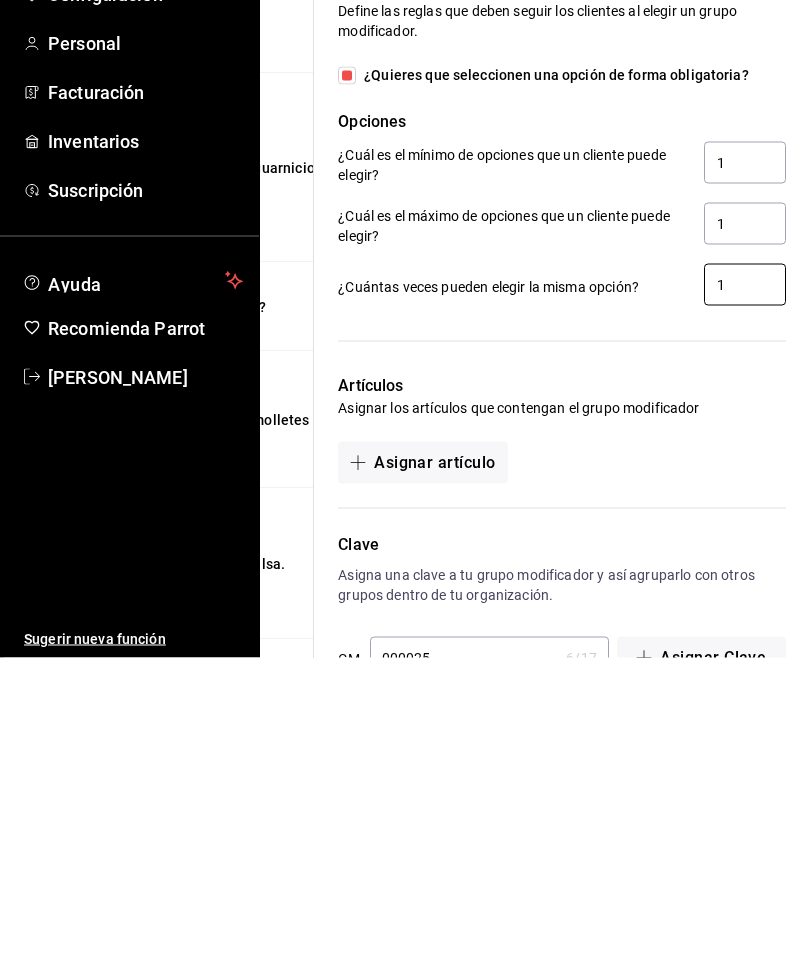 scroll, scrollTop: 998, scrollLeft: 0, axis: vertical 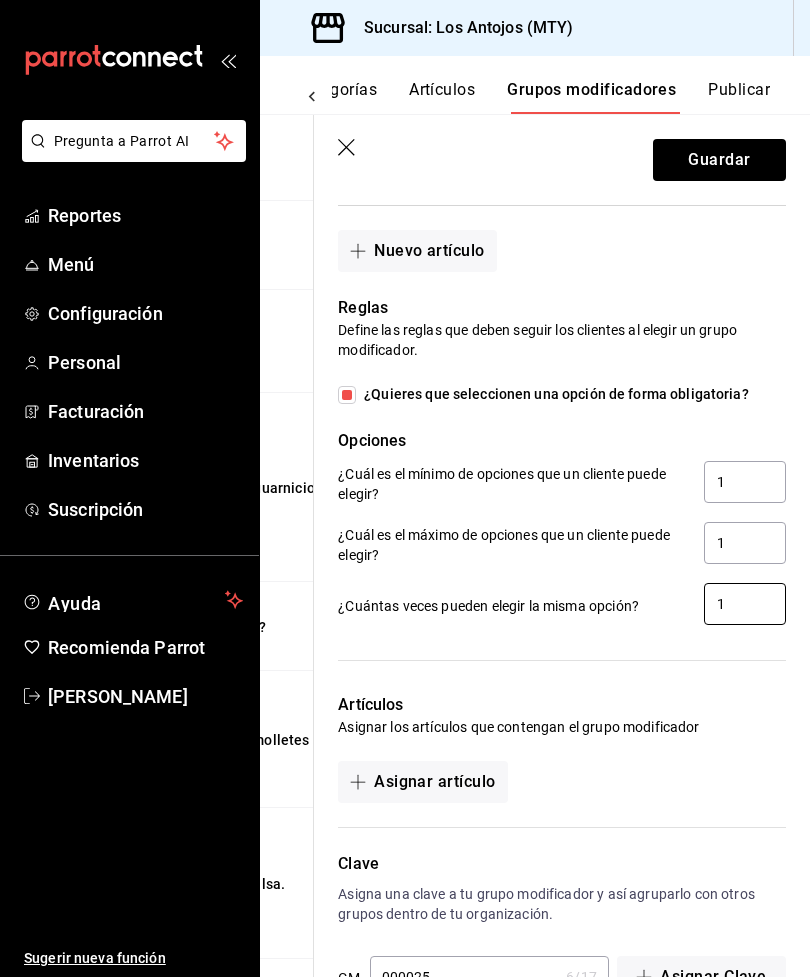 type on "1" 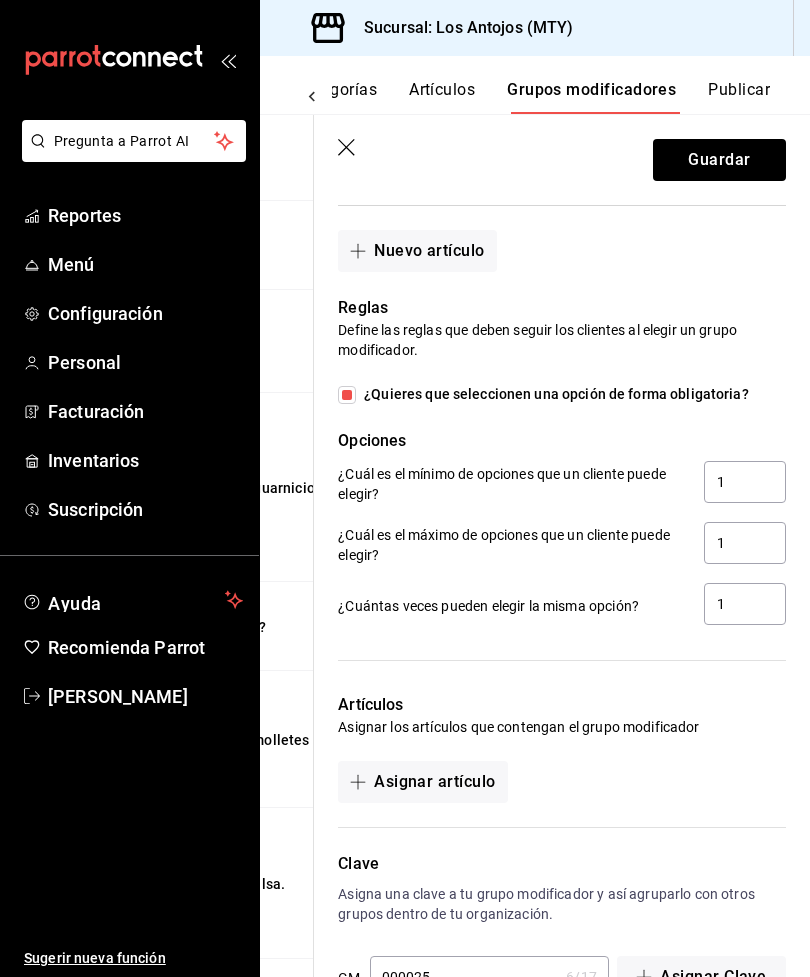 click on "Guardar" at bounding box center [719, 160] 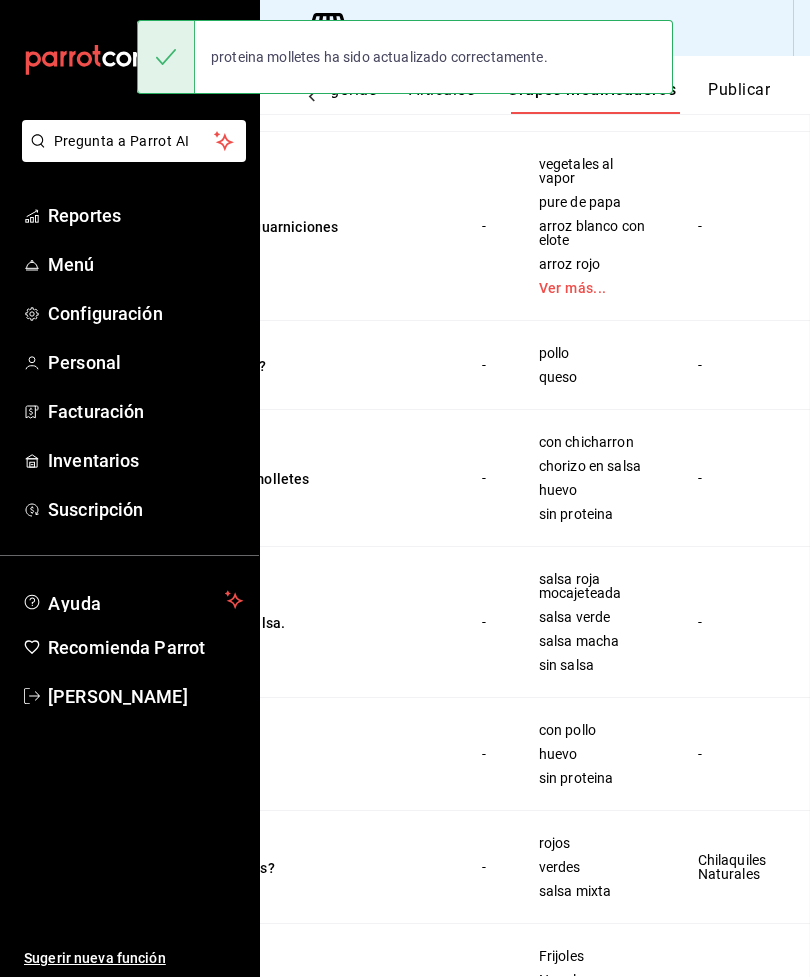 scroll, scrollTop: 0, scrollLeft: 0, axis: both 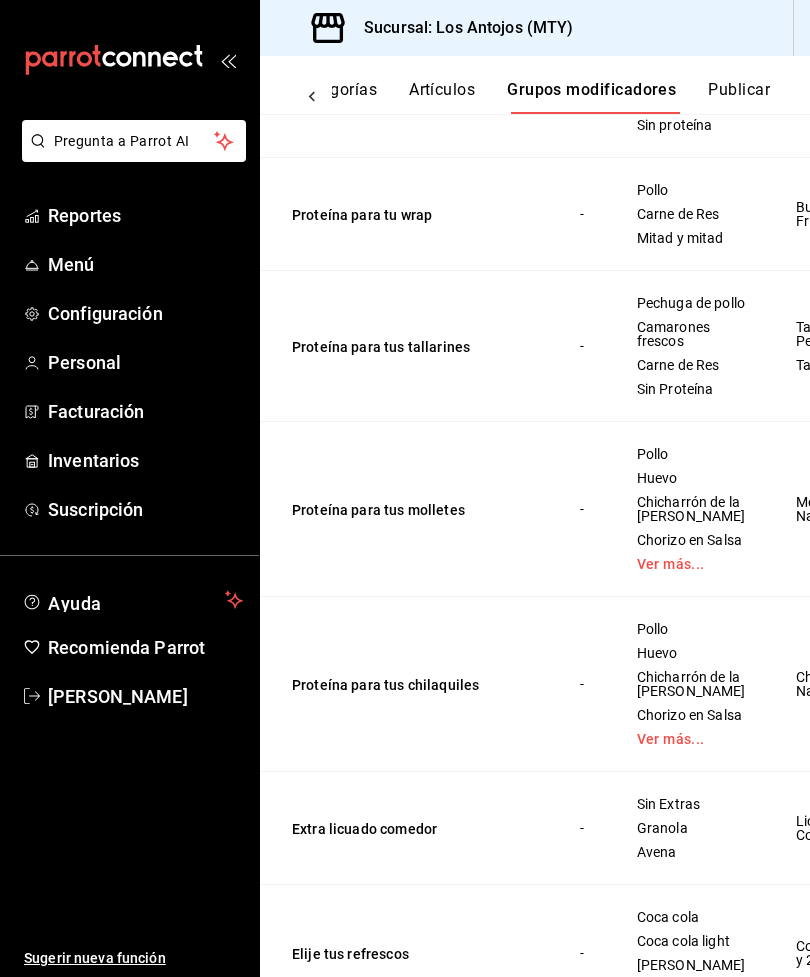 click on "Ver más..." at bounding box center (691, 564) 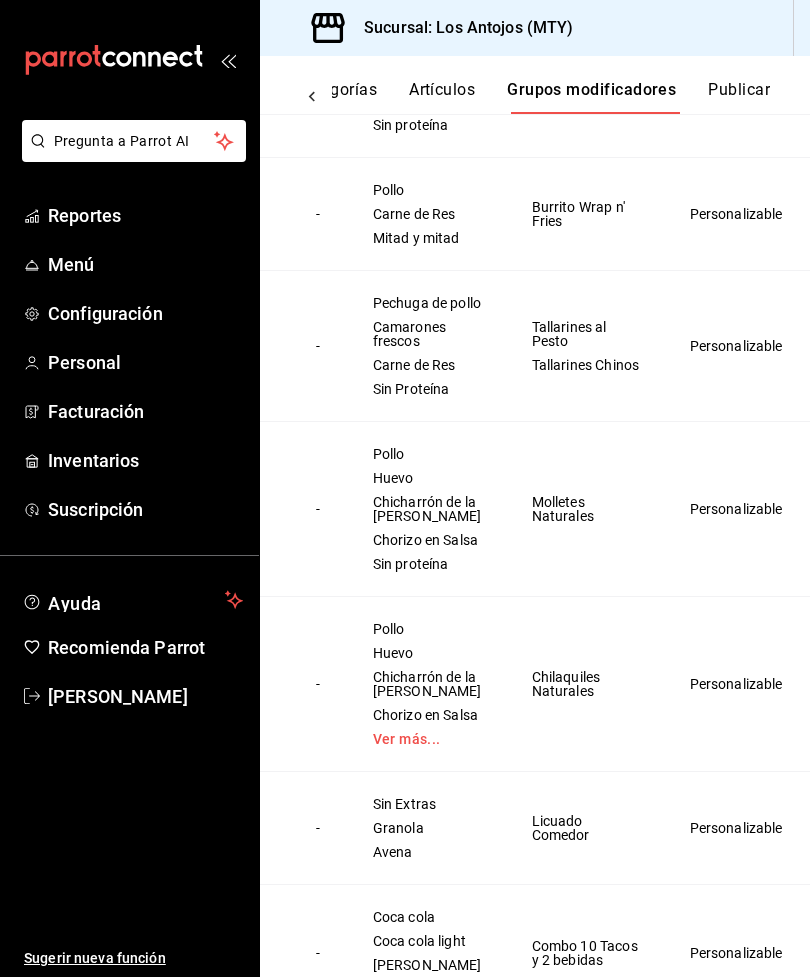 scroll, scrollTop: 0, scrollLeft: 263, axis: horizontal 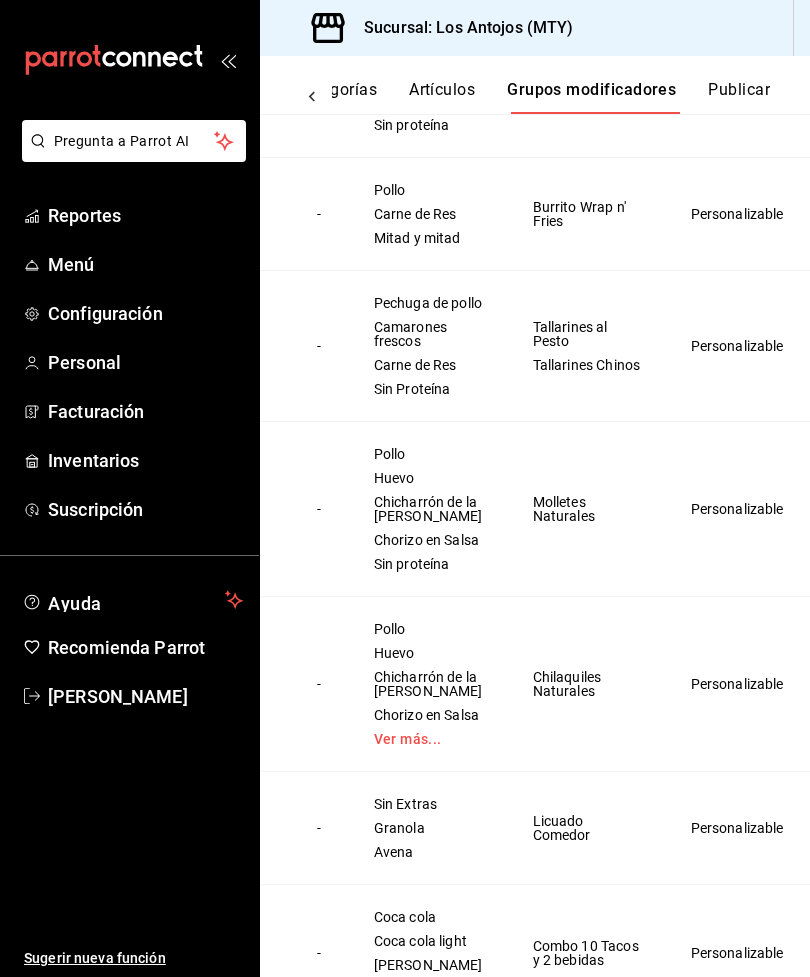 click 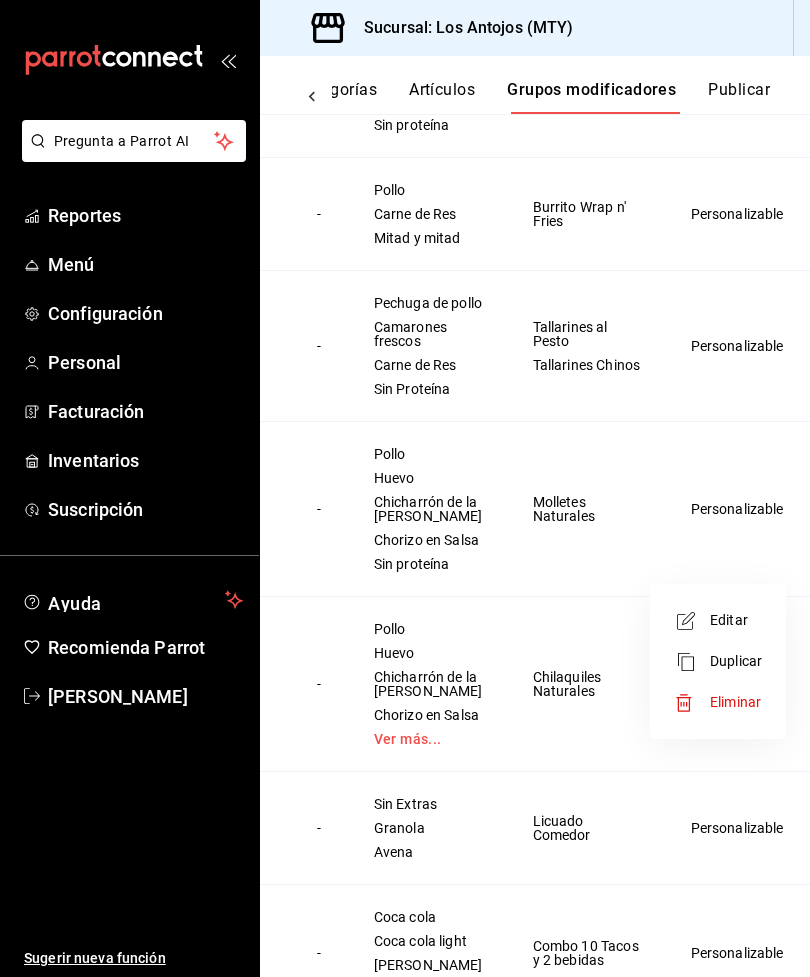 click on "Editar" at bounding box center [736, 620] 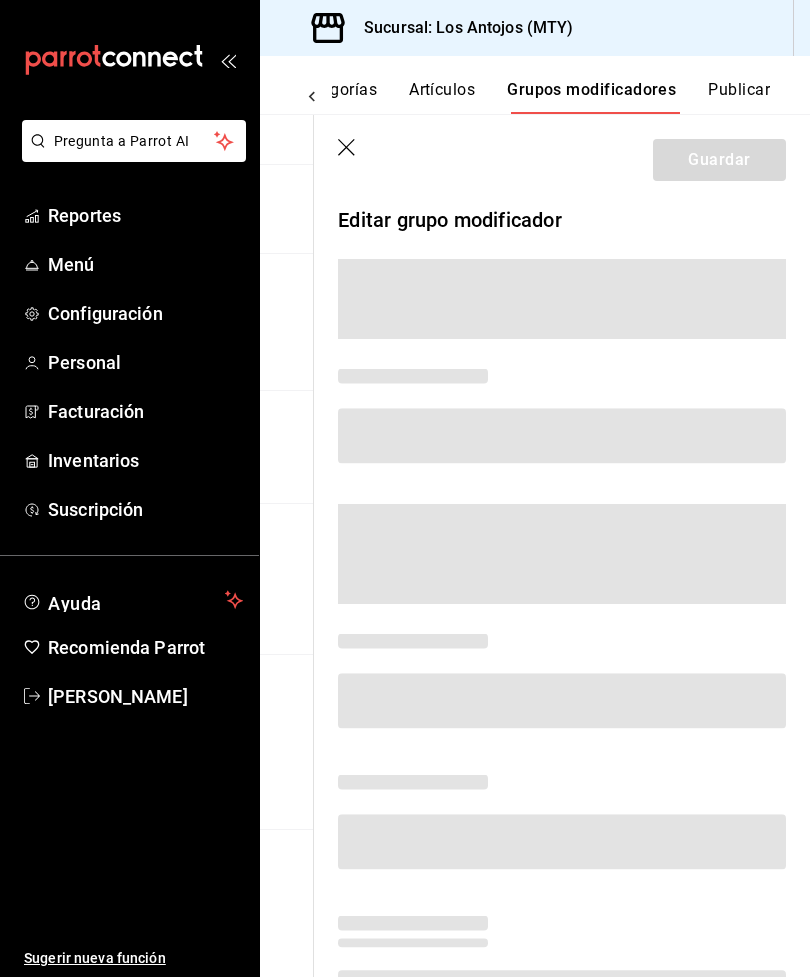 scroll, scrollTop: 0, scrollLeft: 94, axis: horizontal 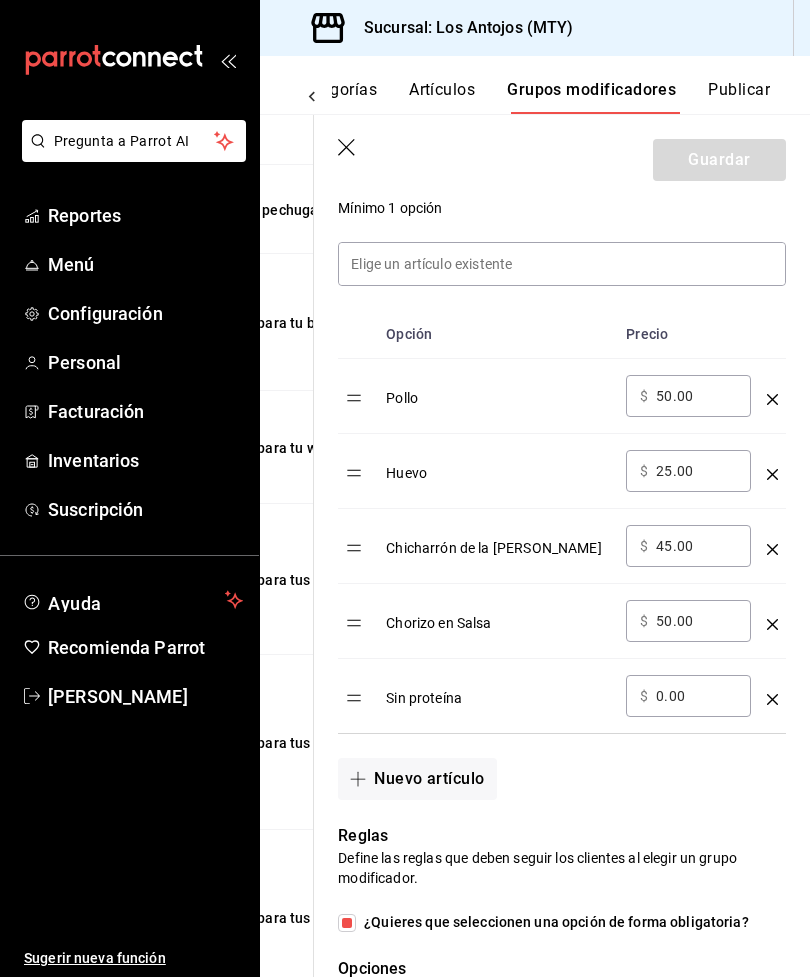 click on "50.00" at bounding box center [696, 396] 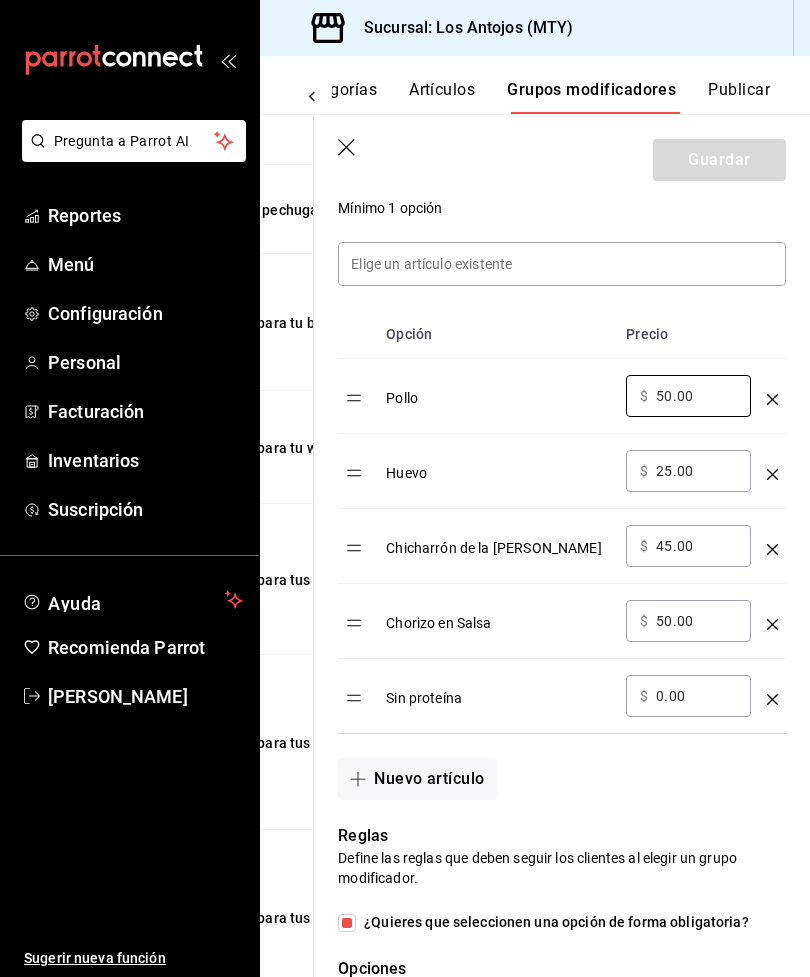 type on "5.00" 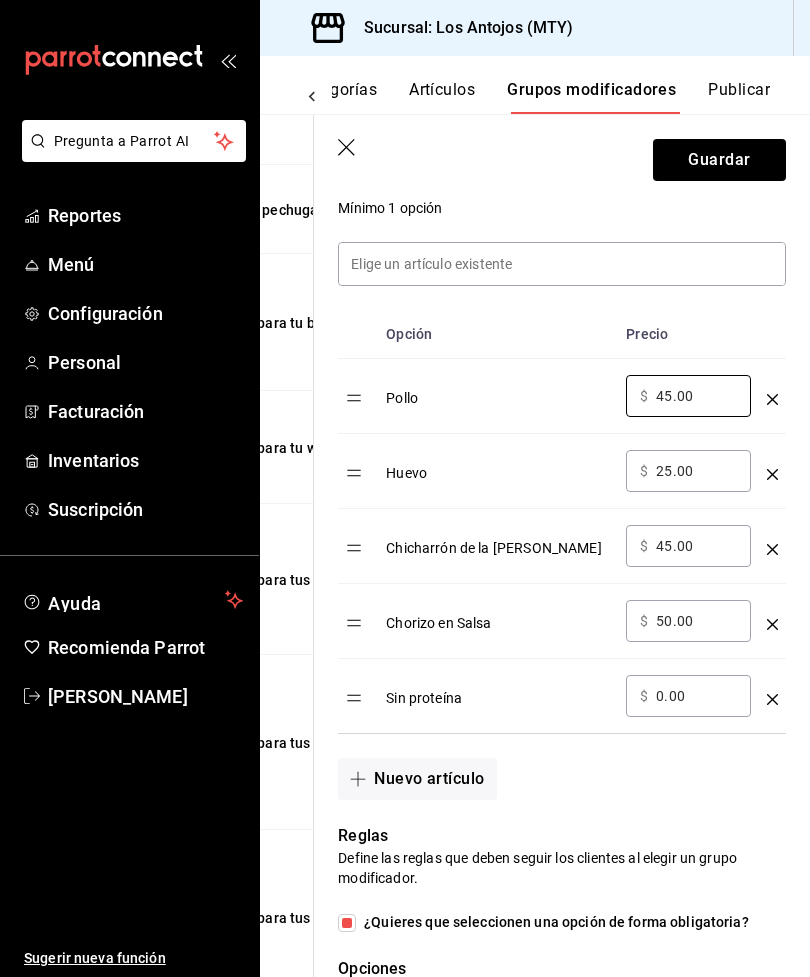 type on "45.00" 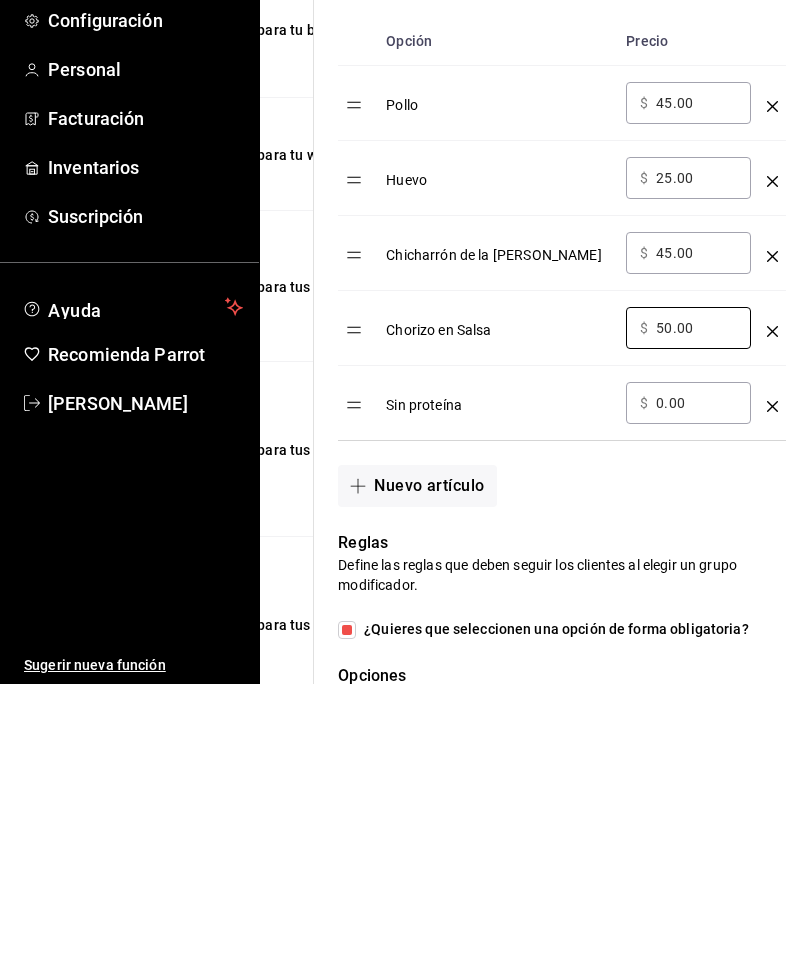 type on "5.00" 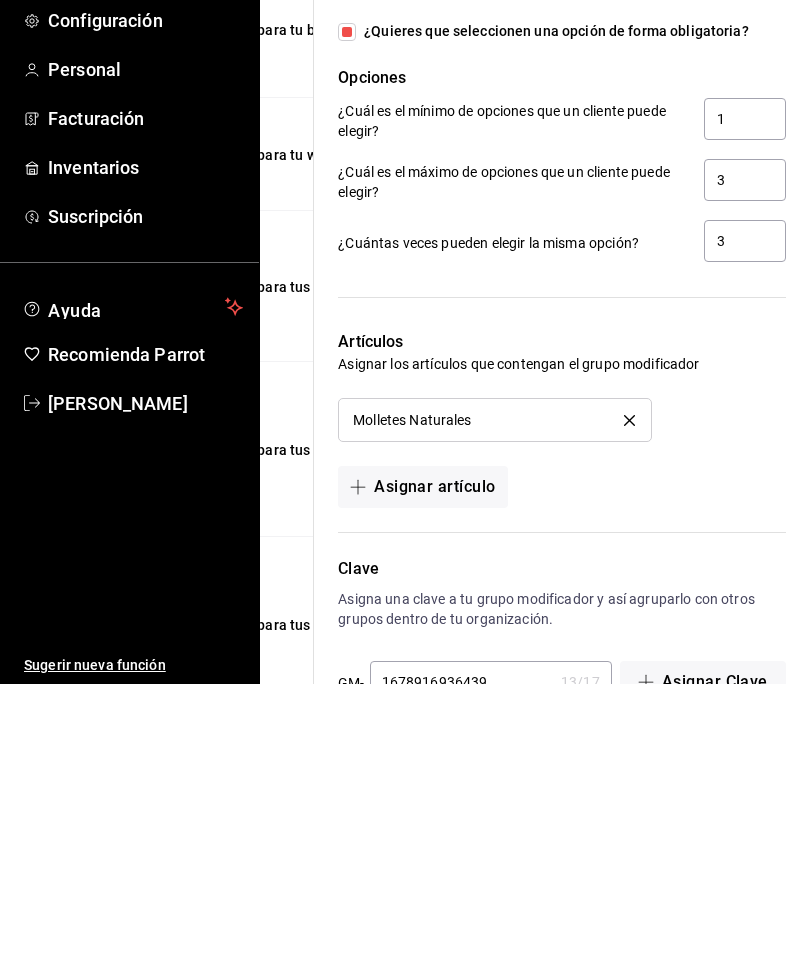 scroll, scrollTop: 1141, scrollLeft: 0, axis: vertical 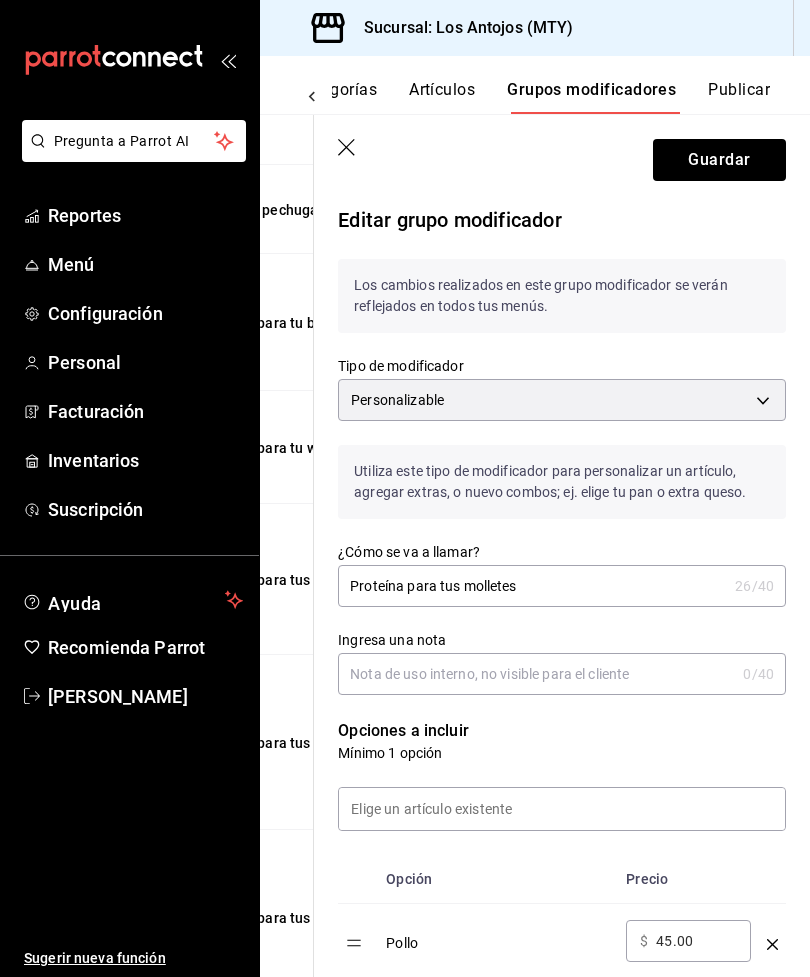type on "45.00" 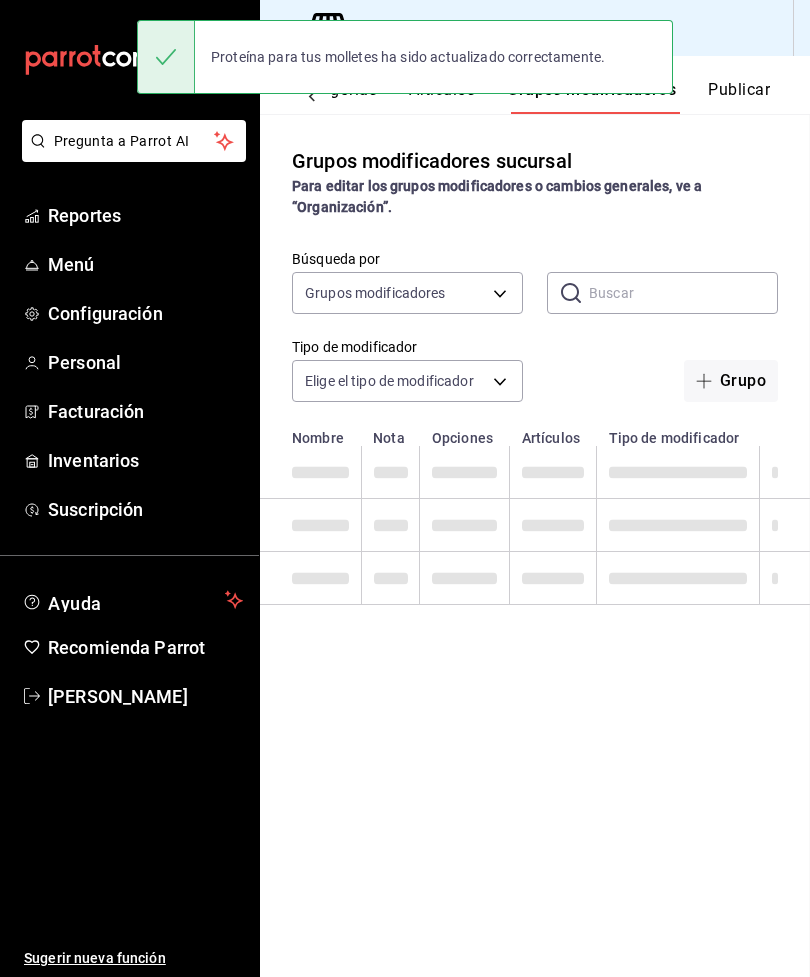 scroll, scrollTop: 0, scrollLeft: 0, axis: both 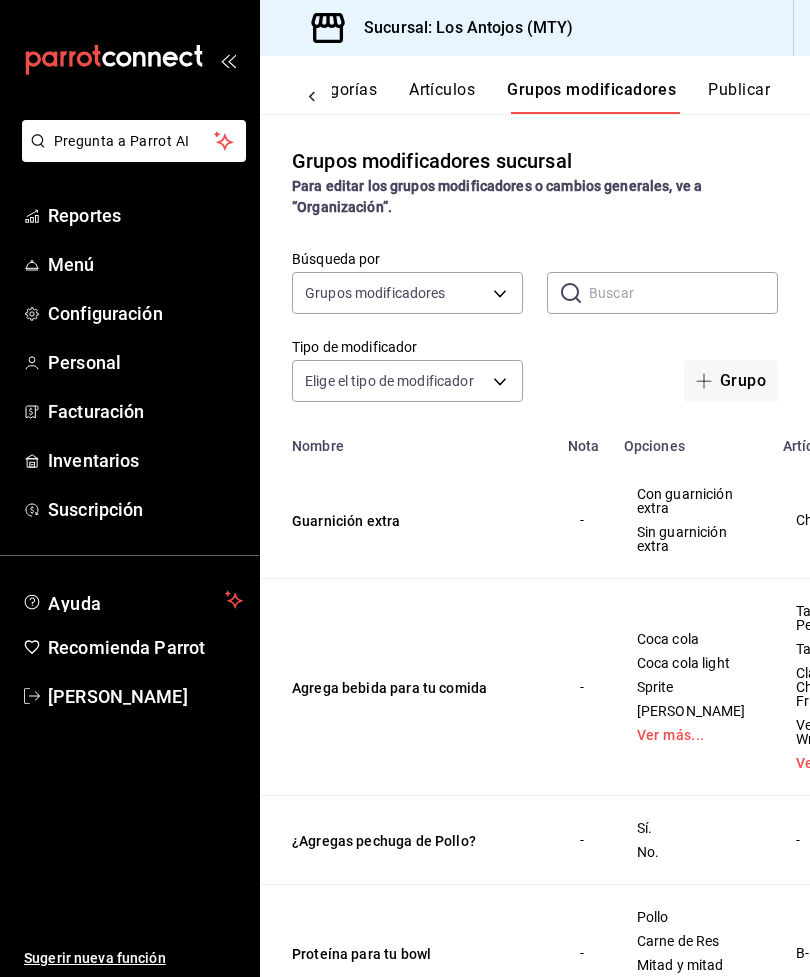 click on "Artículos" at bounding box center (442, 97) 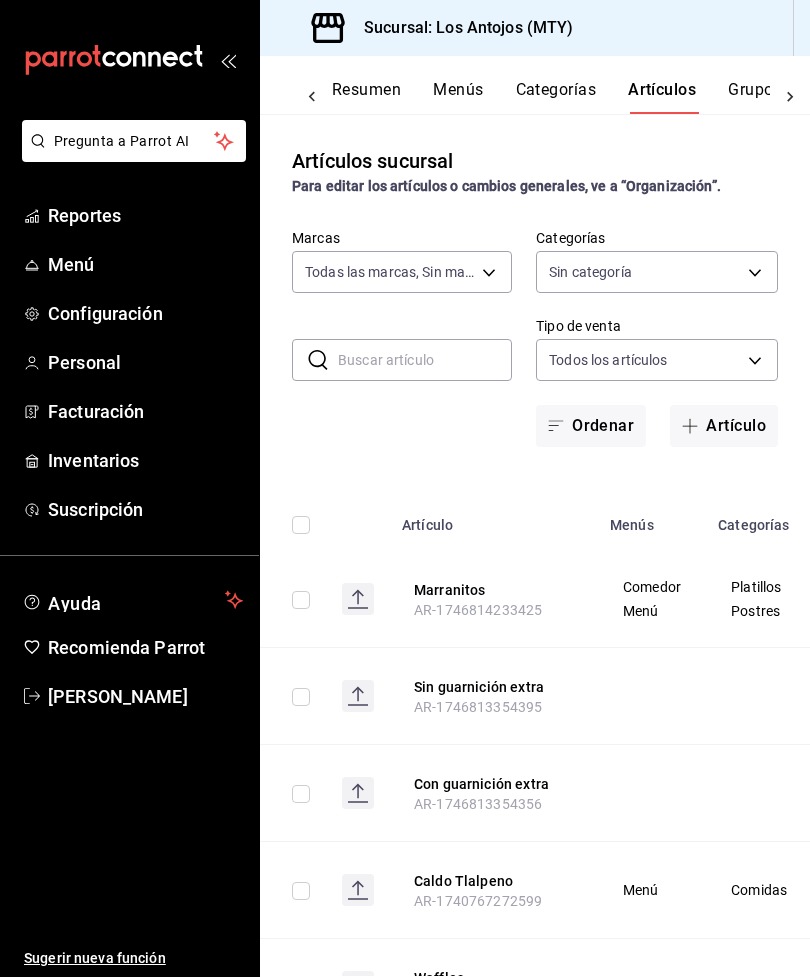 type on "e664c956-340e-4a12-8871-beec803676ca,9b01e101-d285-474b-8070-8b4d34734178,5a4963e7-4325-4327-9bda-e0bcd6bc066a" 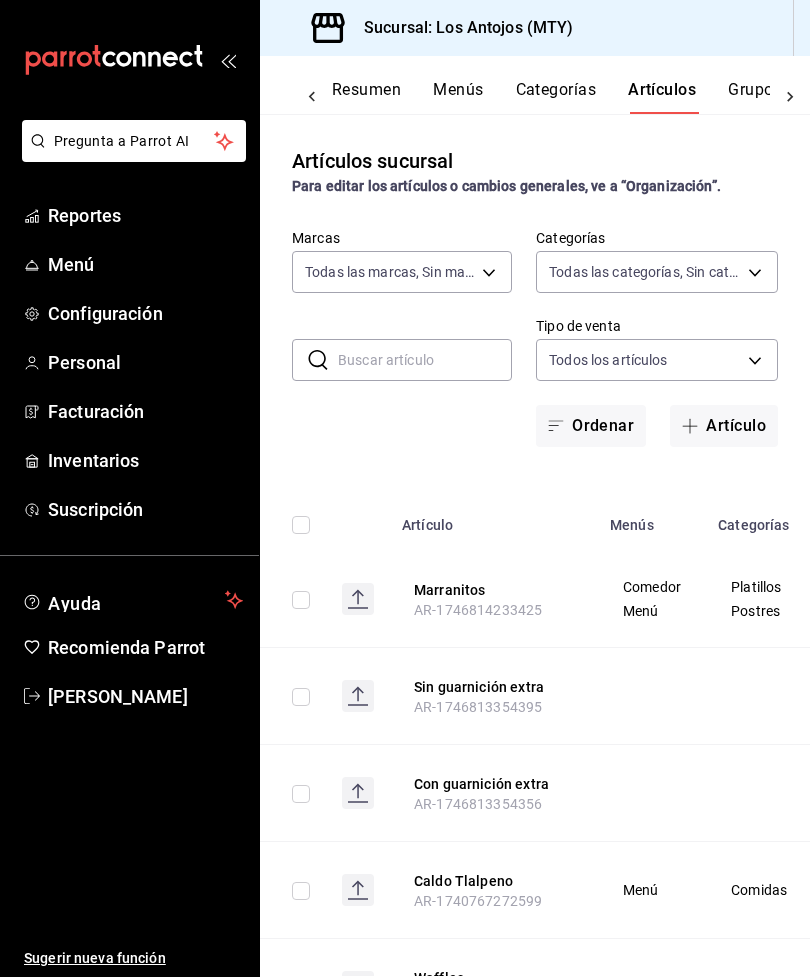 scroll, scrollTop: 0, scrollLeft: 48, axis: horizontal 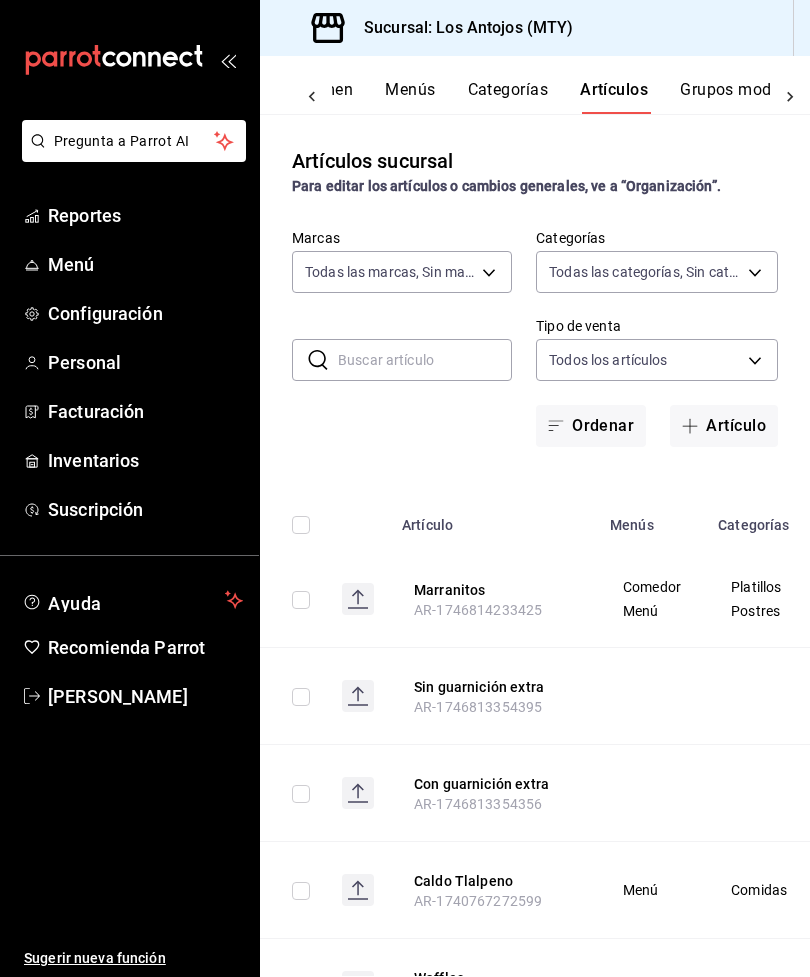click on "Sucursal: Los Antojos (MTY)" at bounding box center [461, 28] 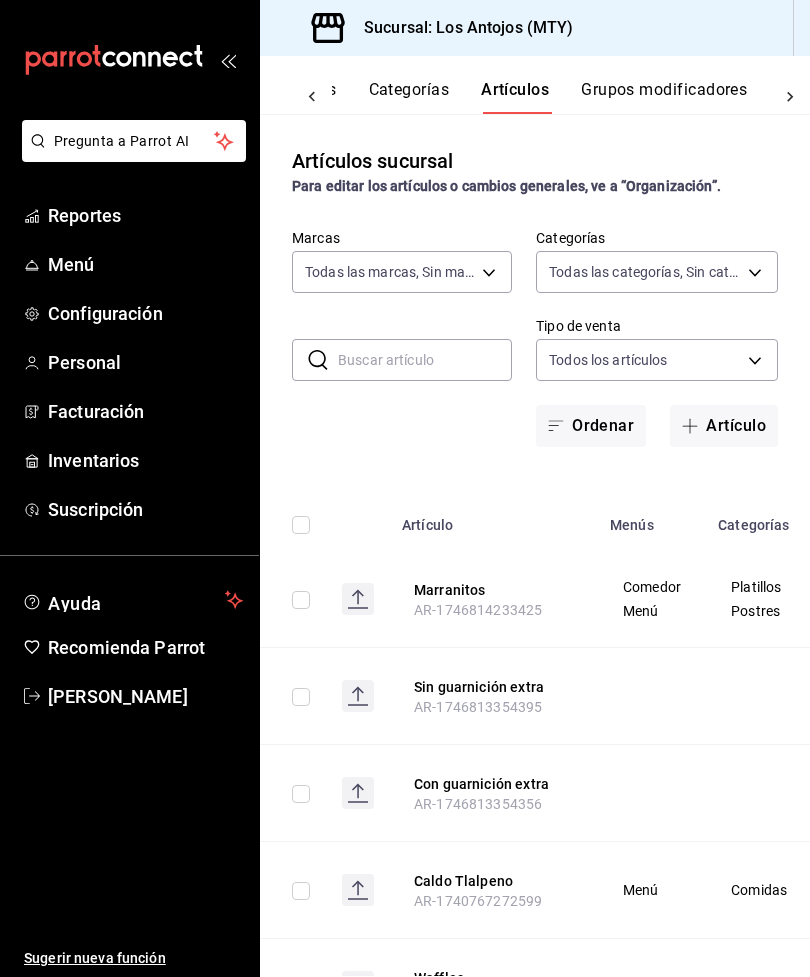 scroll, scrollTop: 0, scrollLeft: 223, axis: horizontal 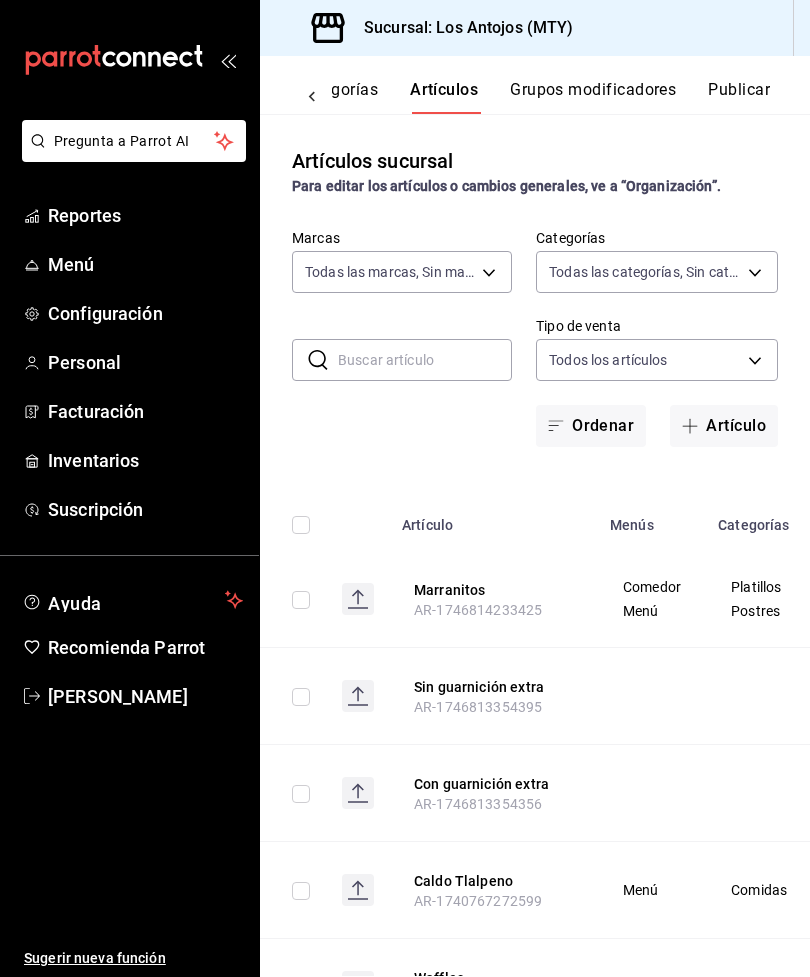 click 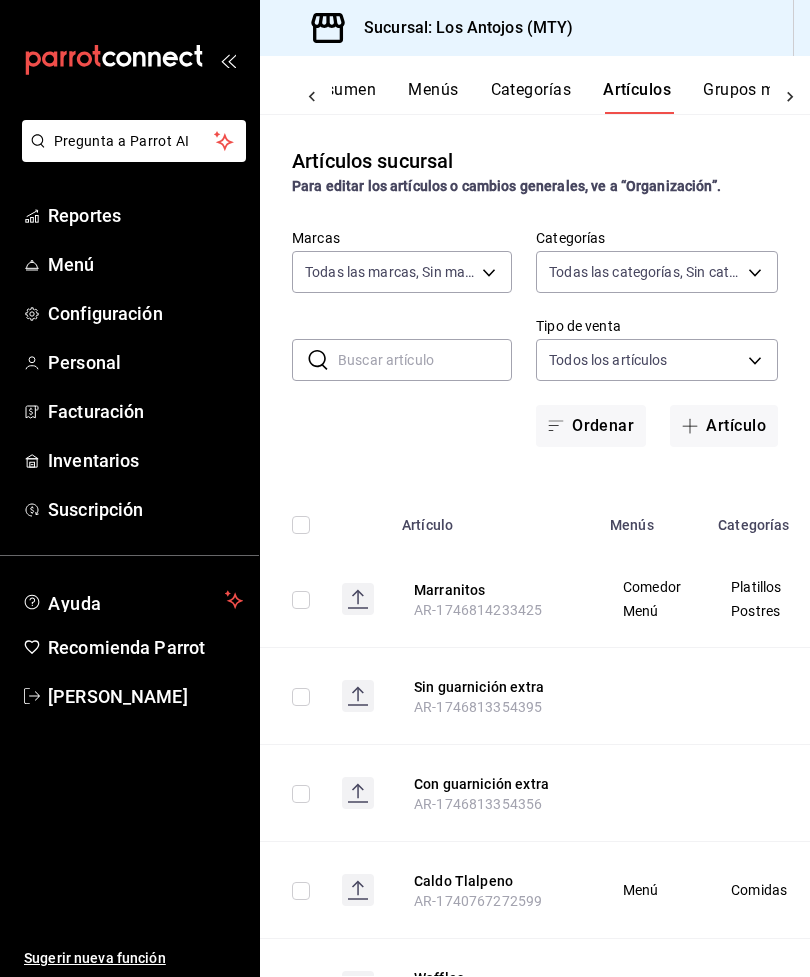 scroll, scrollTop: 0, scrollLeft: 0, axis: both 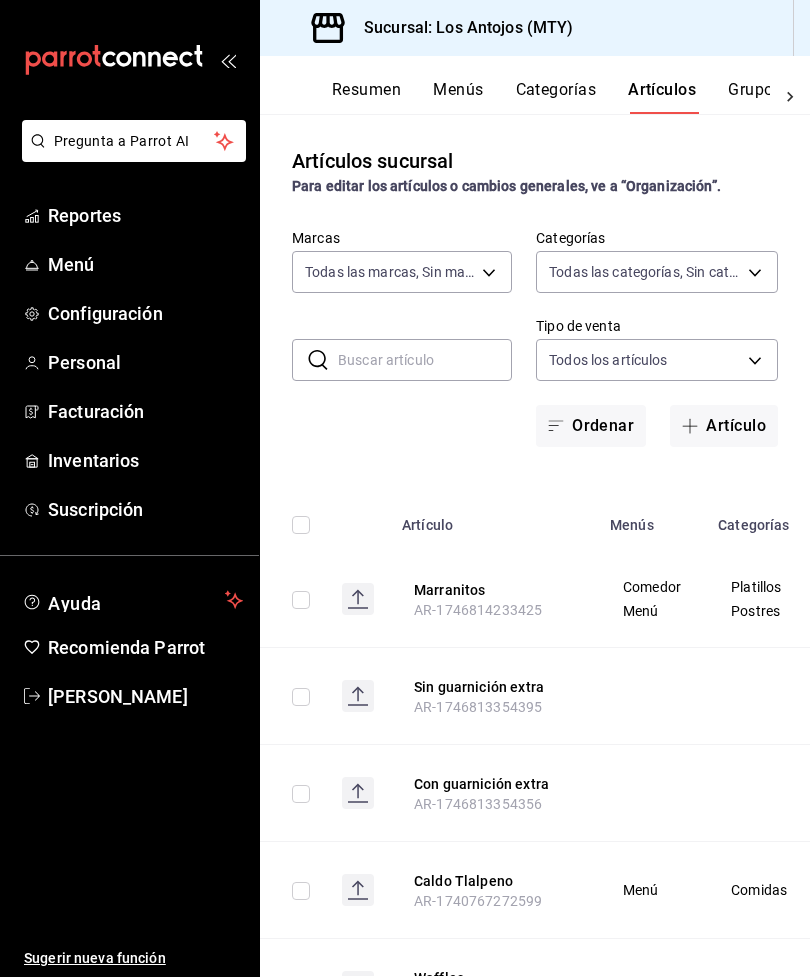 click on "Menús" at bounding box center [458, 97] 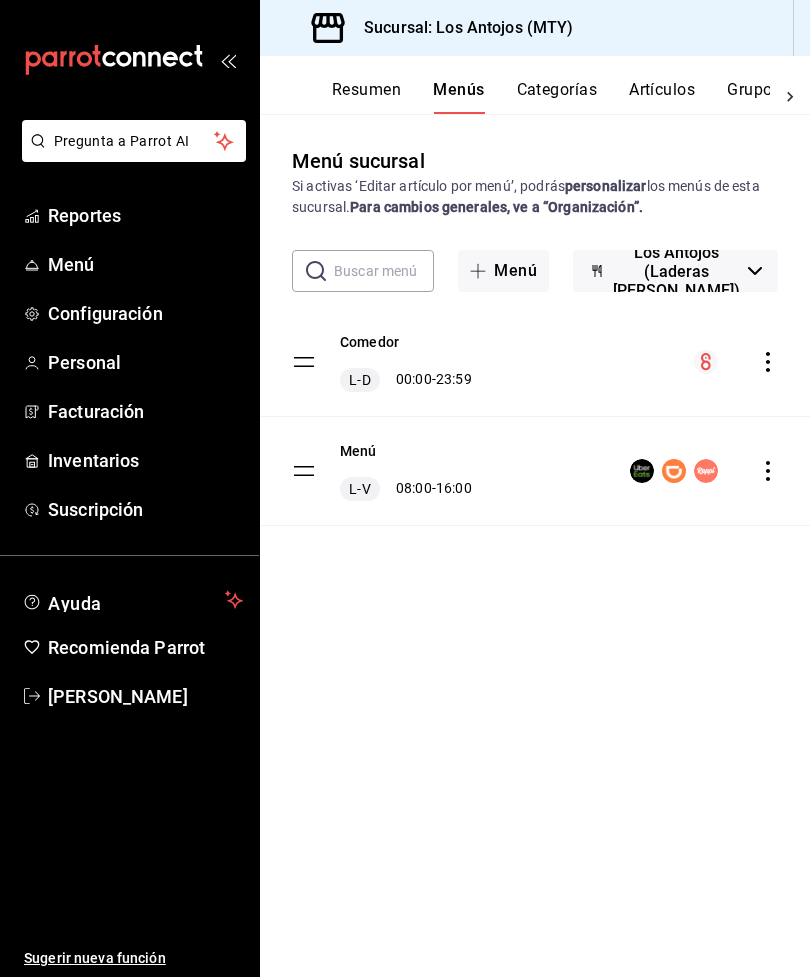 click 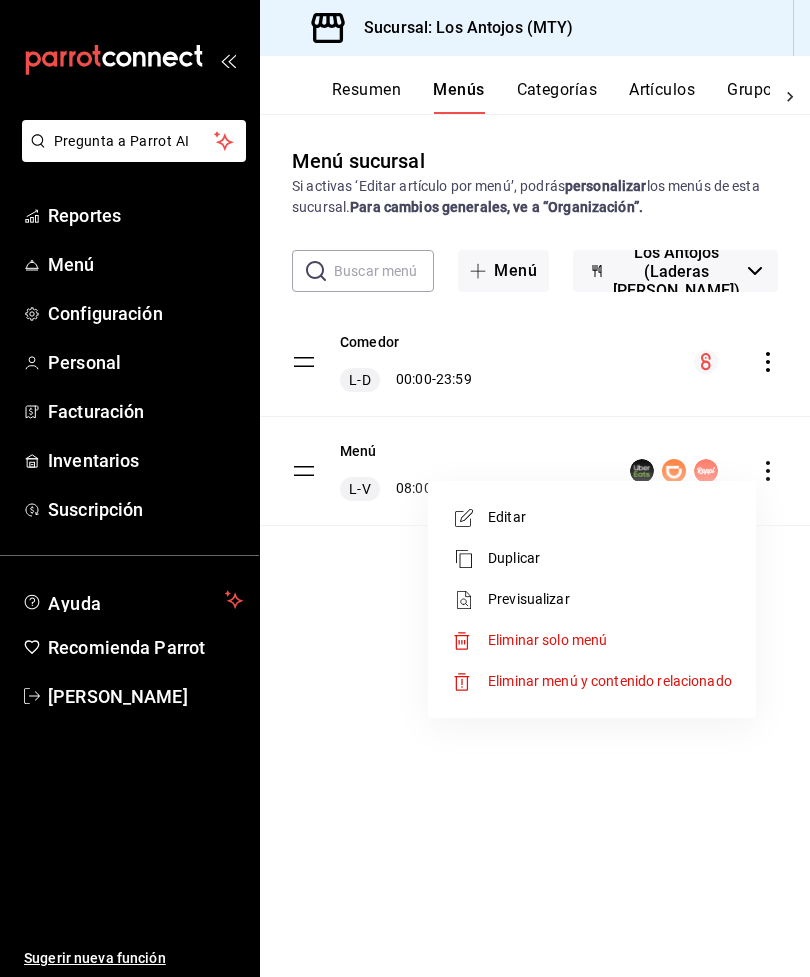 click on "Editar" at bounding box center (610, 517) 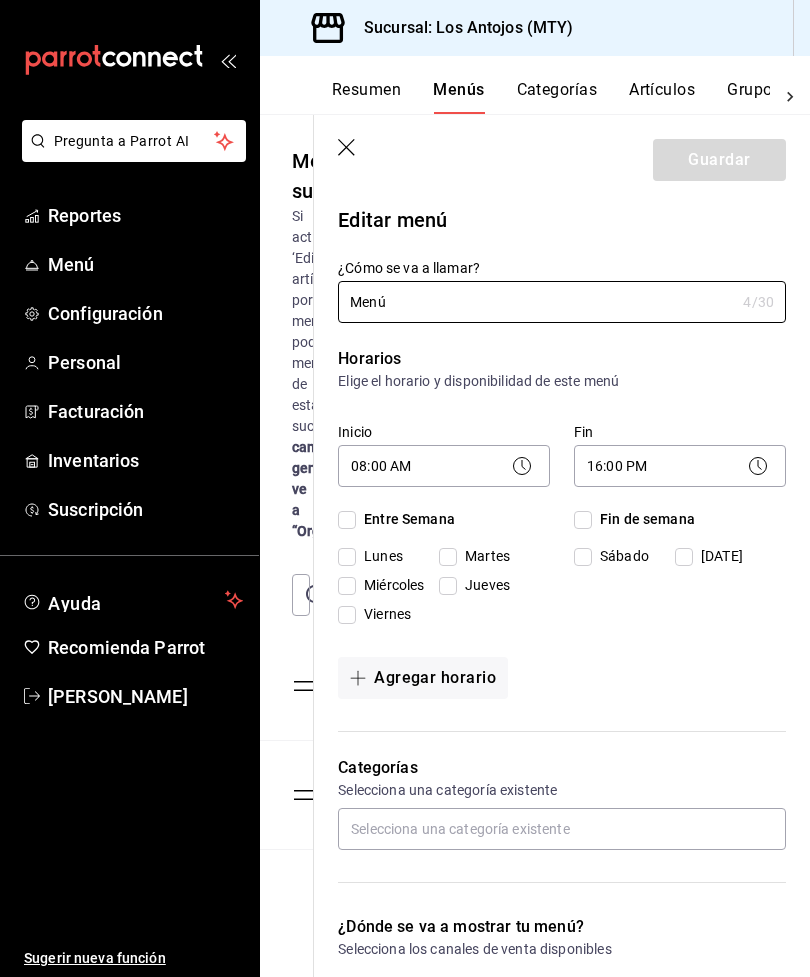 checkbox on "true" 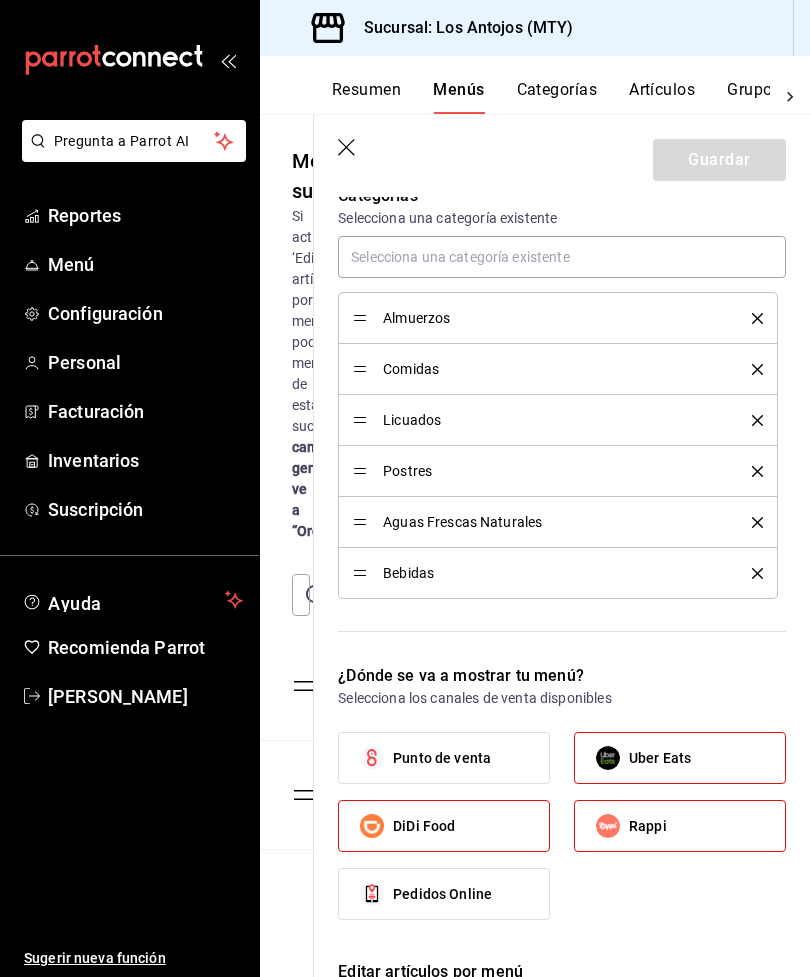 scroll, scrollTop: 539, scrollLeft: 0, axis: vertical 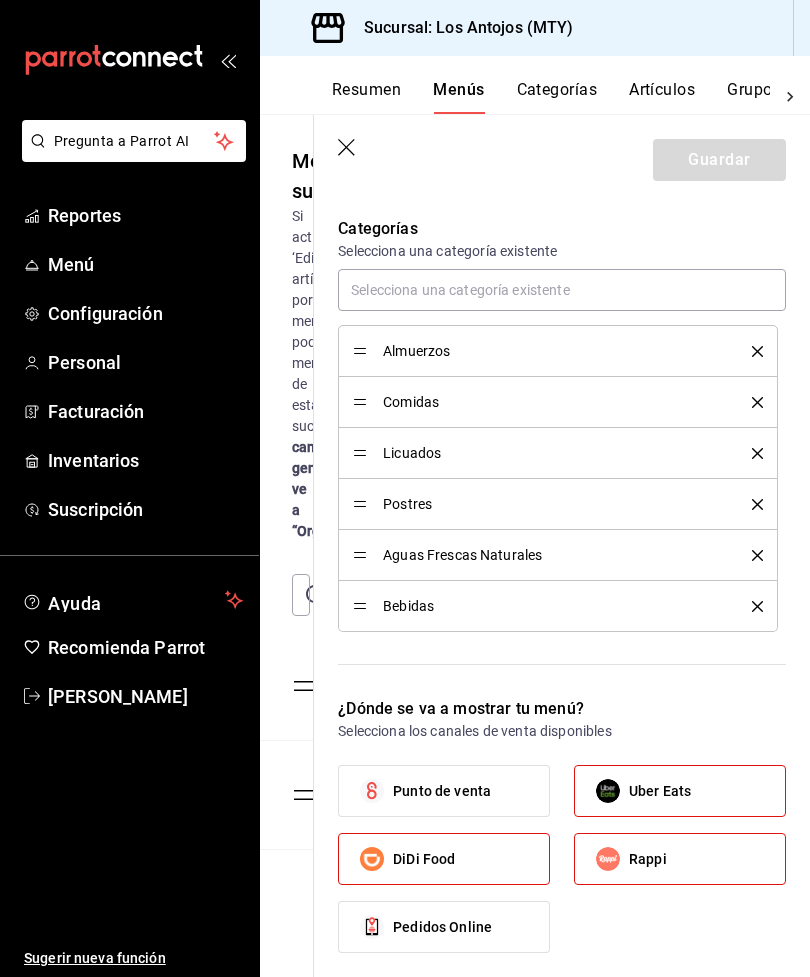 click on "Almuerzos" at bounding box center [558, 351] 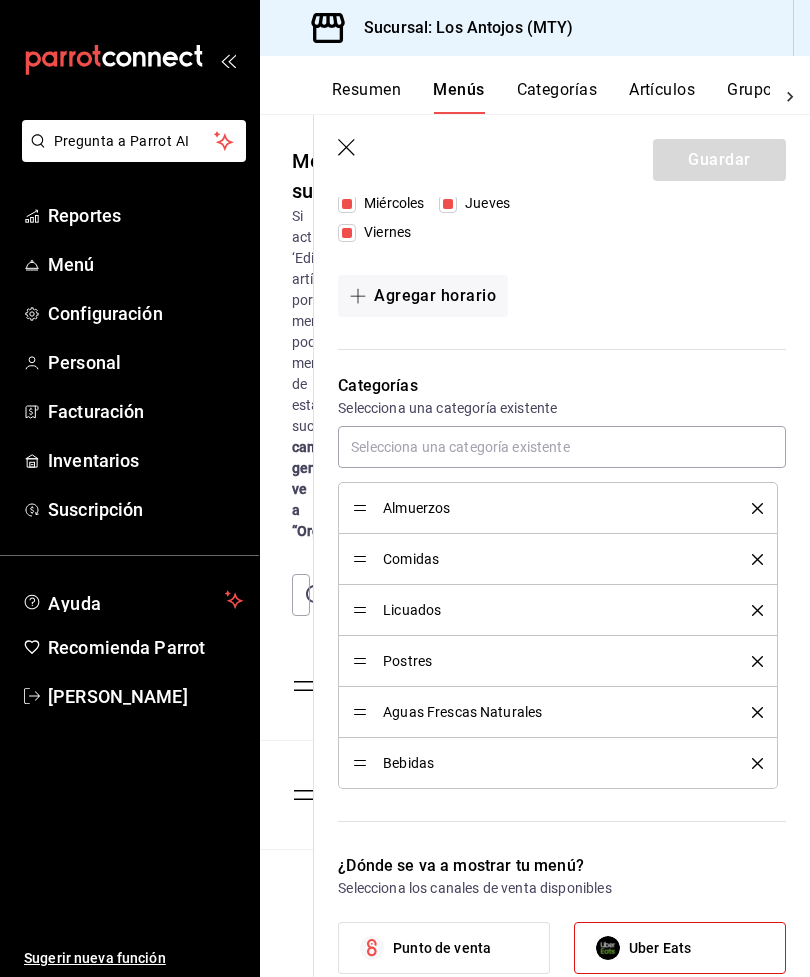 scroll, scrollTop: 397, scrollLeft: 0, axis: vertical 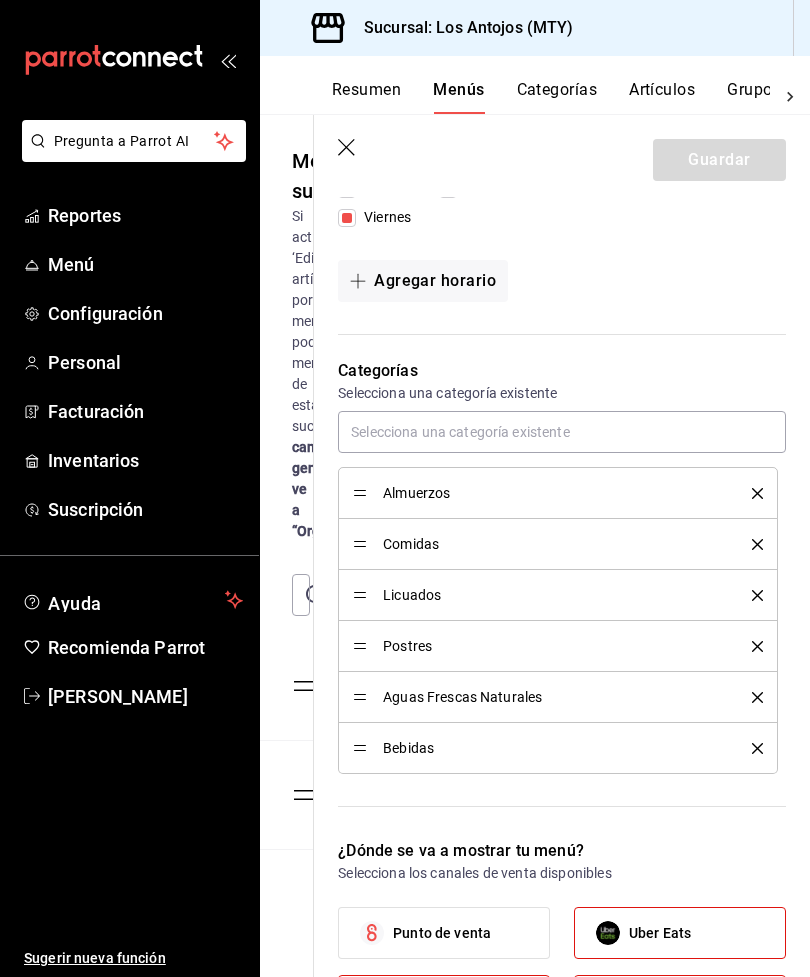 click on "Almuerzos" at bounding box center (552, 493) 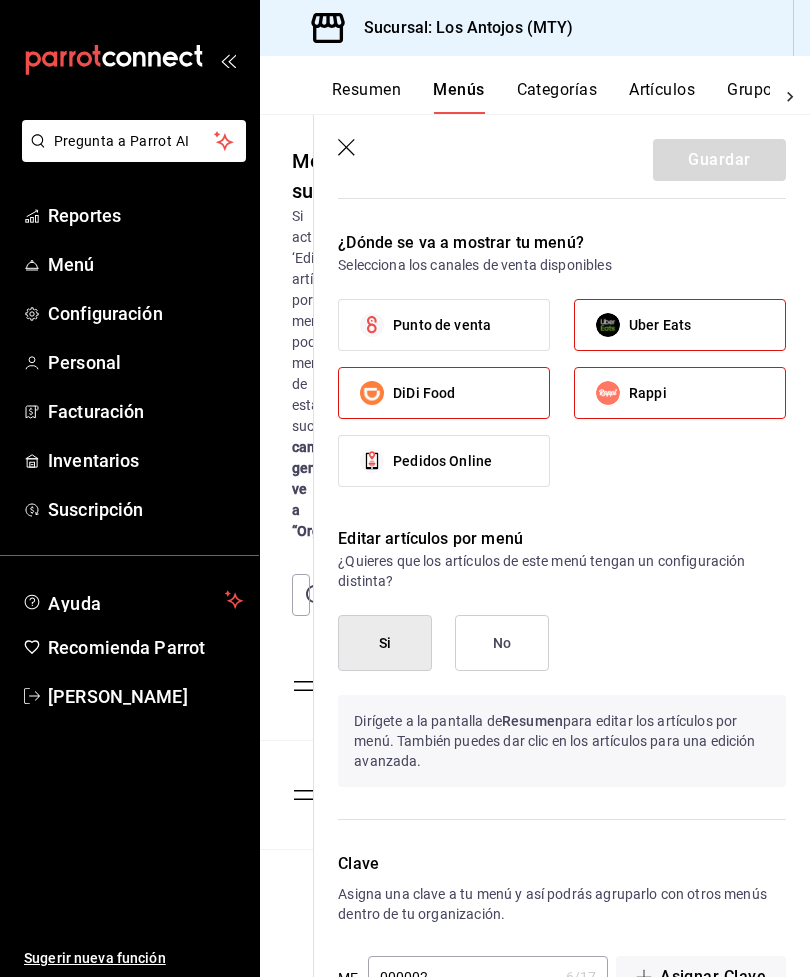 scroll, scrollTop: 1004, scrollLeft: 0, axis: vertical 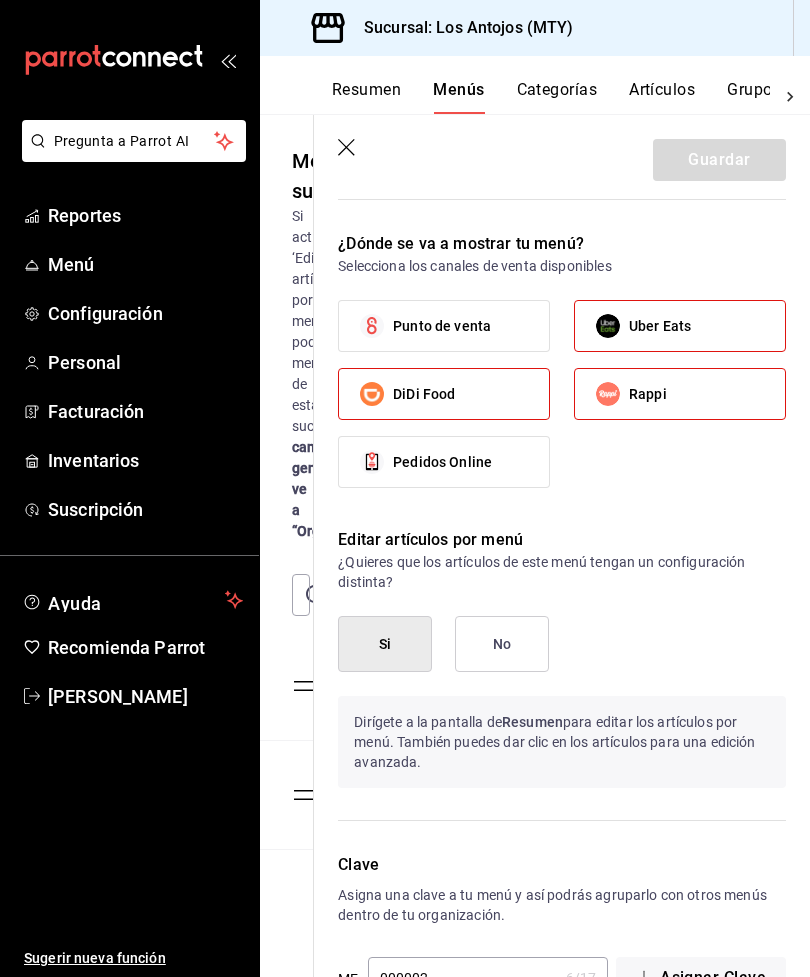 click 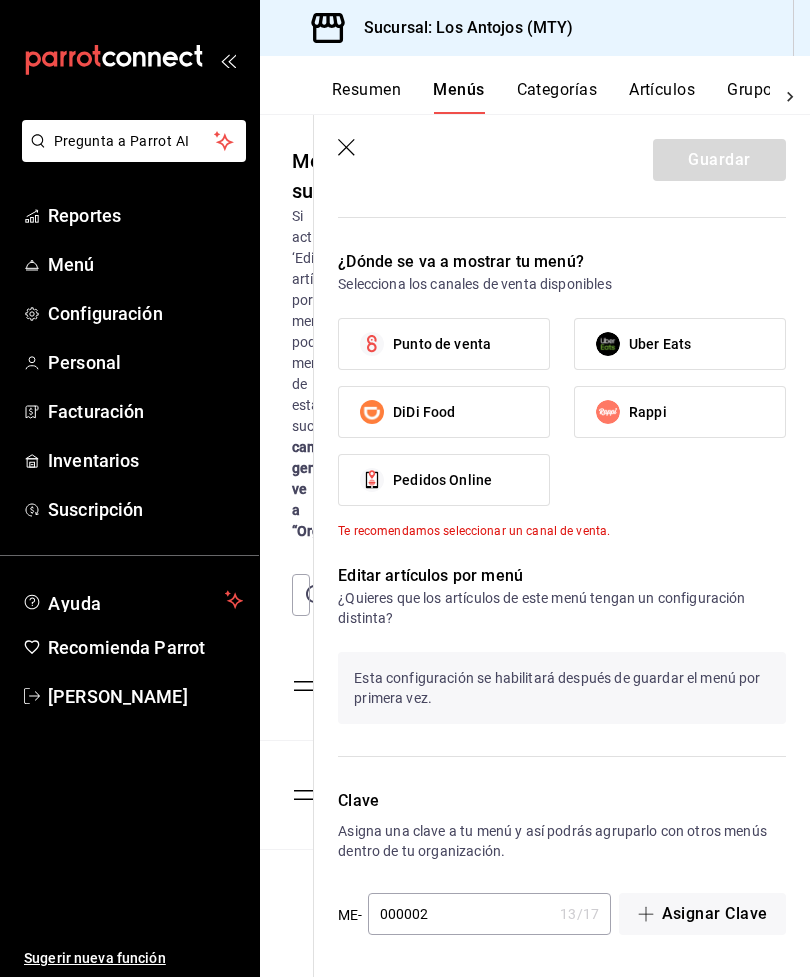 type 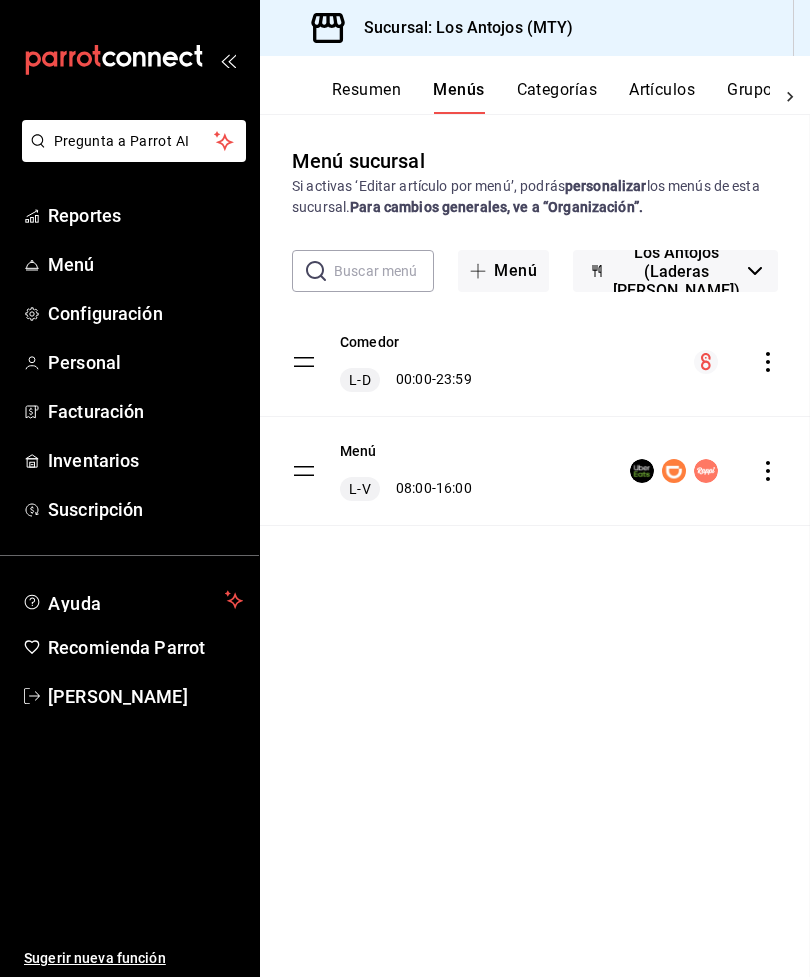 scroll, scrollTop: 601, scrollLeft: 0, axis: vertical 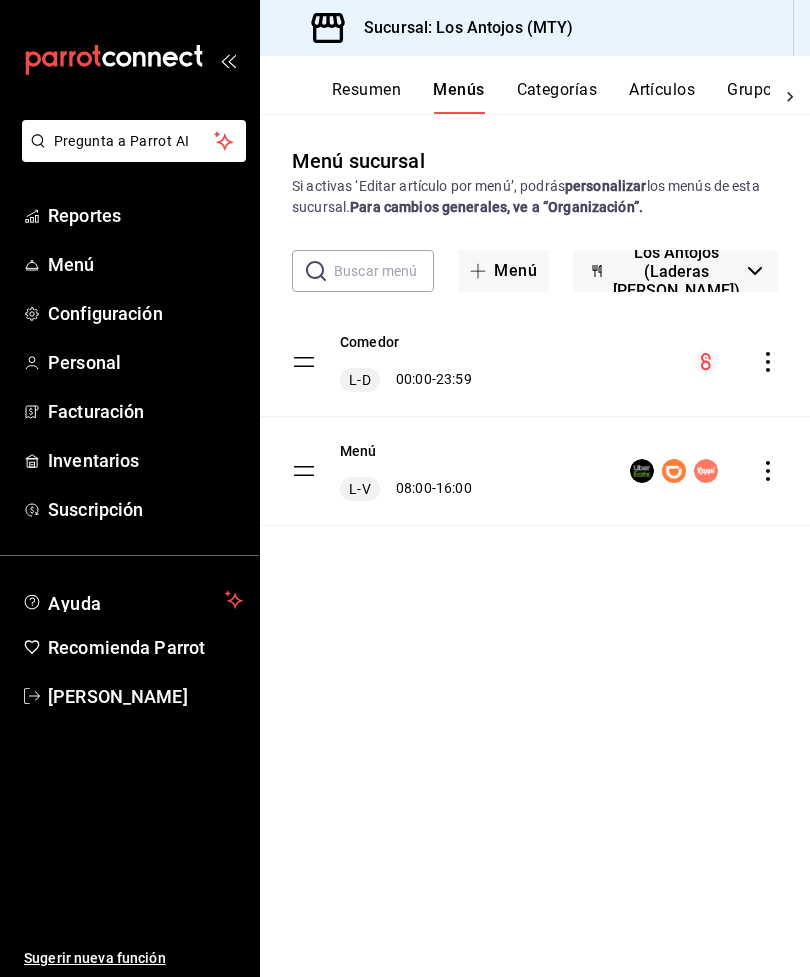 click 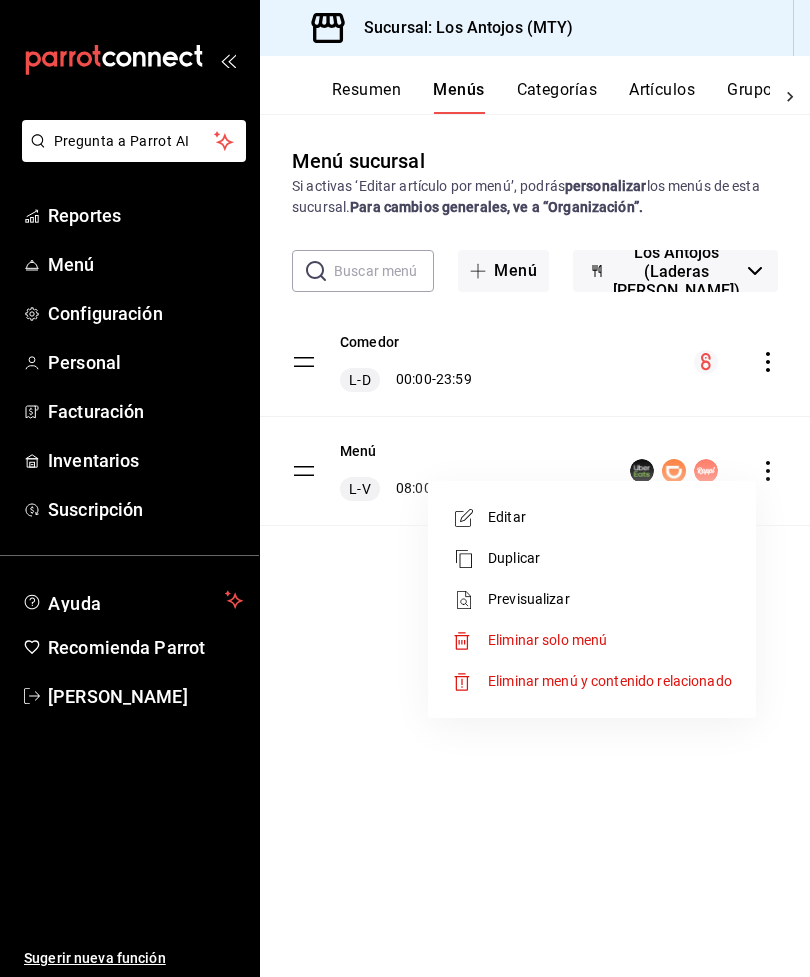 click on "Editar" at bounding box center [610, 517] 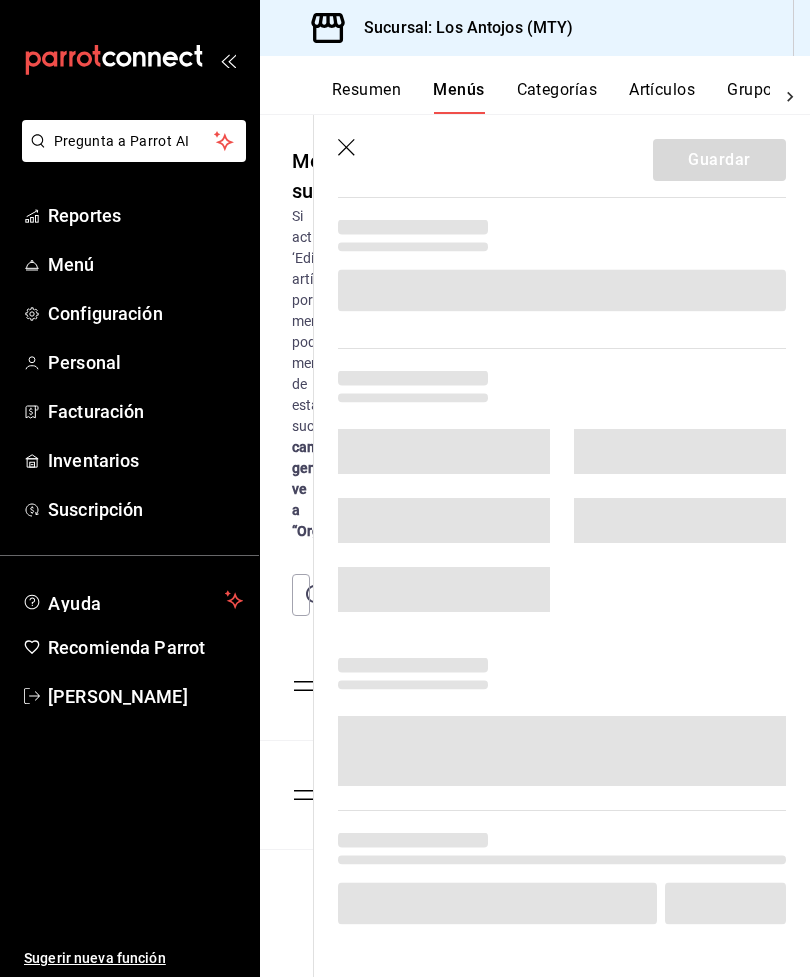 scroll, scrollTop: 0, scrollLeft: 0, axis: both 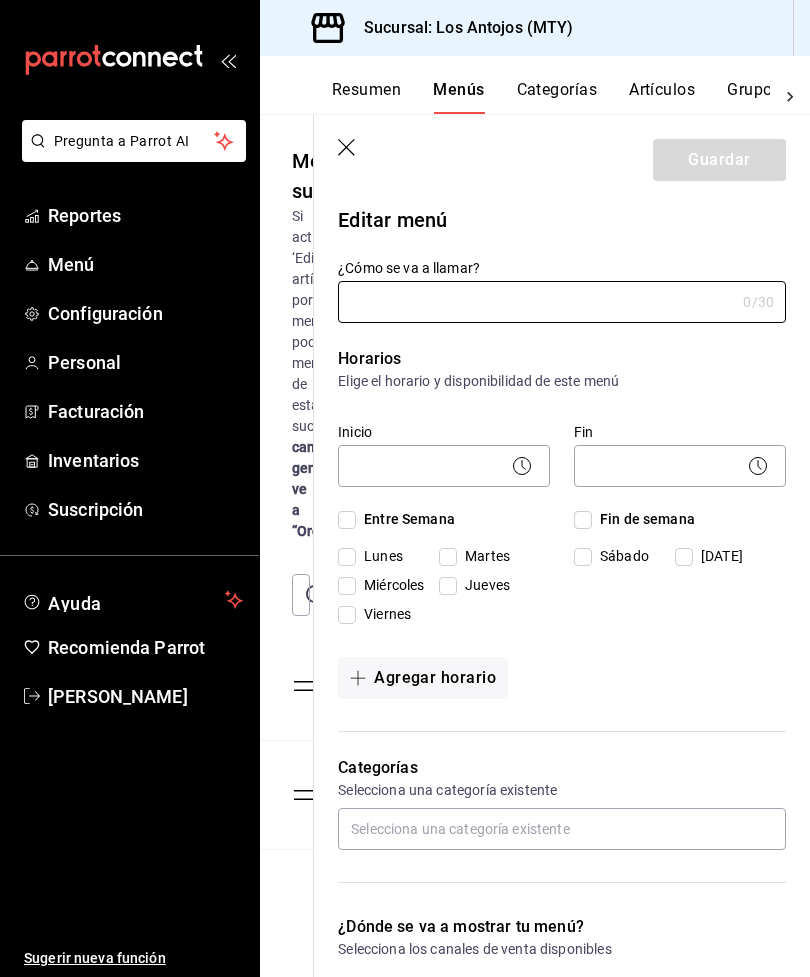 type on "Menú" 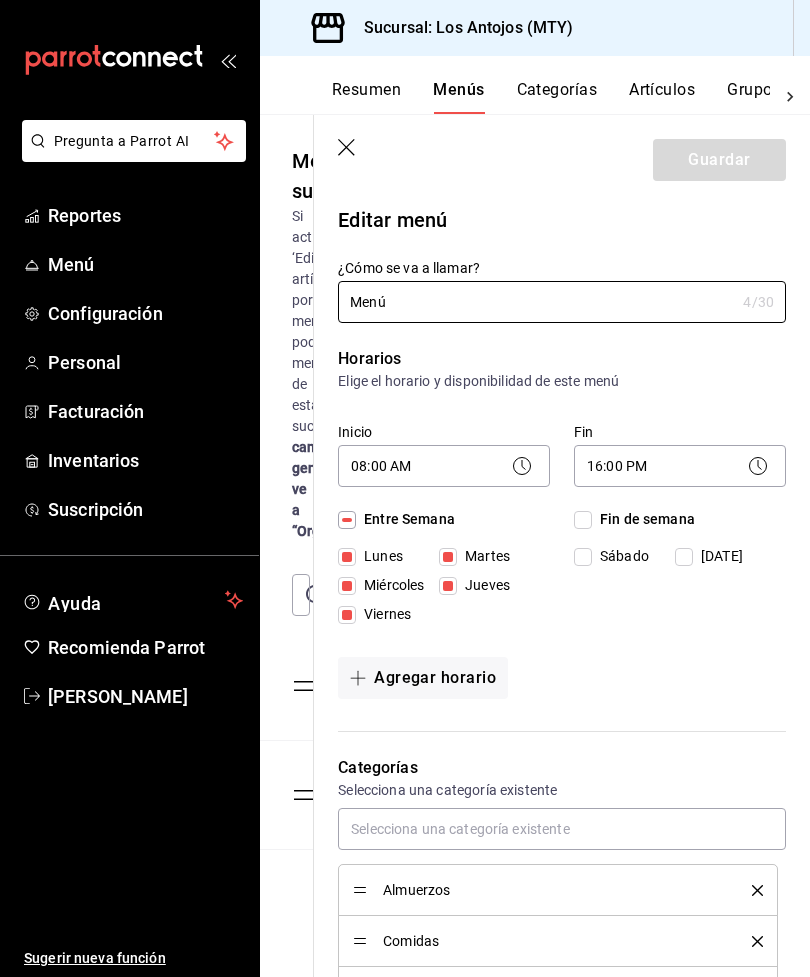 scroll, scrollTop: 0, scrollLeft: 0, axis: both 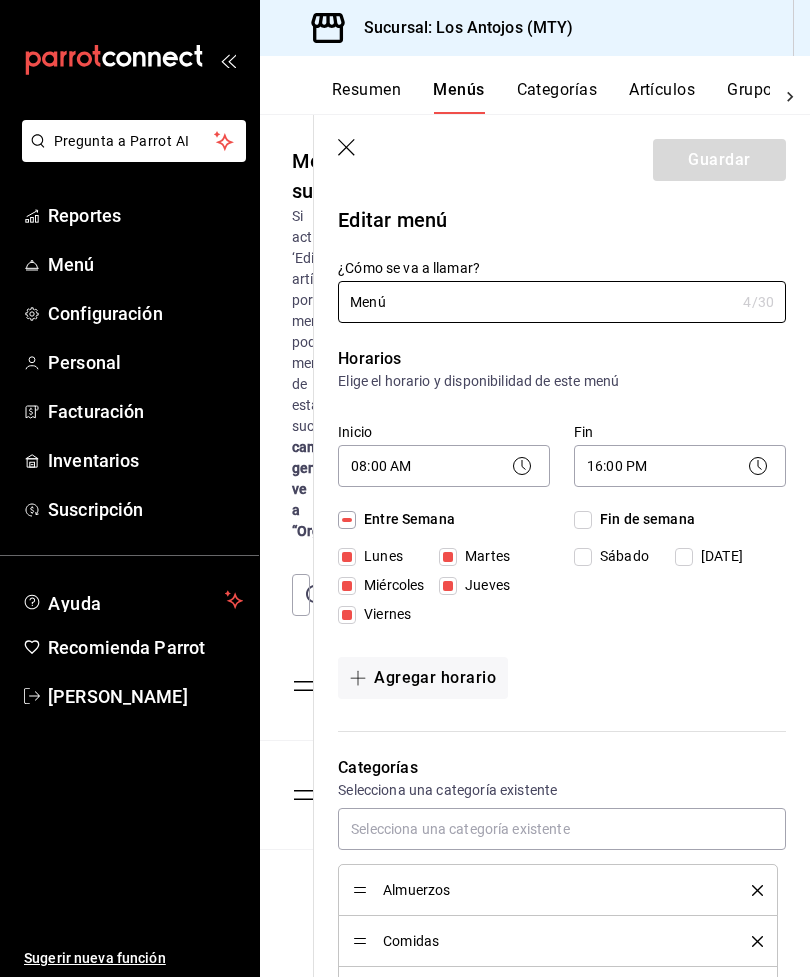 click on "Categorías" at bounding box center [557, 97] 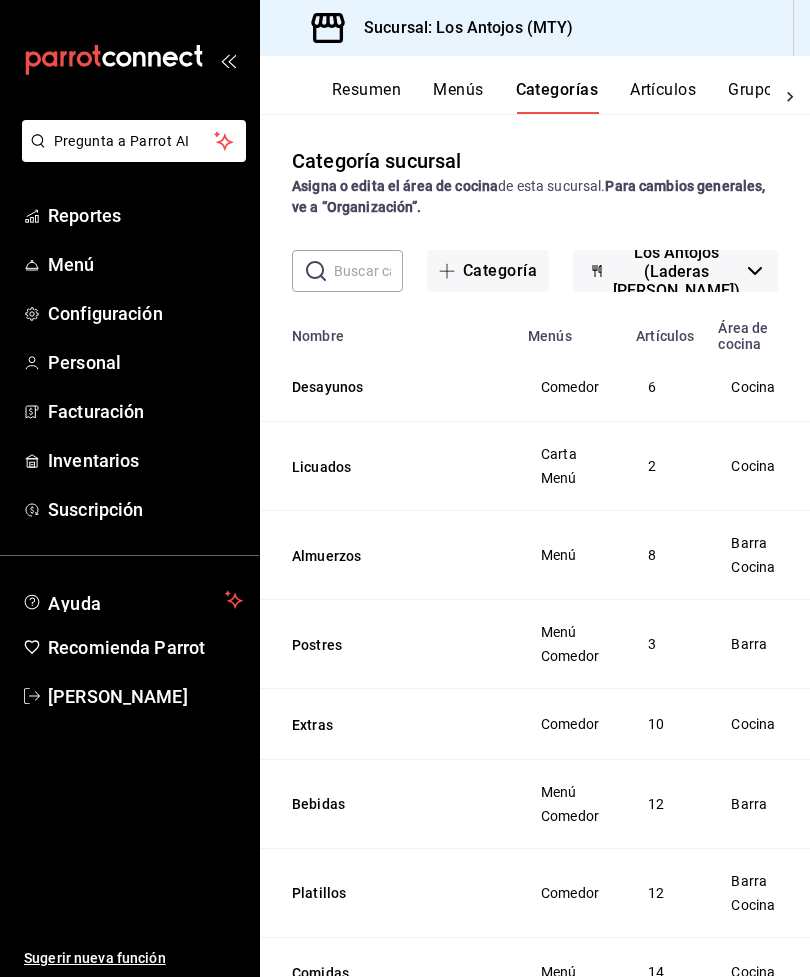 click on "Artículos" at bounding box center [663, 97] 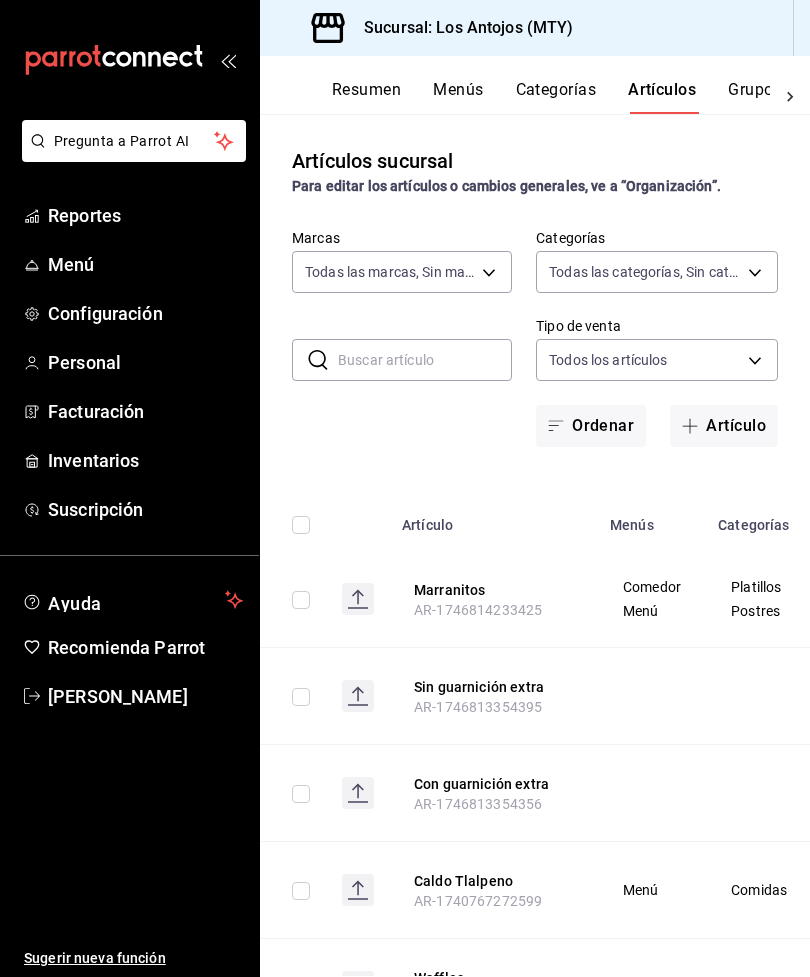 type on "e664c956-340e-4a12-8871-beec803676ca,9b01e101-d285-474b-8070-8b4d34734178,5a4963e7-4325-4327-9bda-e0bcd6bc066a" 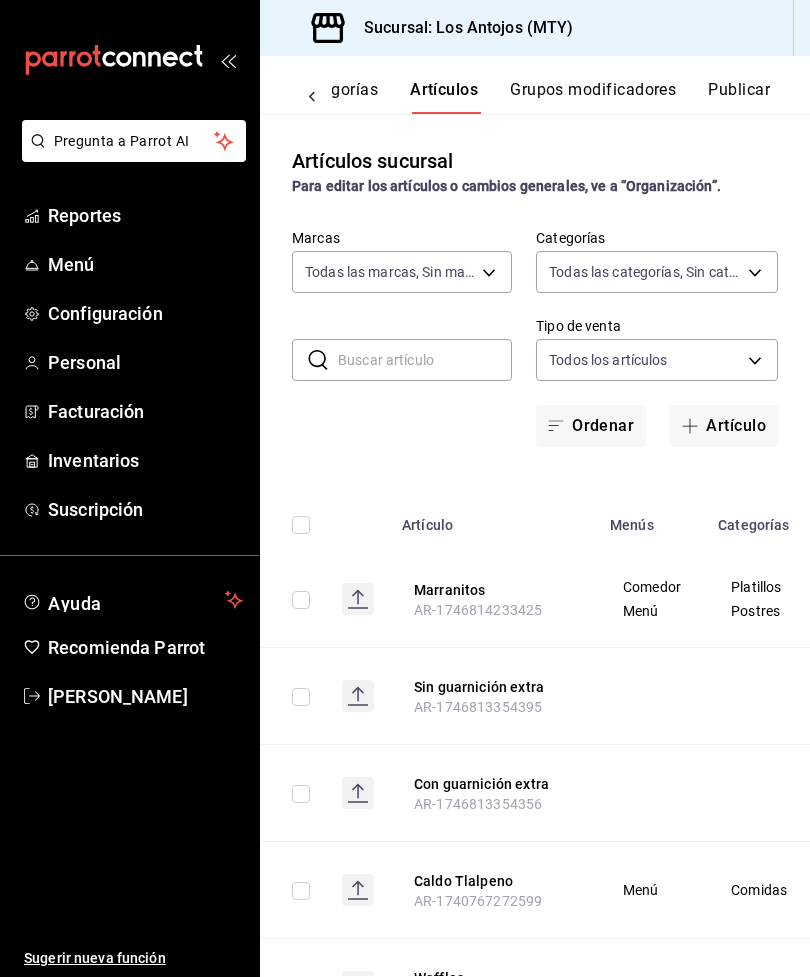 click on "Grupos modificadores" at bounding box center (593, 97) 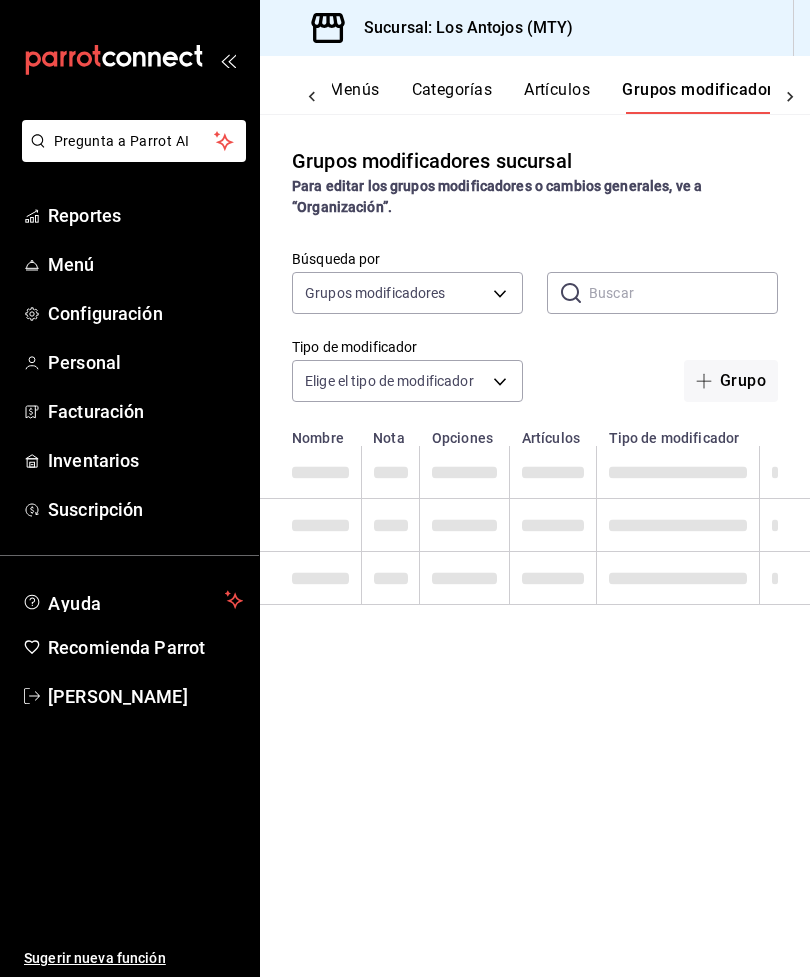 scroll, scrollTop: 0, scrollLeft: 128, axis: horizontal 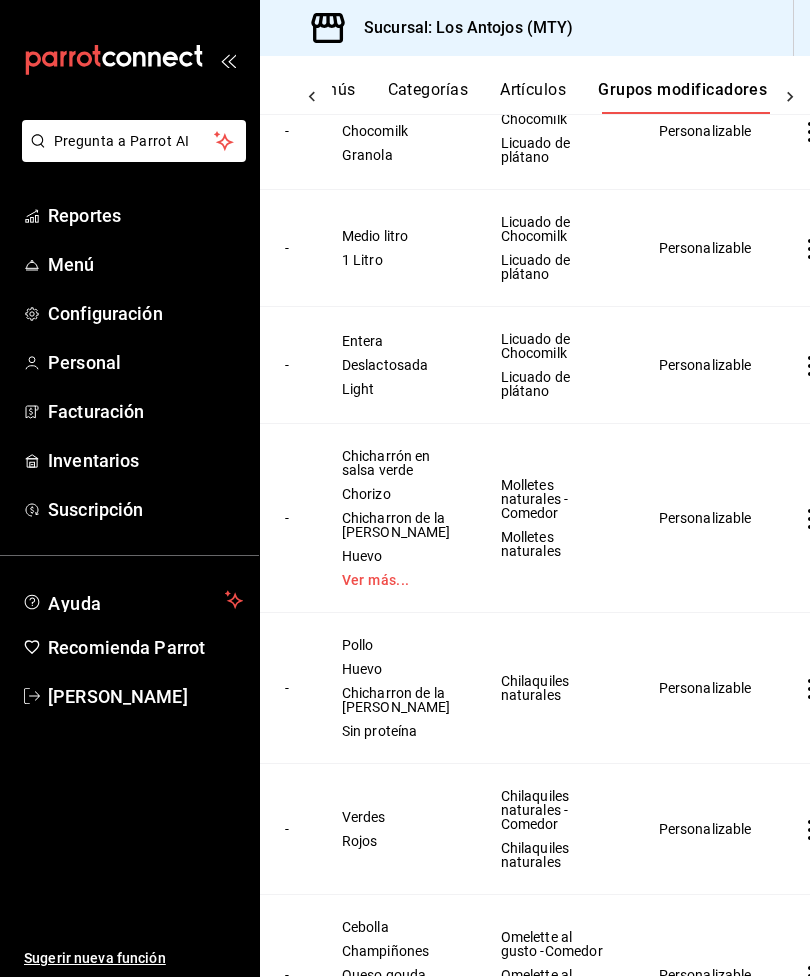 click 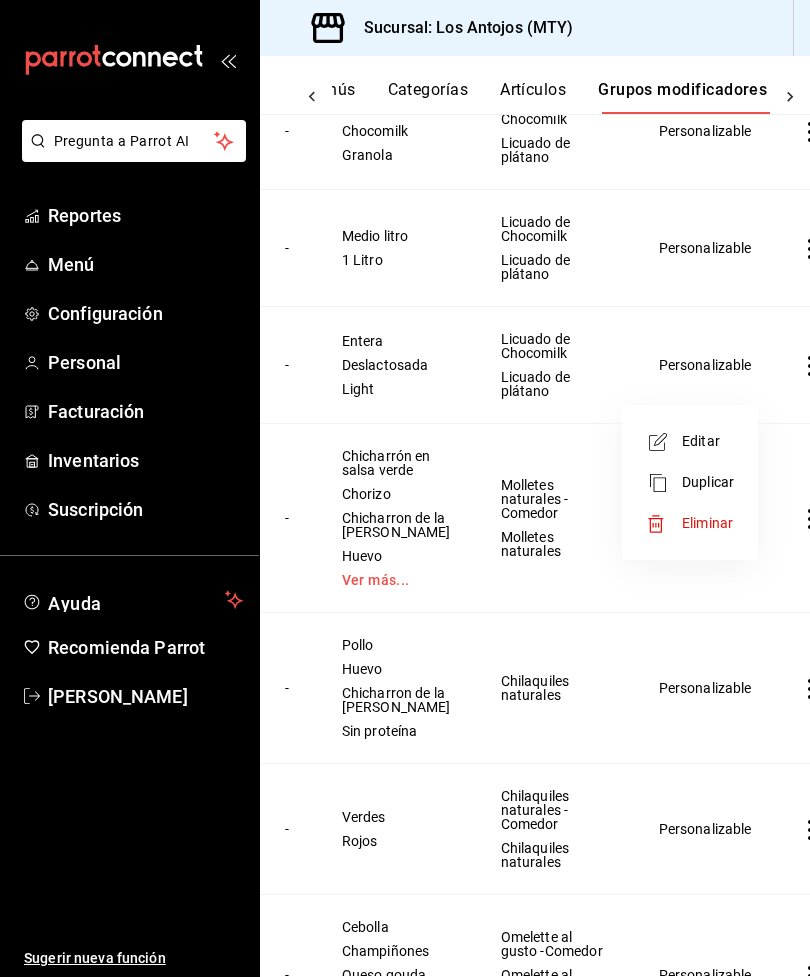click on "Editar" at bounding box center (708, 441) 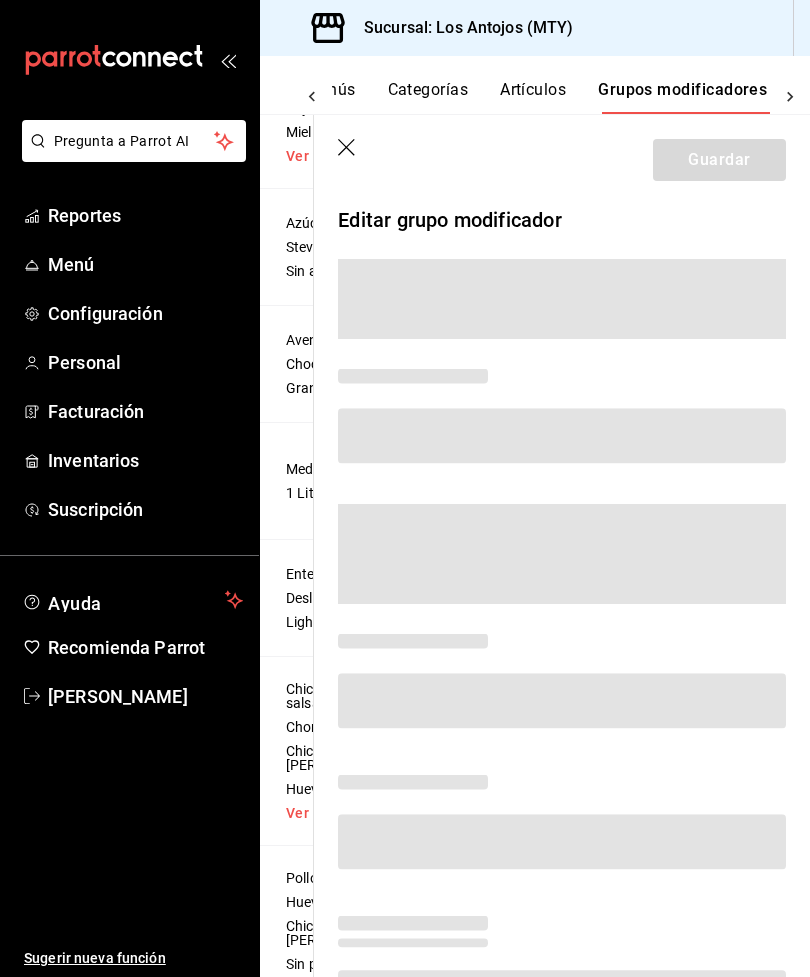 scroll, scrollTop: 0, scrollLeft: 98, axis: horizontal 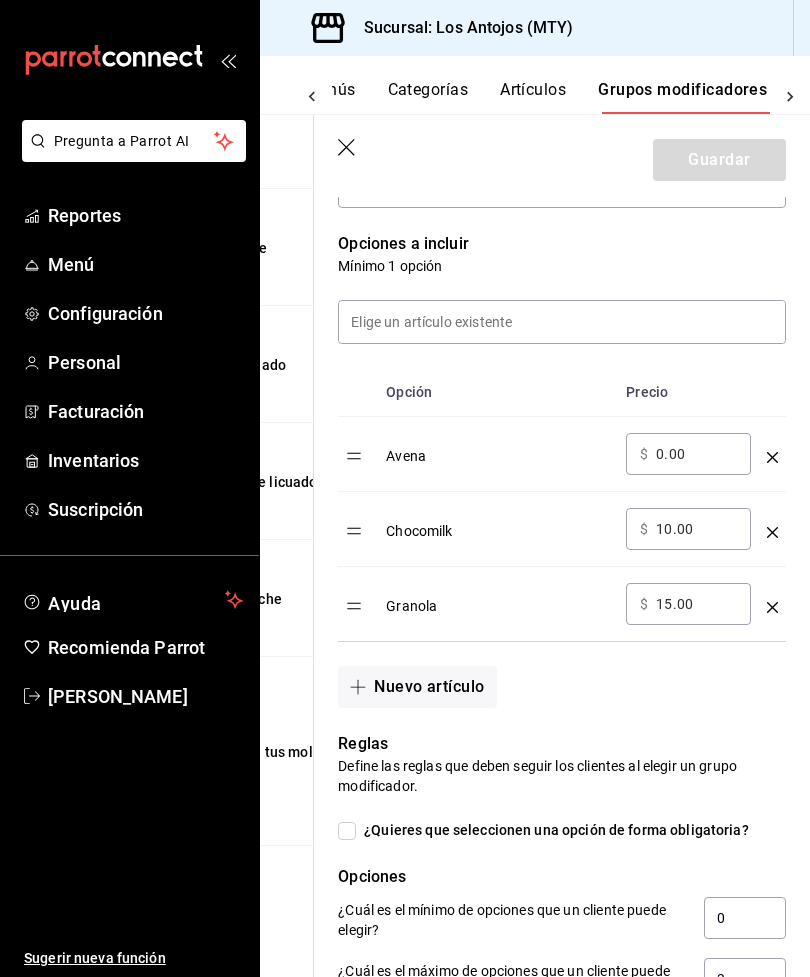 click 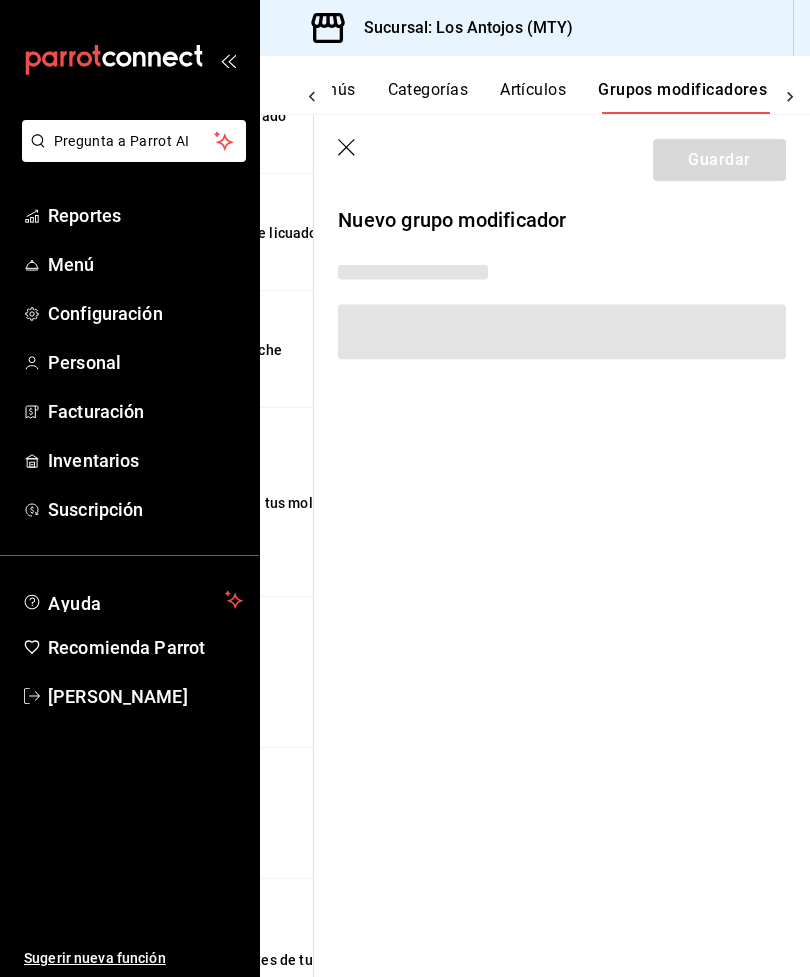 scroll, scrollTop: 0, scrollLeft: 0, axis: both 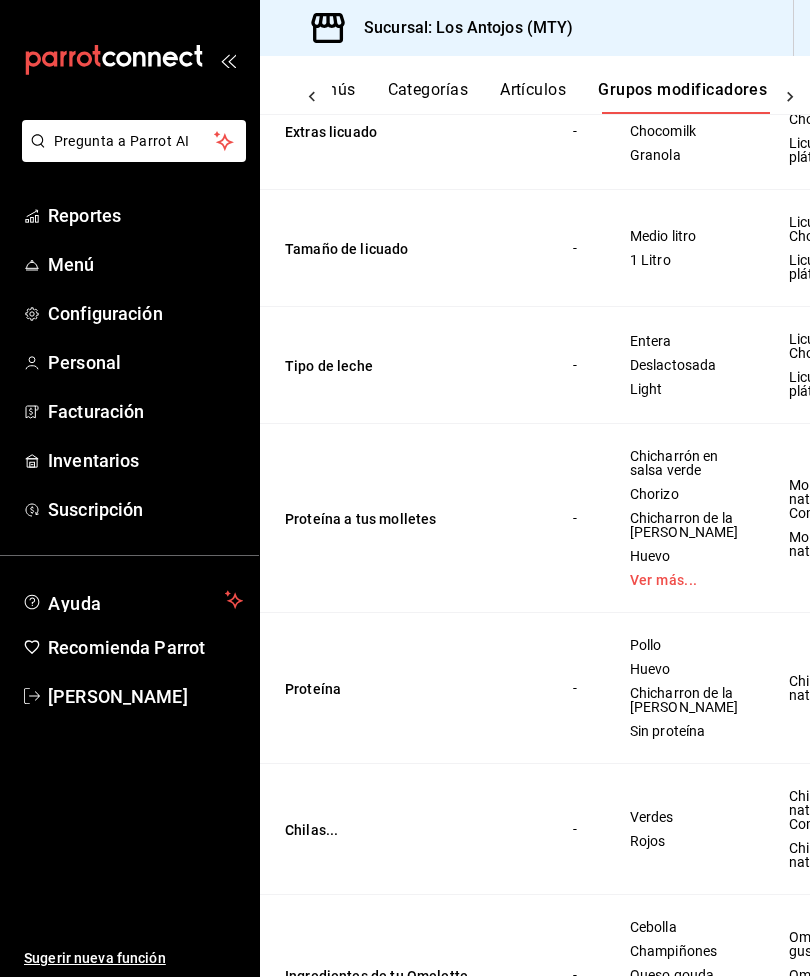 click on "Avena Chocomilk Granola" at bounding box center (684, 131) 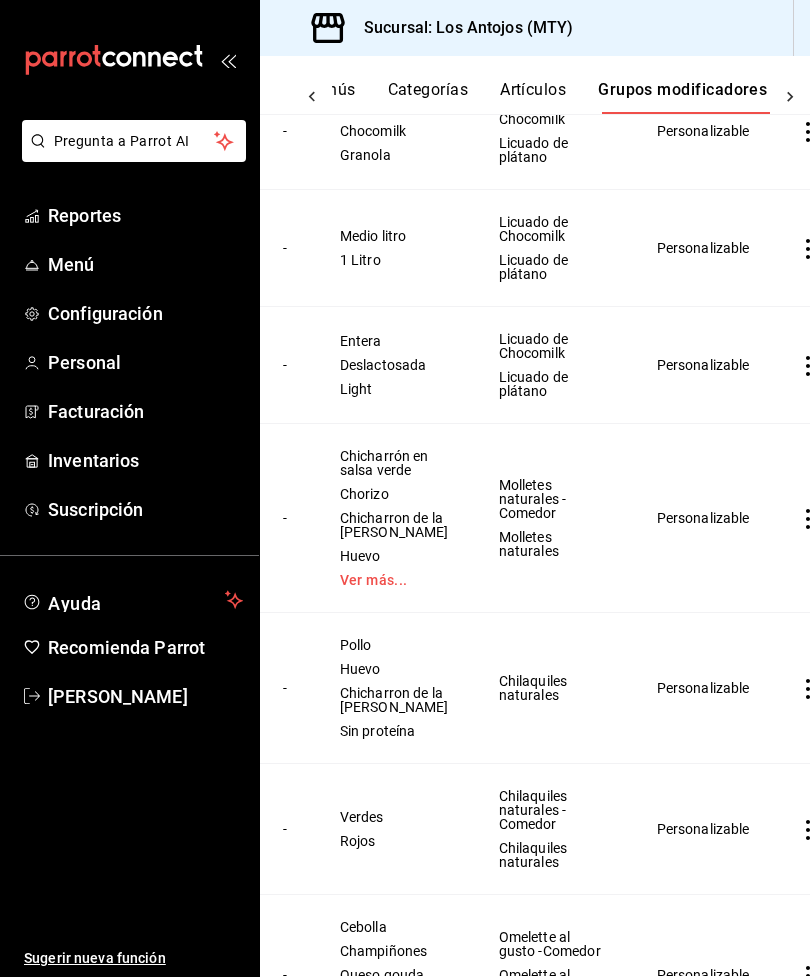 scroll, scrollTop: 0, scrollLeft: 295, axis: horizontal 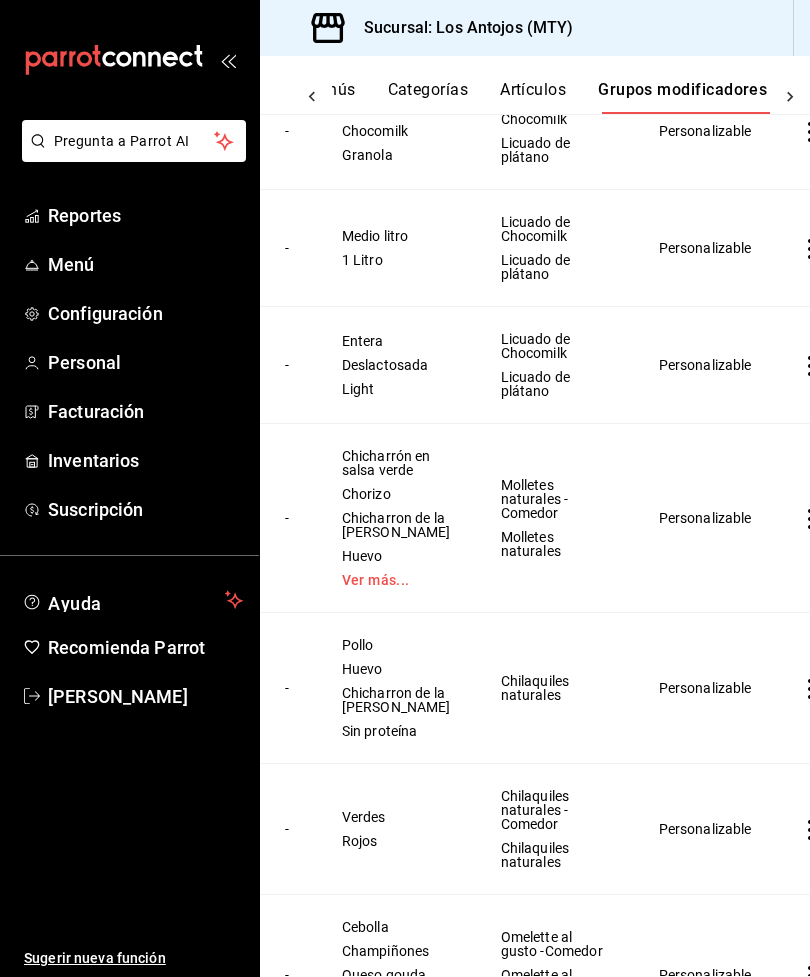 click 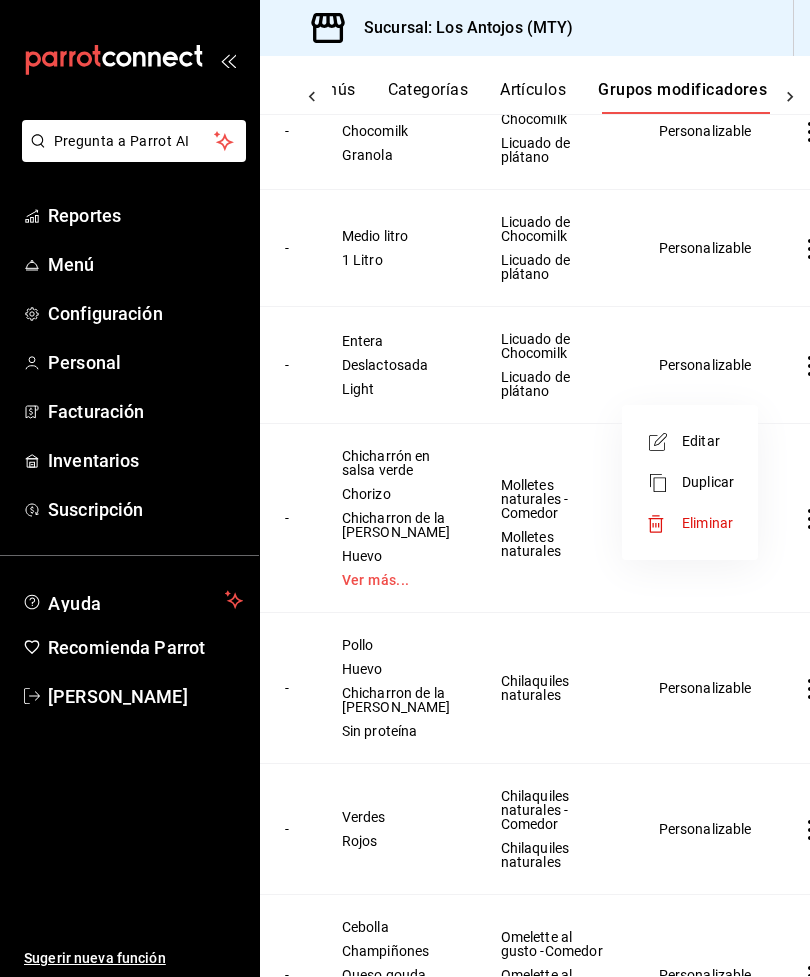 click at bounding box center [405, 488] 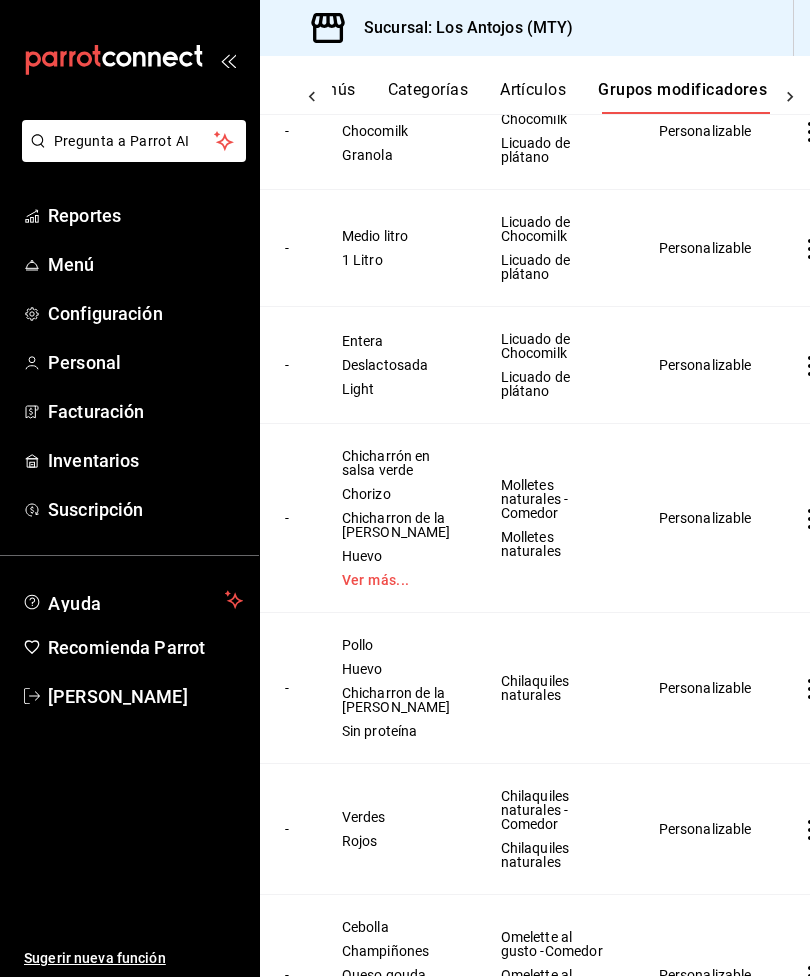 click 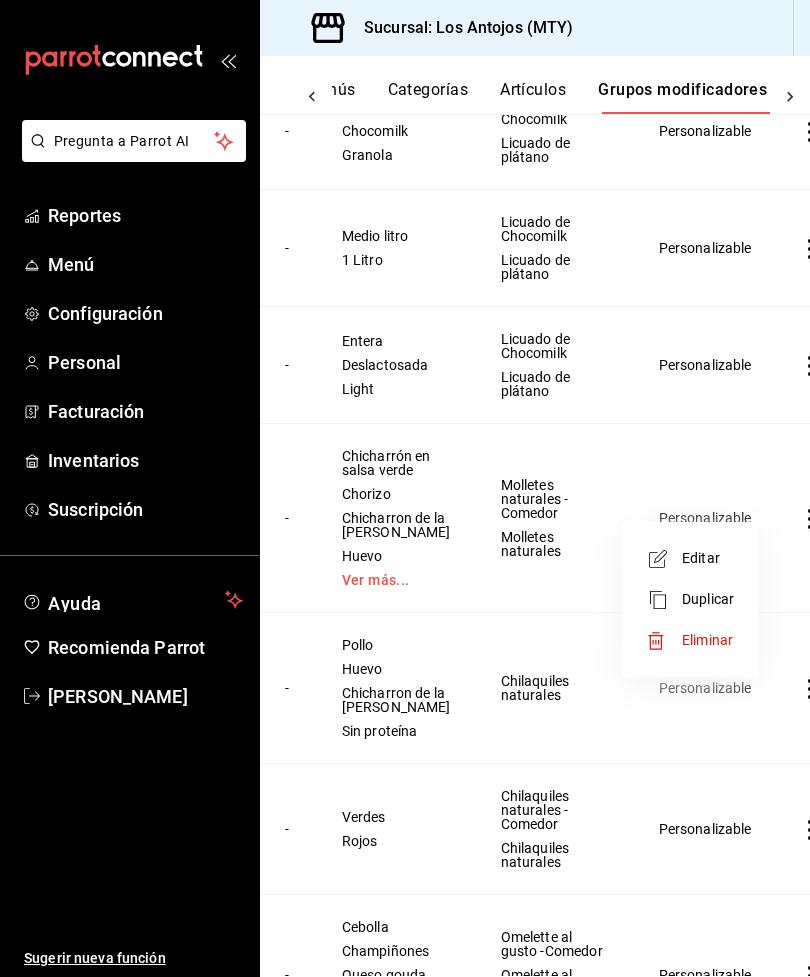 click on "Editar" at bounding box center (708, 558) 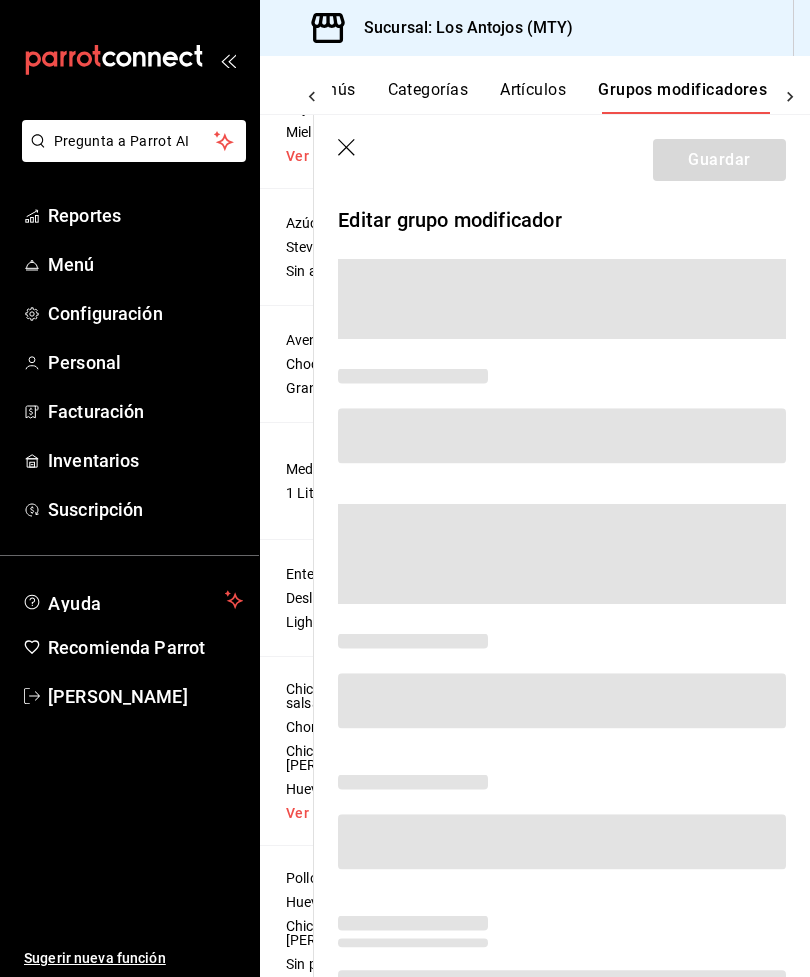 scroll, scrollTop: 0, scrollLeft: 98, axis: horizontal 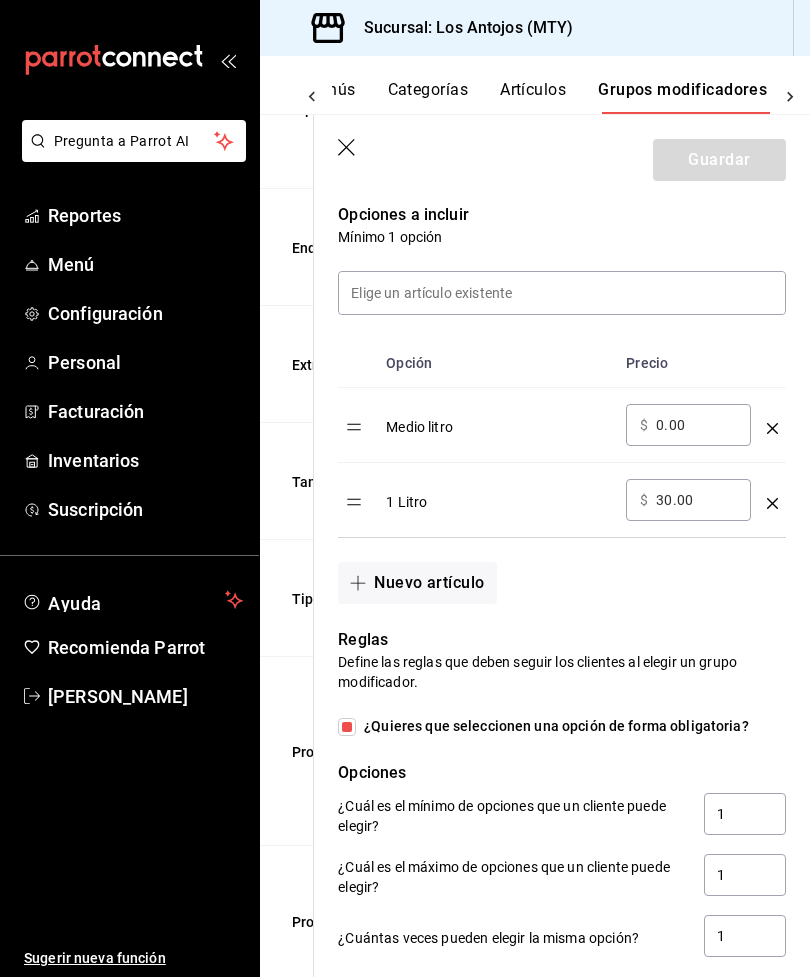 click 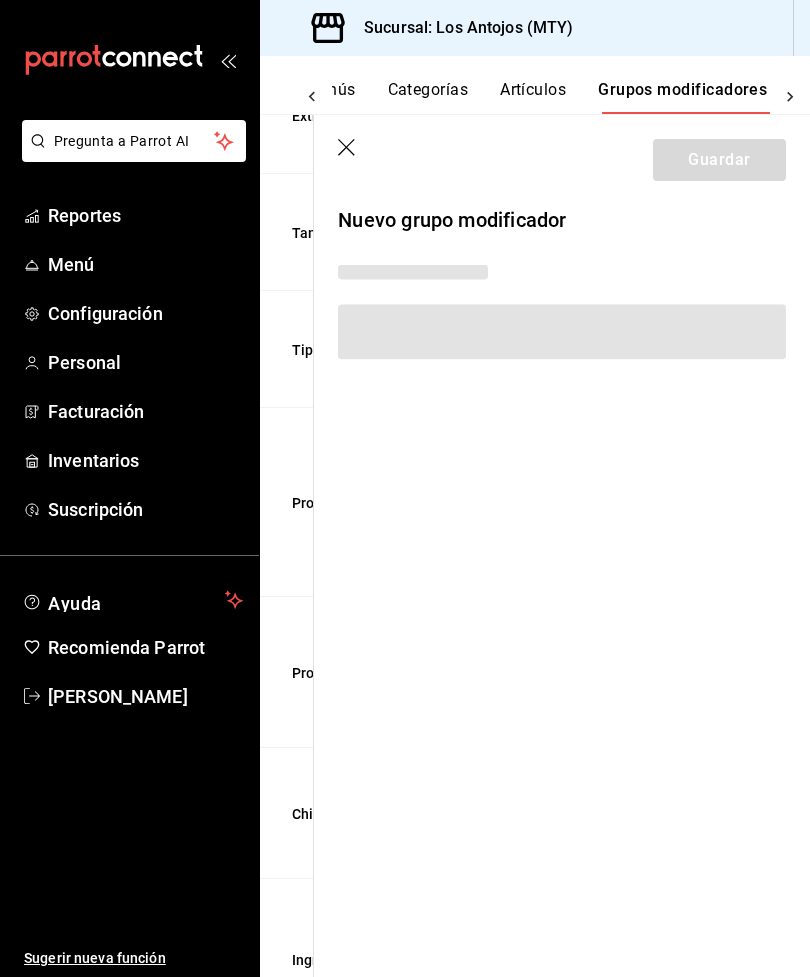 scroll, scrollTop: 0, scrollLeft: 0, axis: both 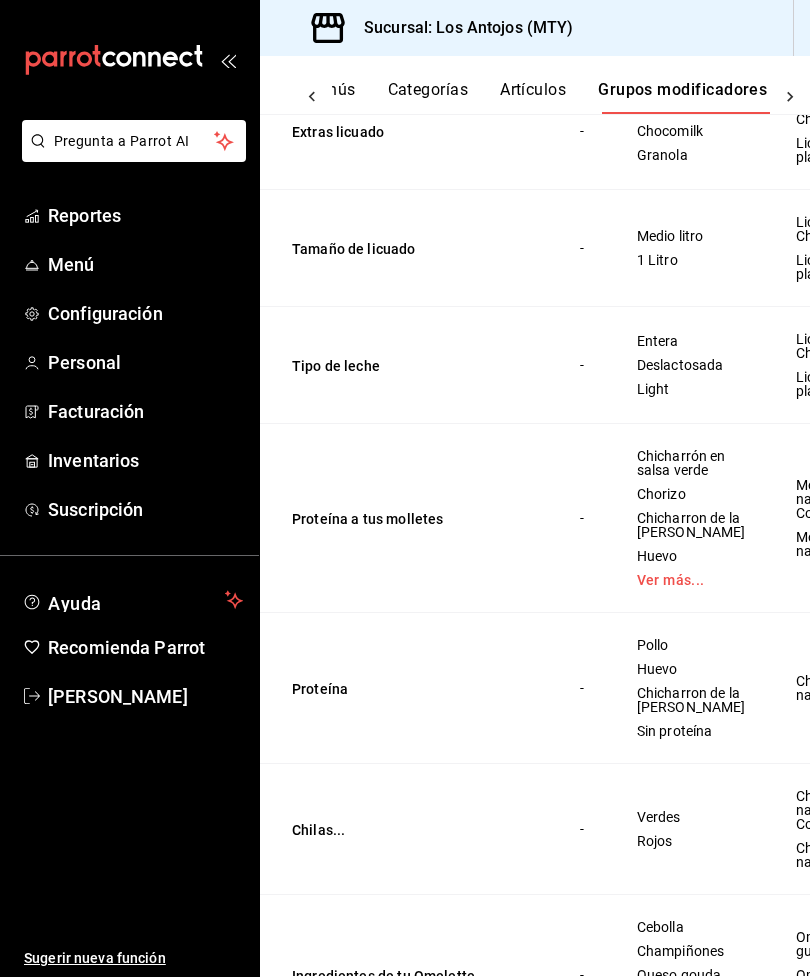 click on "toppings." at bounding box center (408, -125) 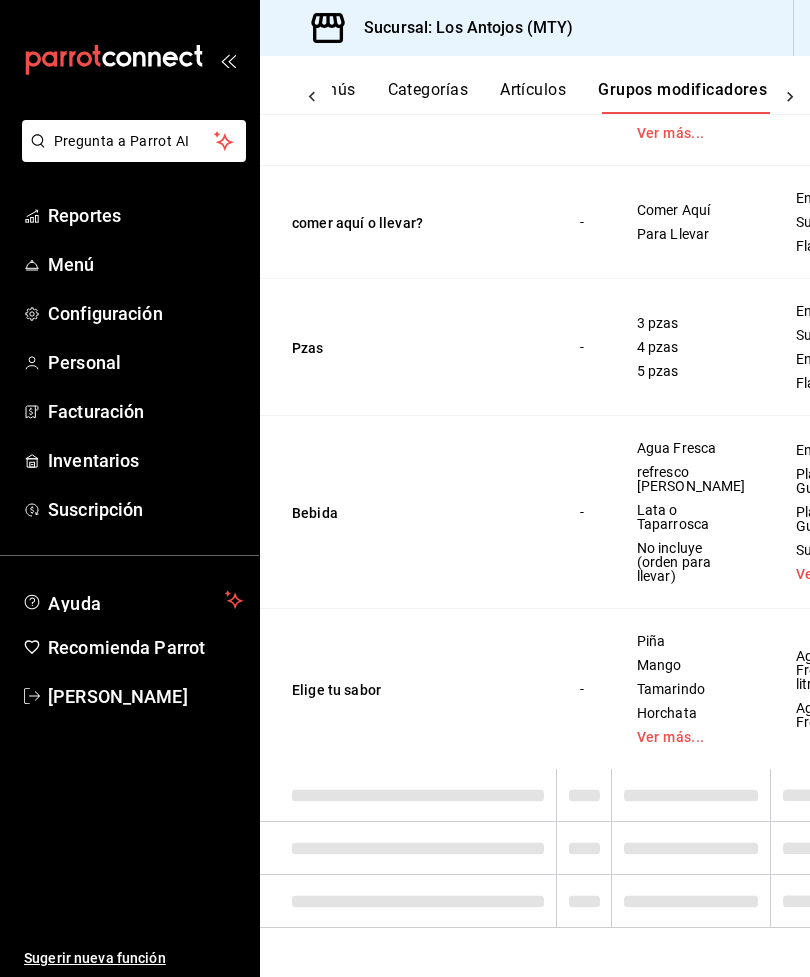 scroll, scrollTop: 7039, scrollLeft: 0, axis: vertical 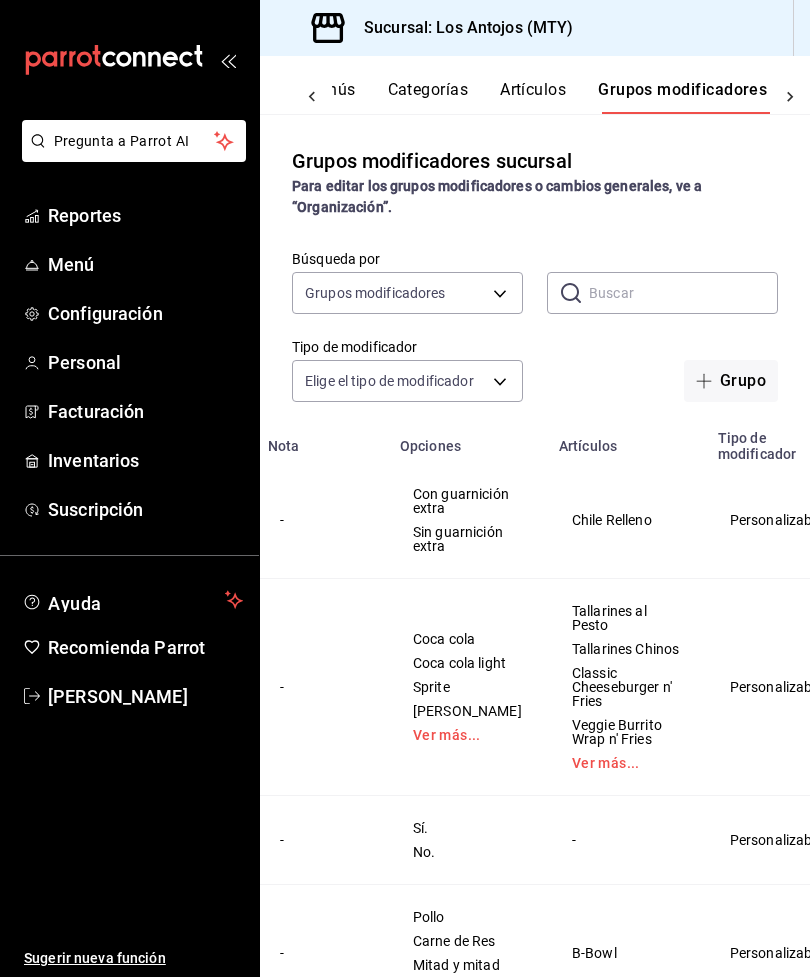 click on "Menú" at bounding box center [145, 264] 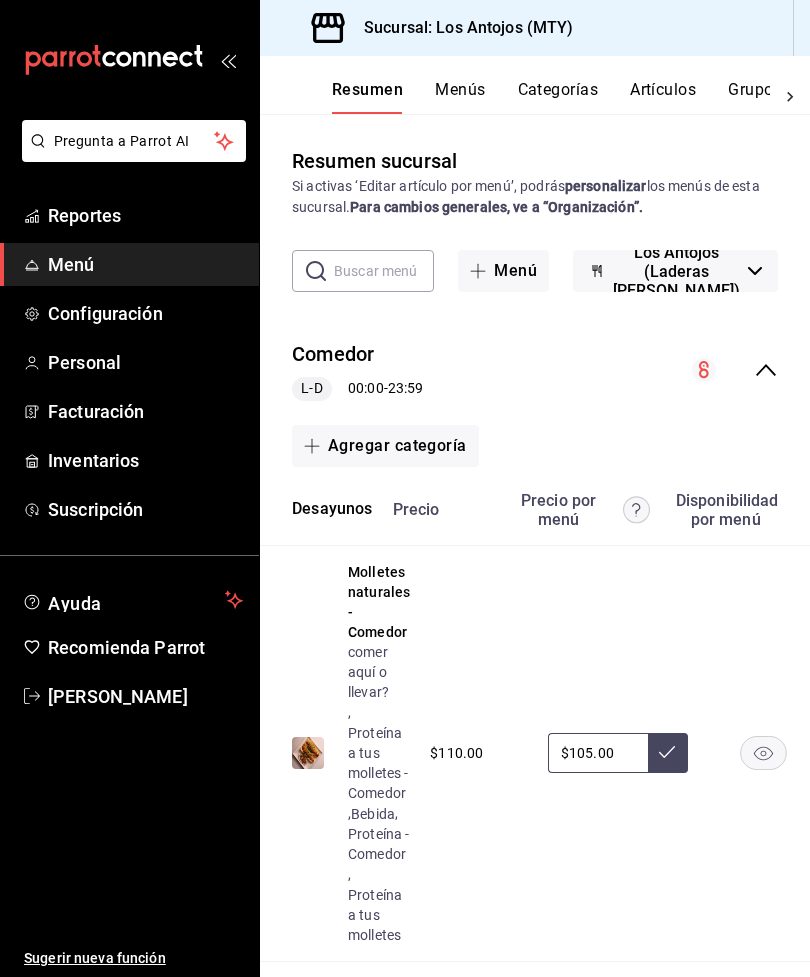 click 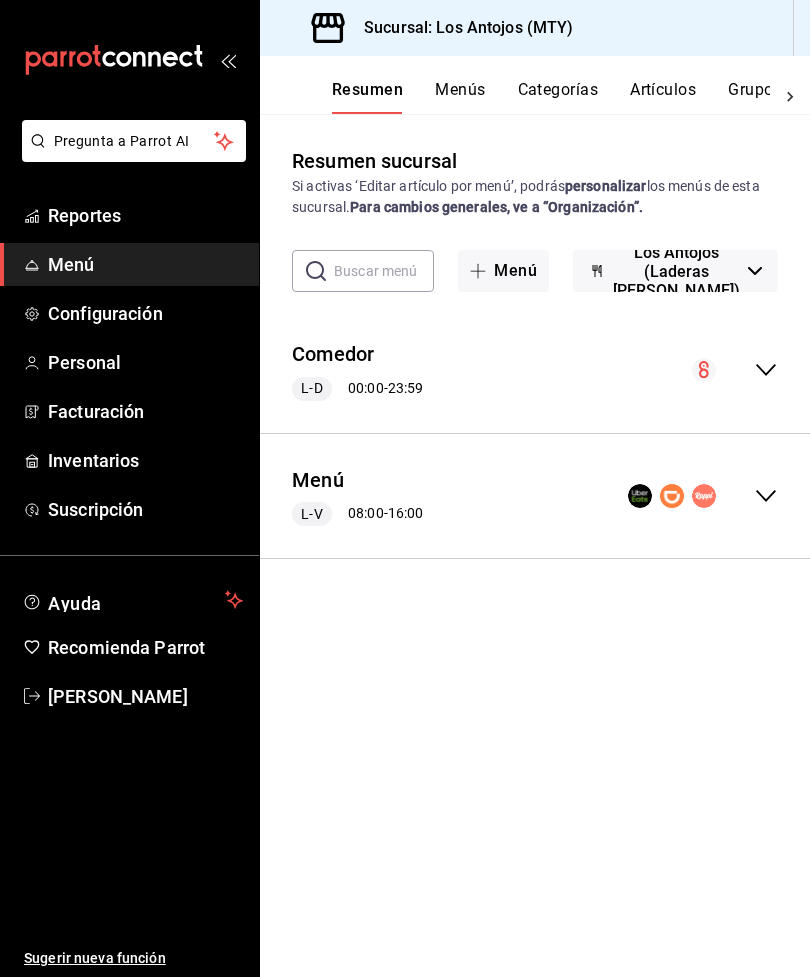 click 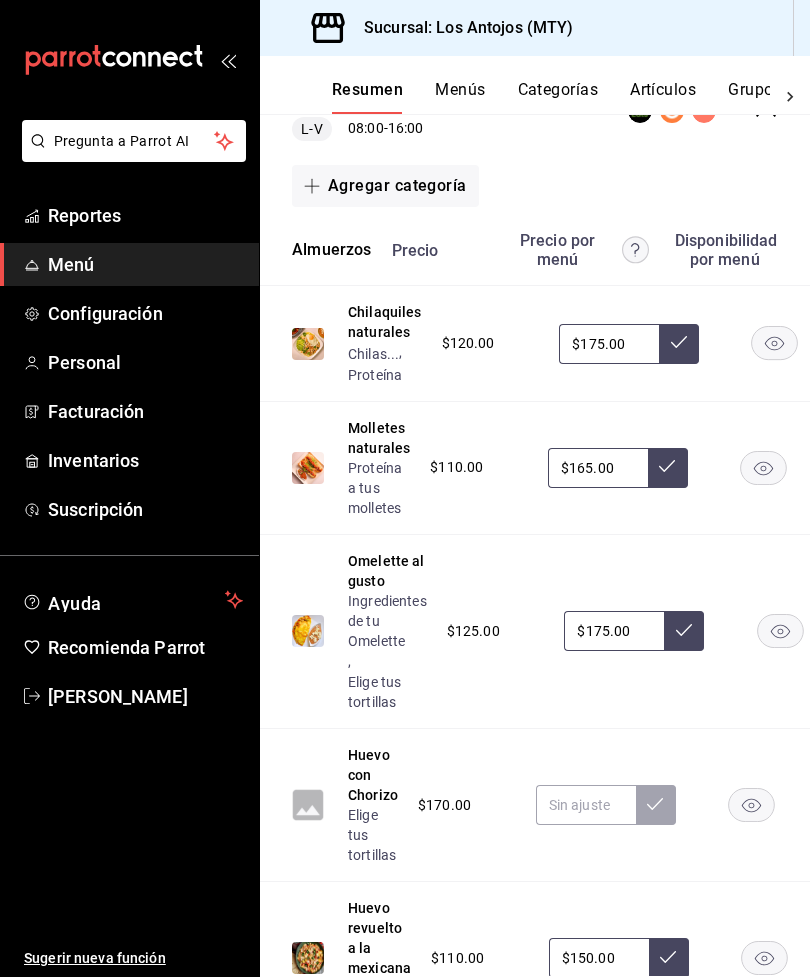 scroll, scrollTop: 383, scrollLeft: 0, axis: vertical 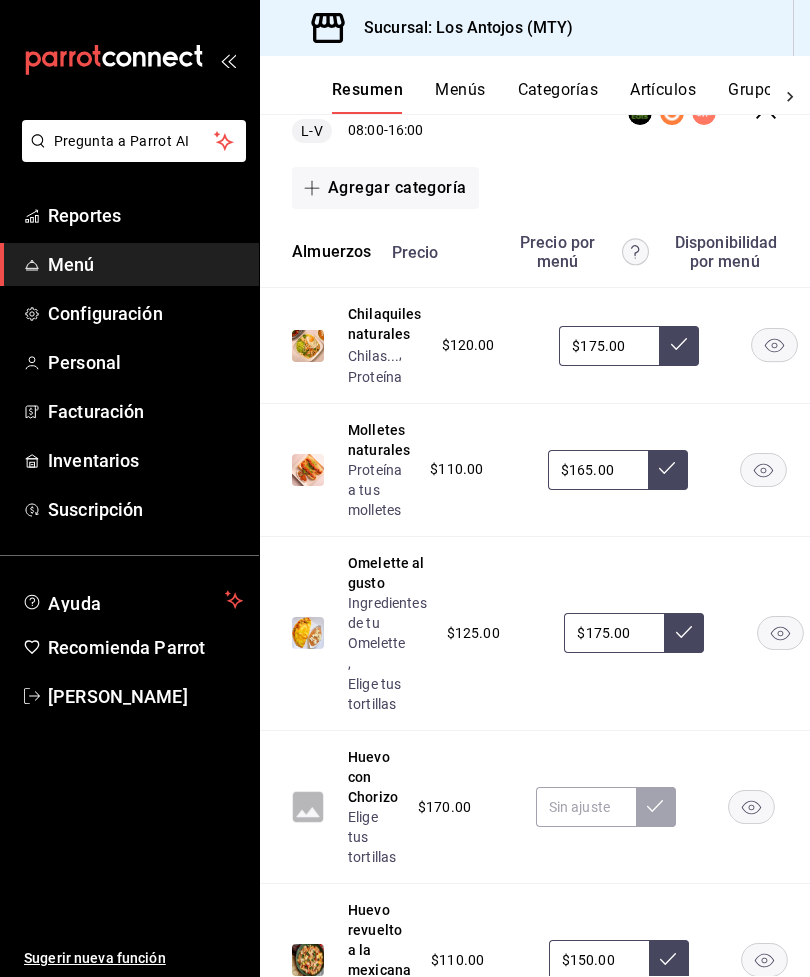 click on "Proteína a tus molletes" at bounding box center [379, 490] 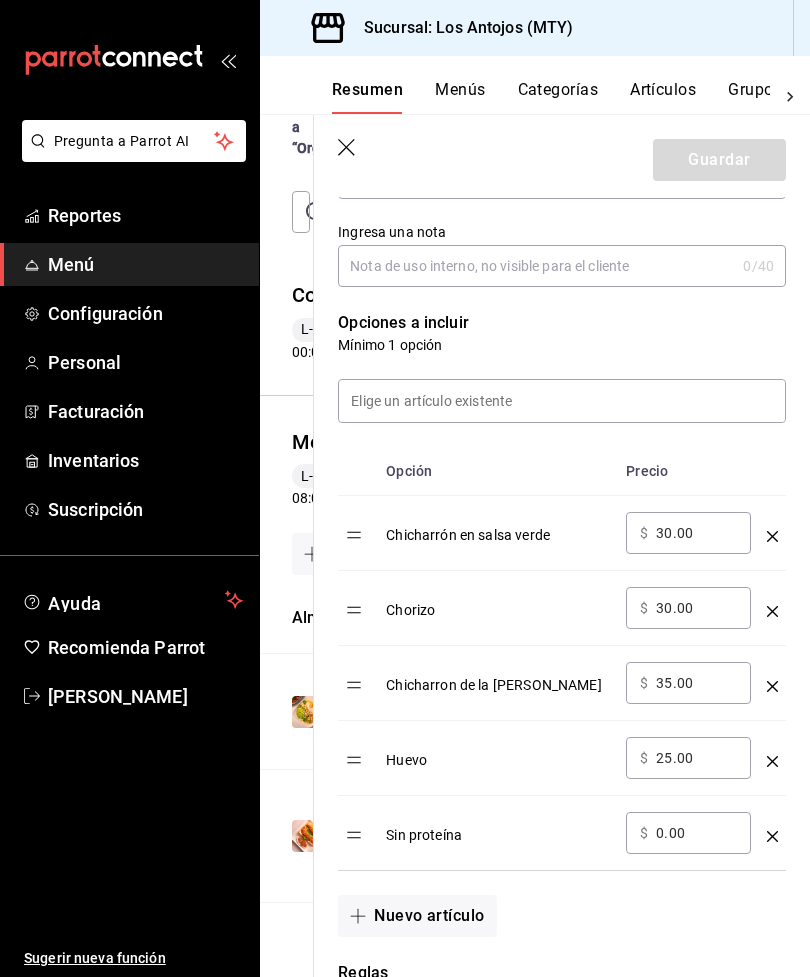 scroll, scrollTop: 410, scrollLeft: 0, axis: vertical 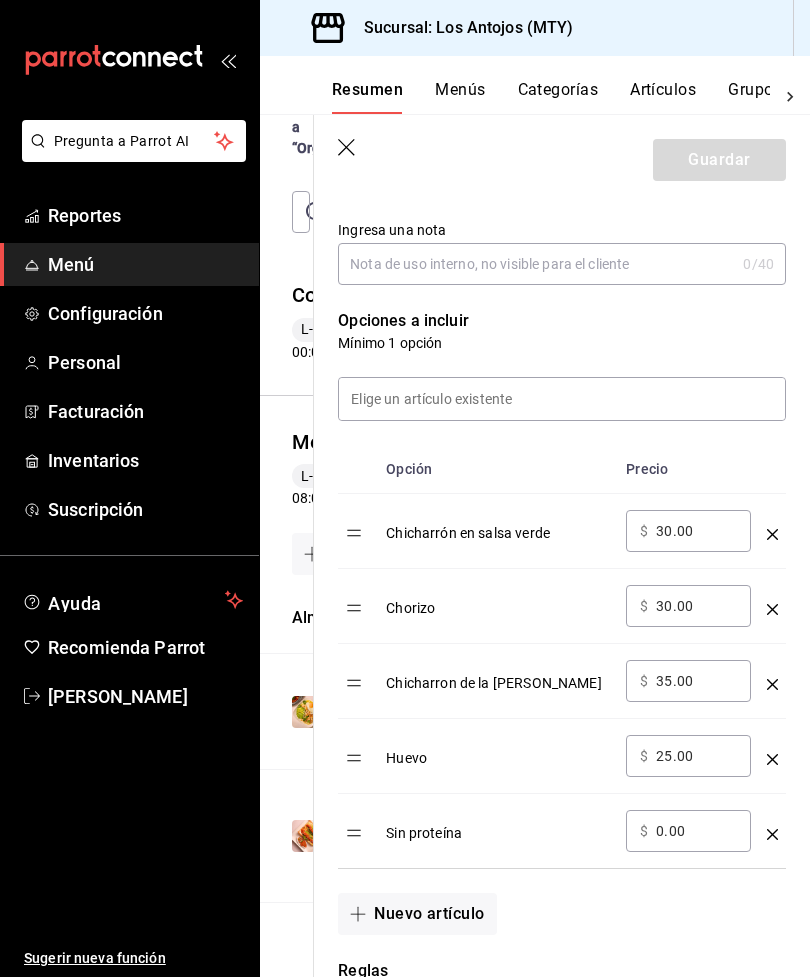 click on "30.00" at bounding box center [696, 531] 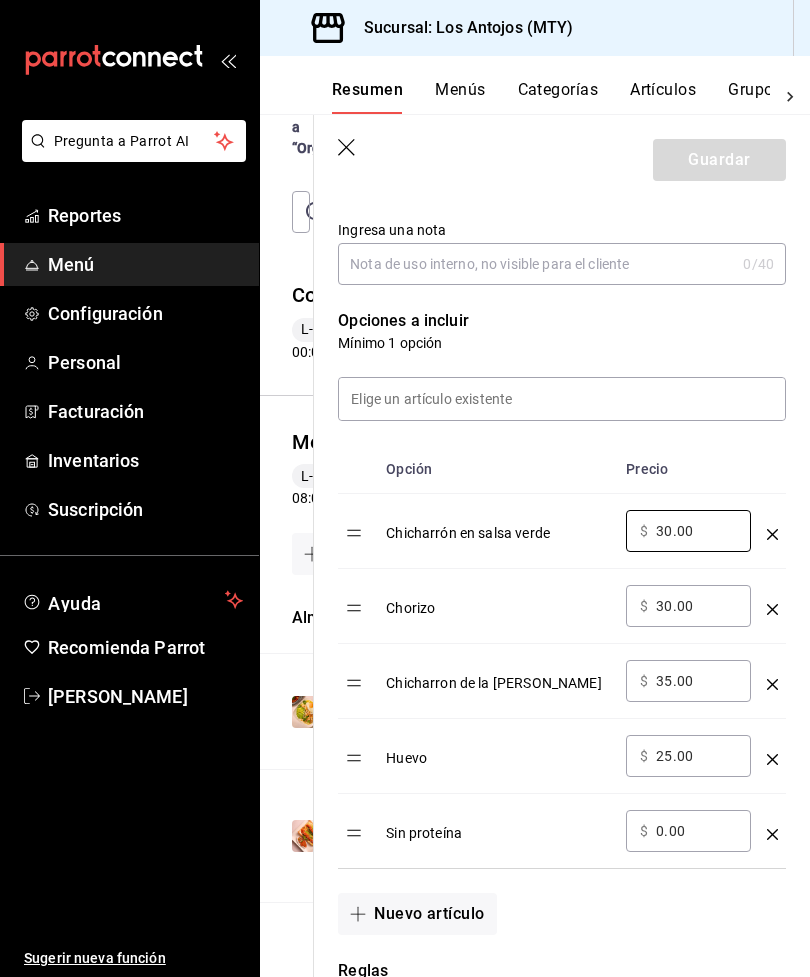 type on "3.00" 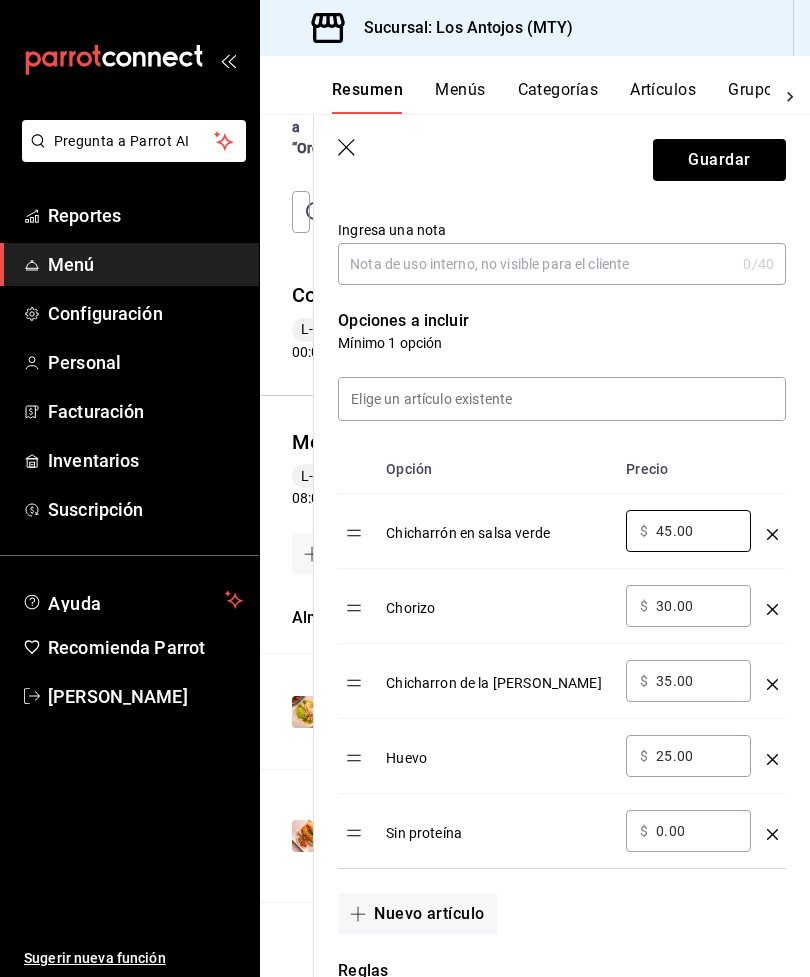 scroll, scrollTop: 465, scrollLeft: 0, axis: vertical 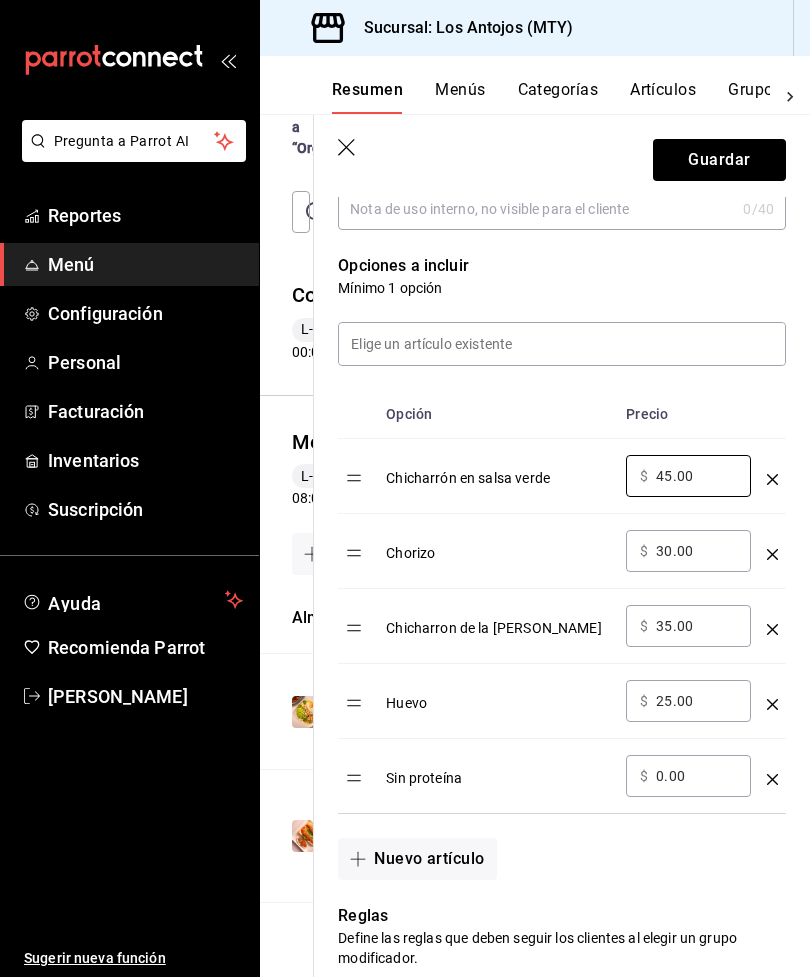 type on "45.00" 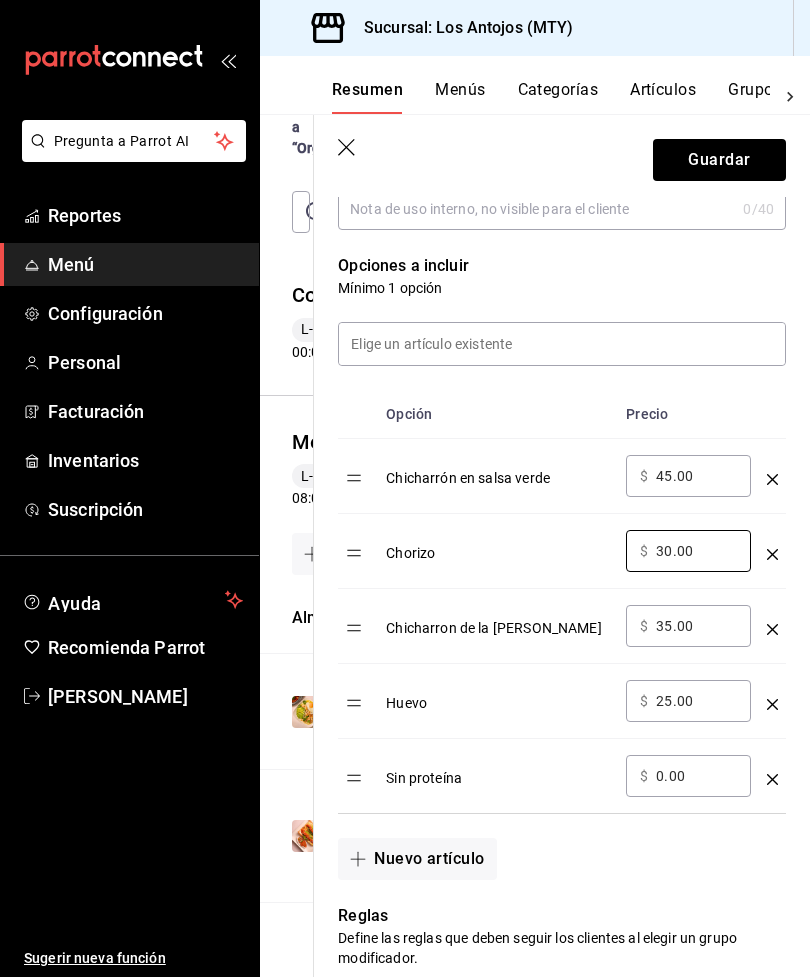 type on "3.00" 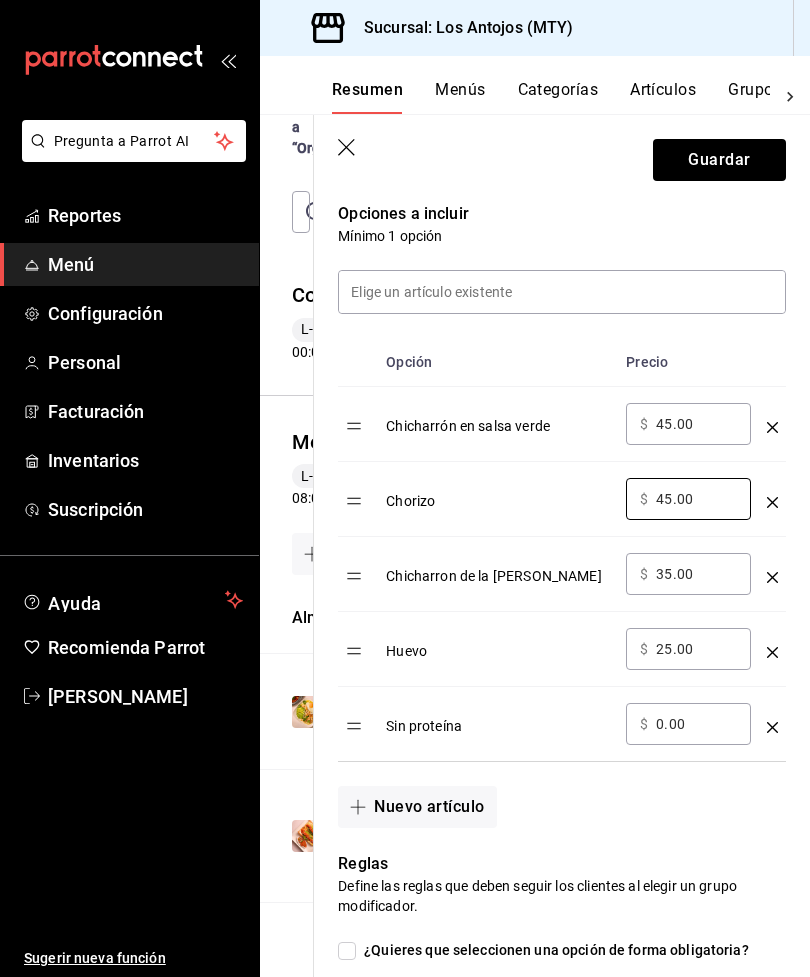 scroll, scrollTop: 517, scrollLeft: 0, axis: vertical 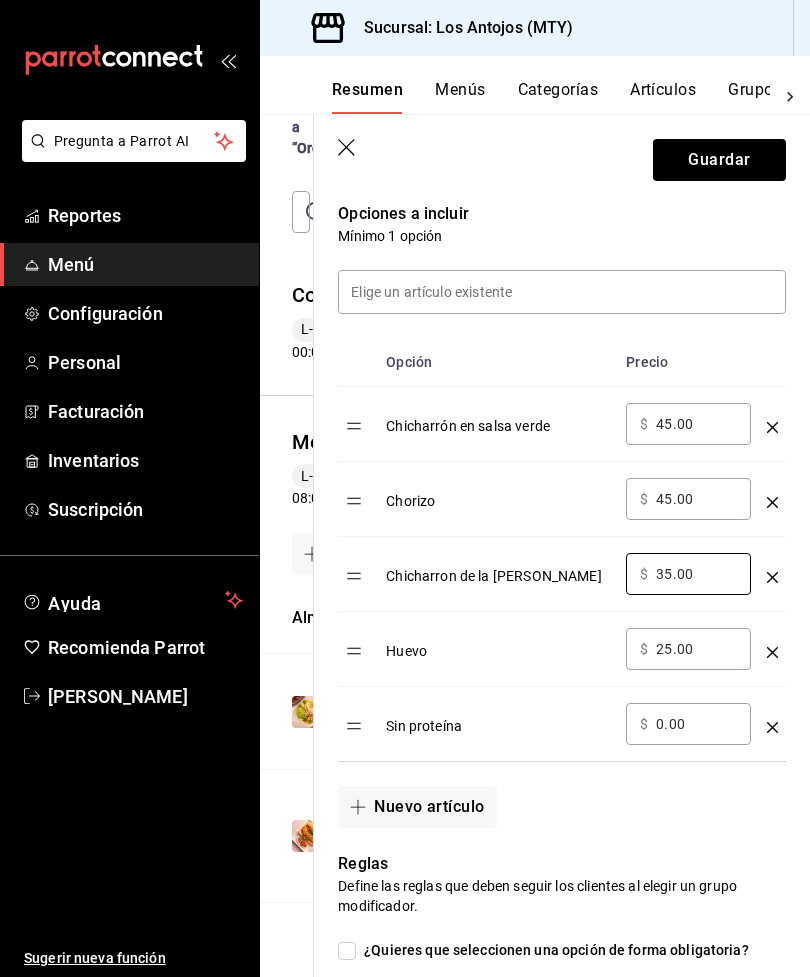 type on "3.00" 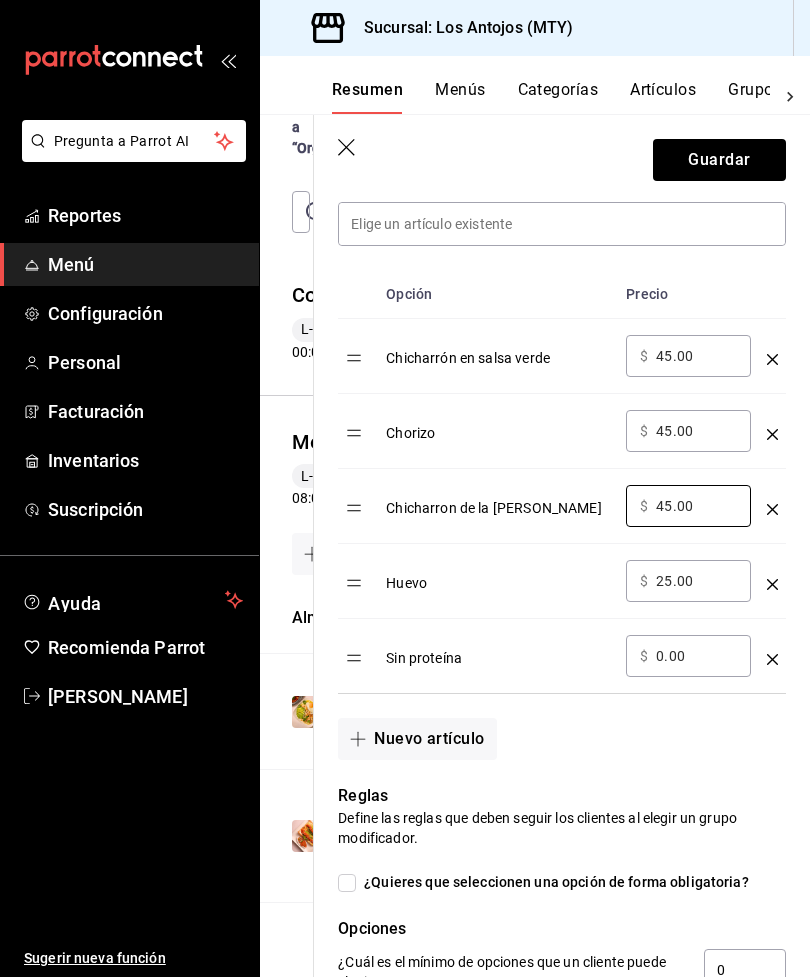 scroll, scrollTop: 590, scrollLeft: 0, axis: vertical 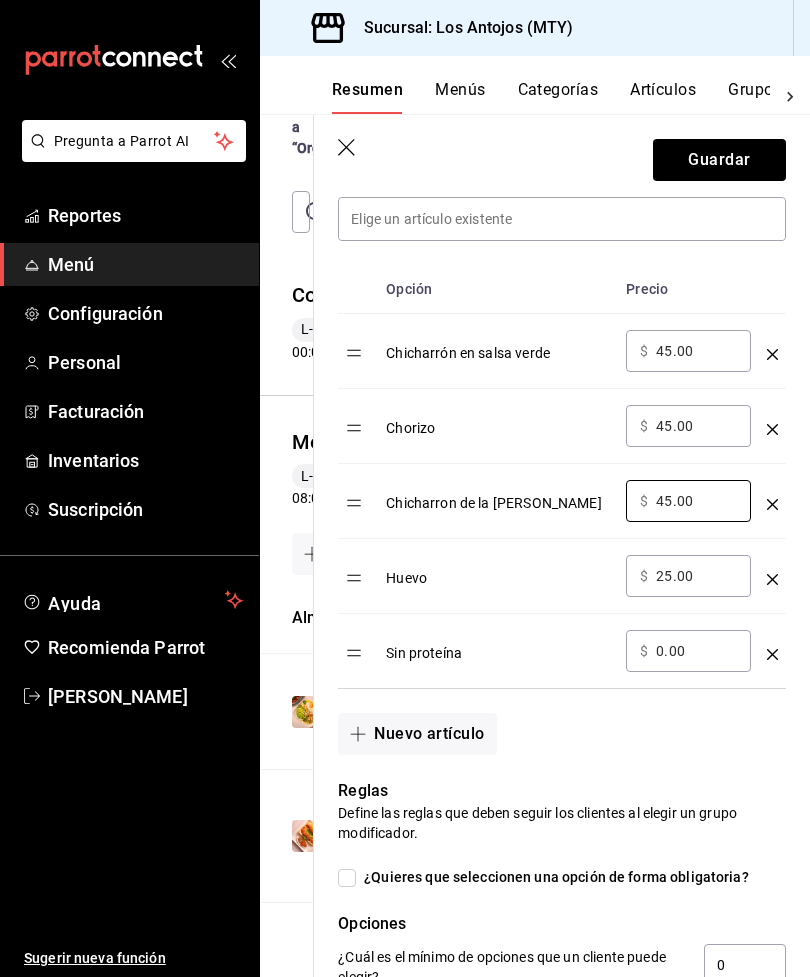type on "45.00" 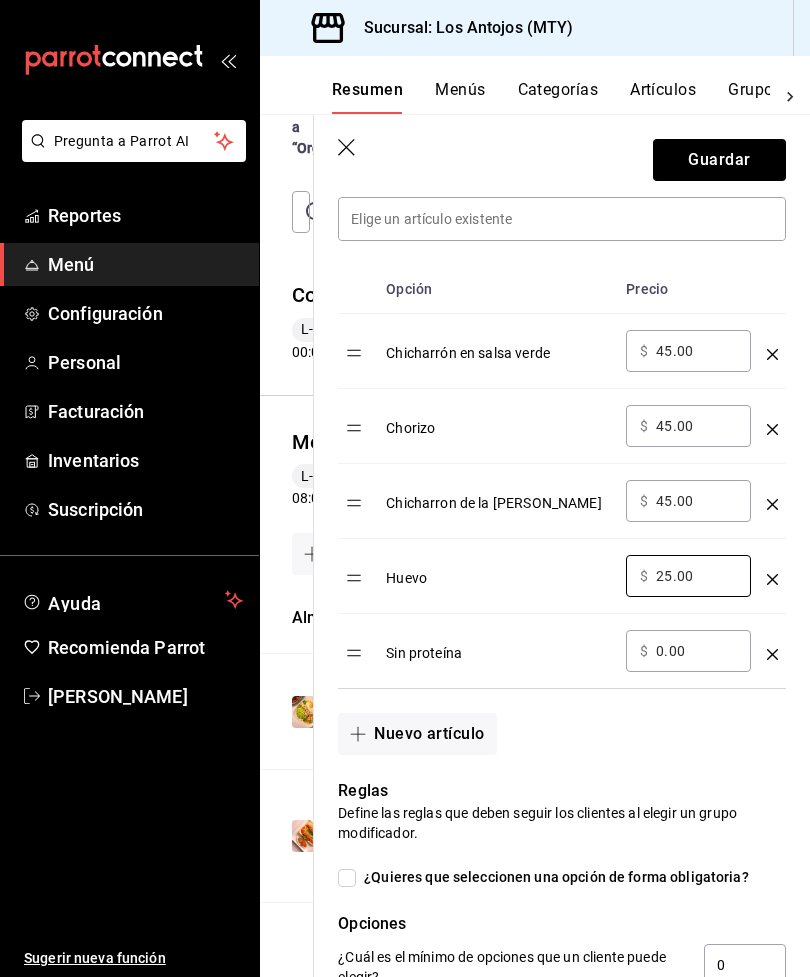 type on "2.00" 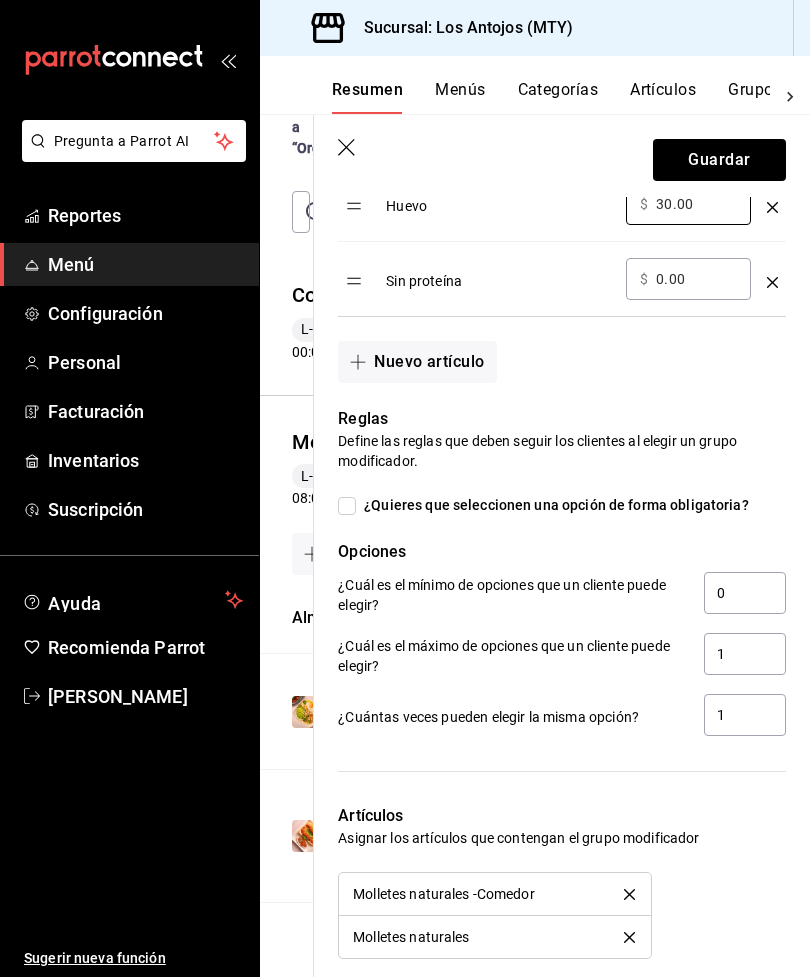 scroll, scrollTop: 963, scrollLeft: 0, axis: vertical 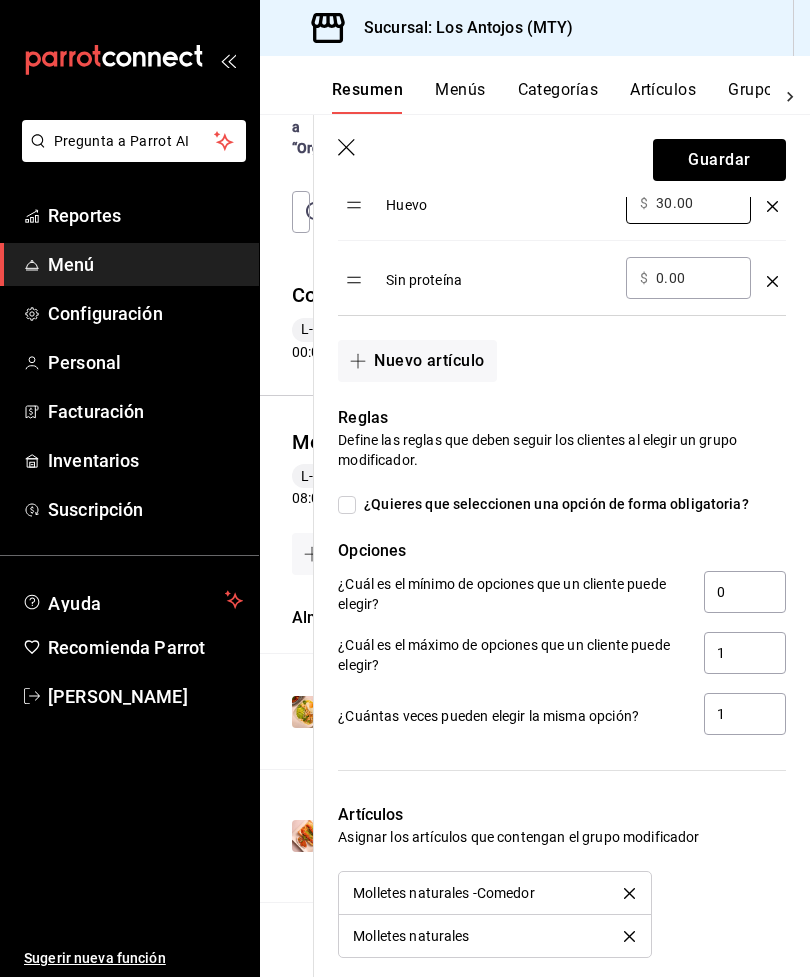 type on "30.00" 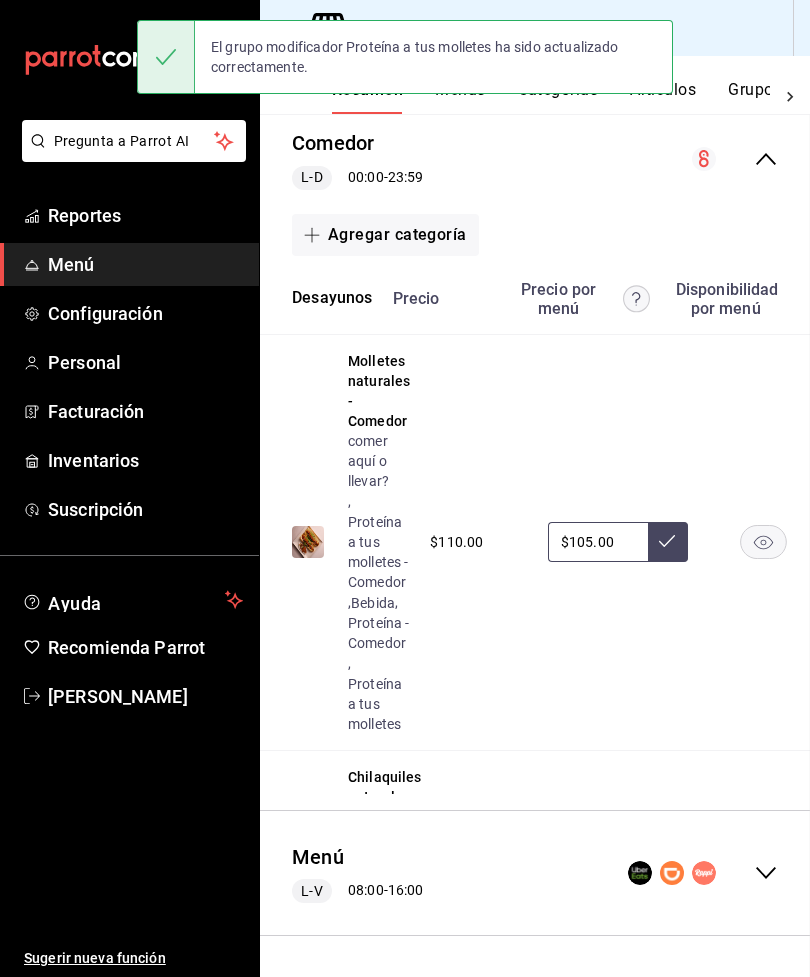 scroll, scrollTop: 0, scrollLeft: 0, axis: both 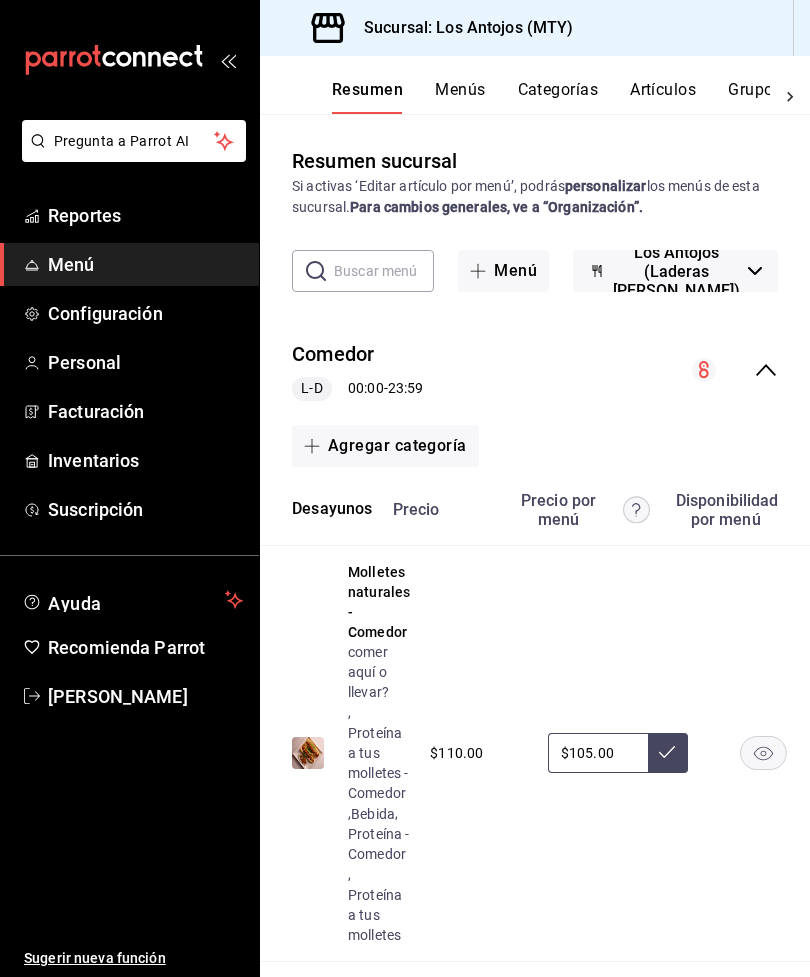 click 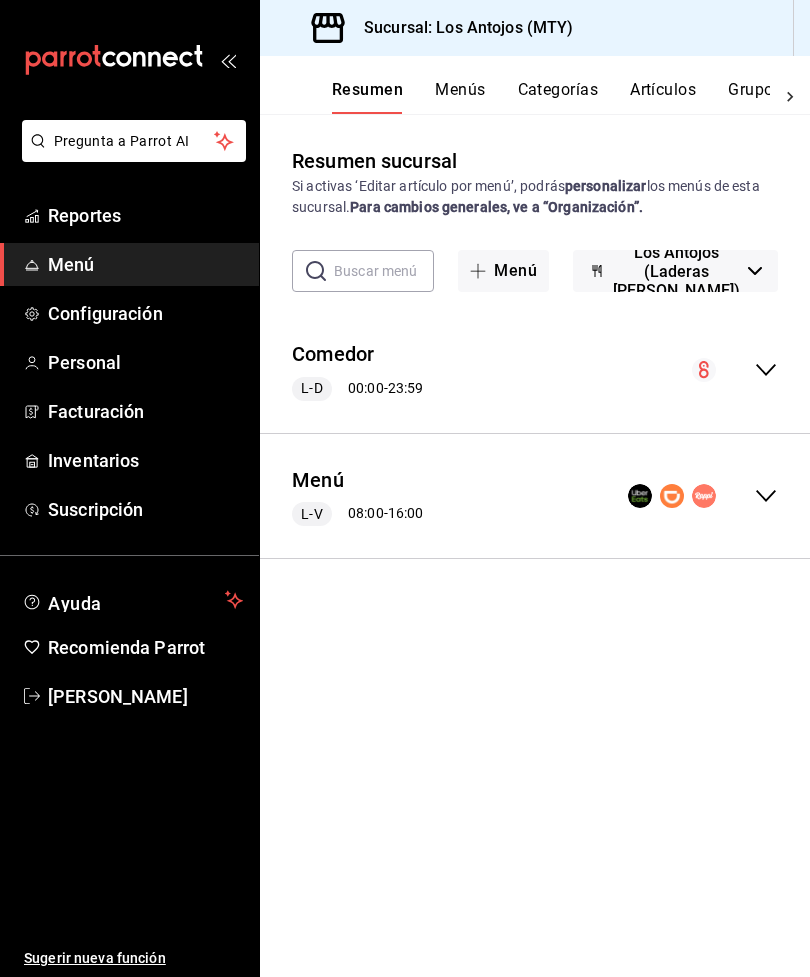 click 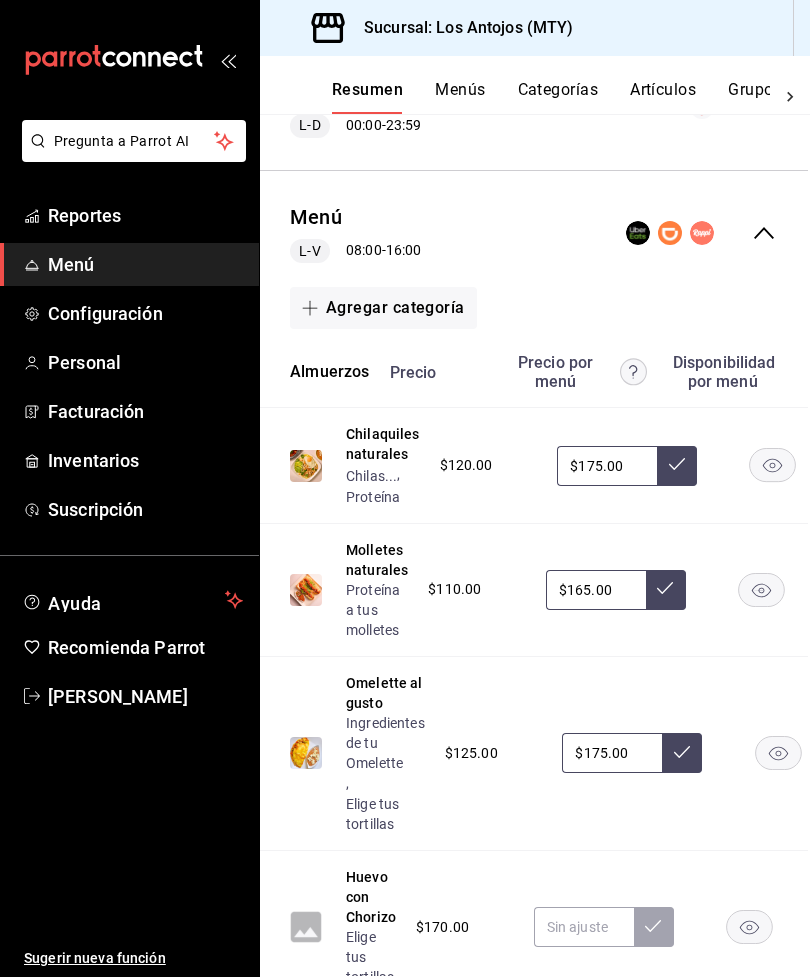 scroll, scrollTop: 290, scrollLeft: 2, axis: both 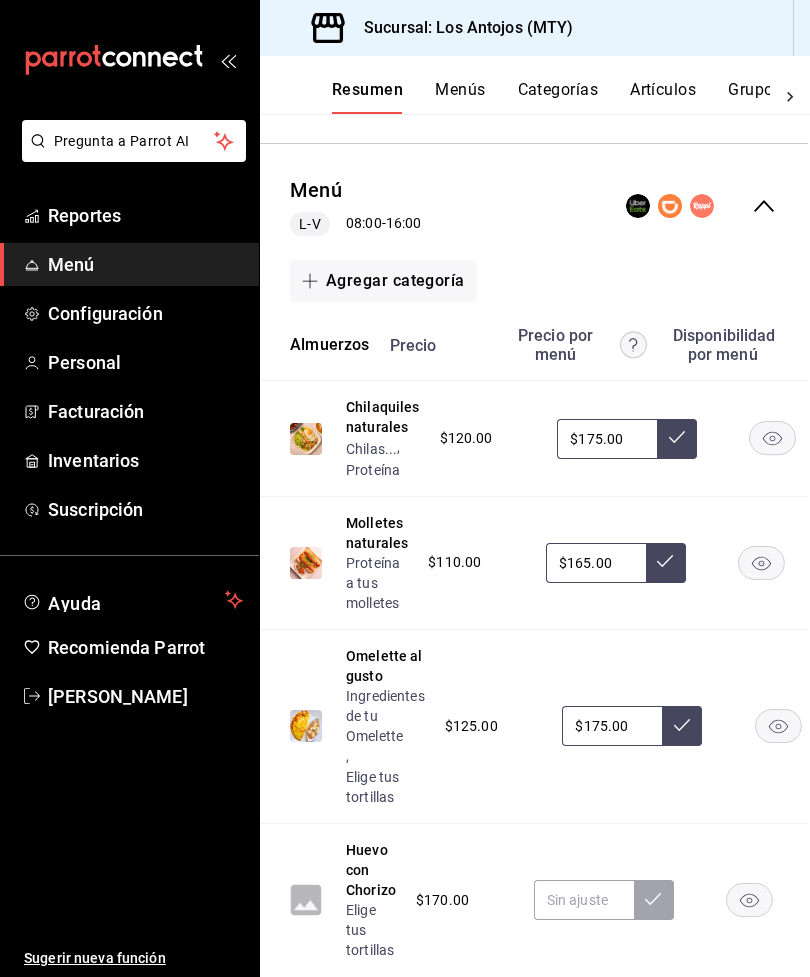 click on "Proteína a tus molletes" at bounding box center (377, 583) 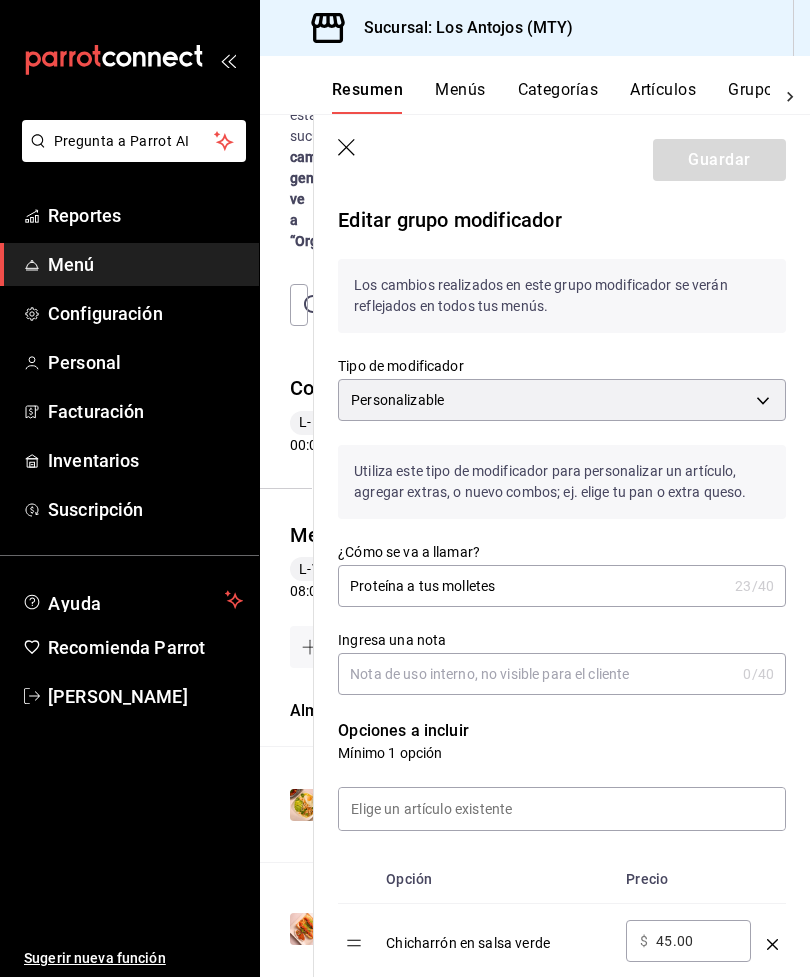 scroll, scrollTop: 290, scrollLeft: 0, axis: vertical 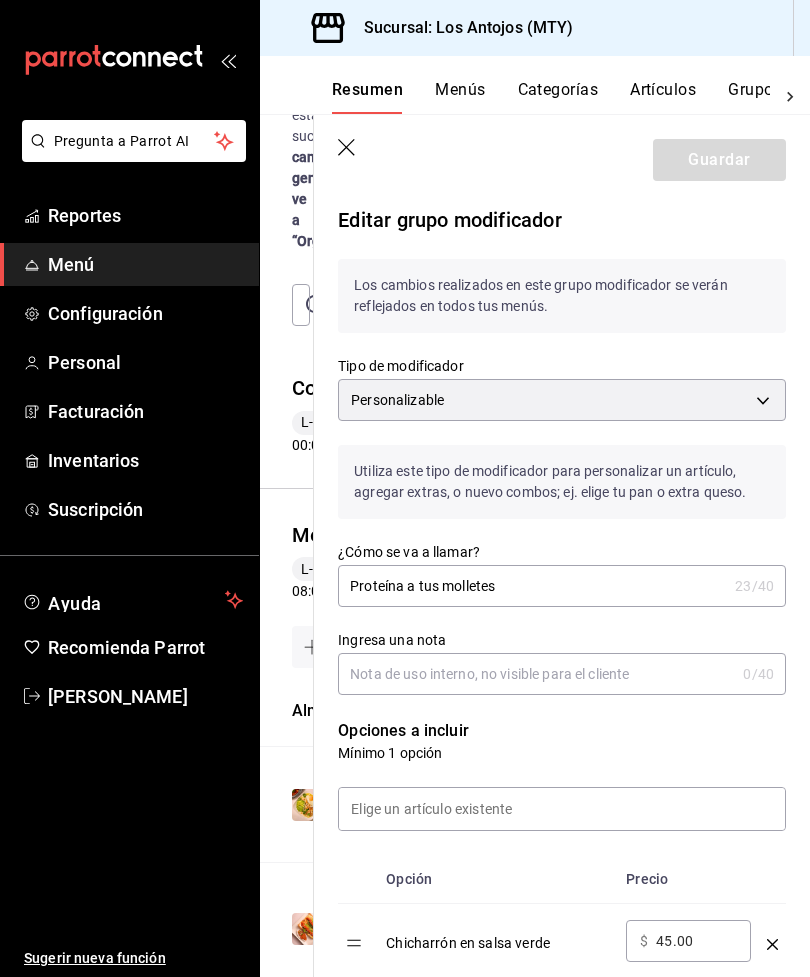 click 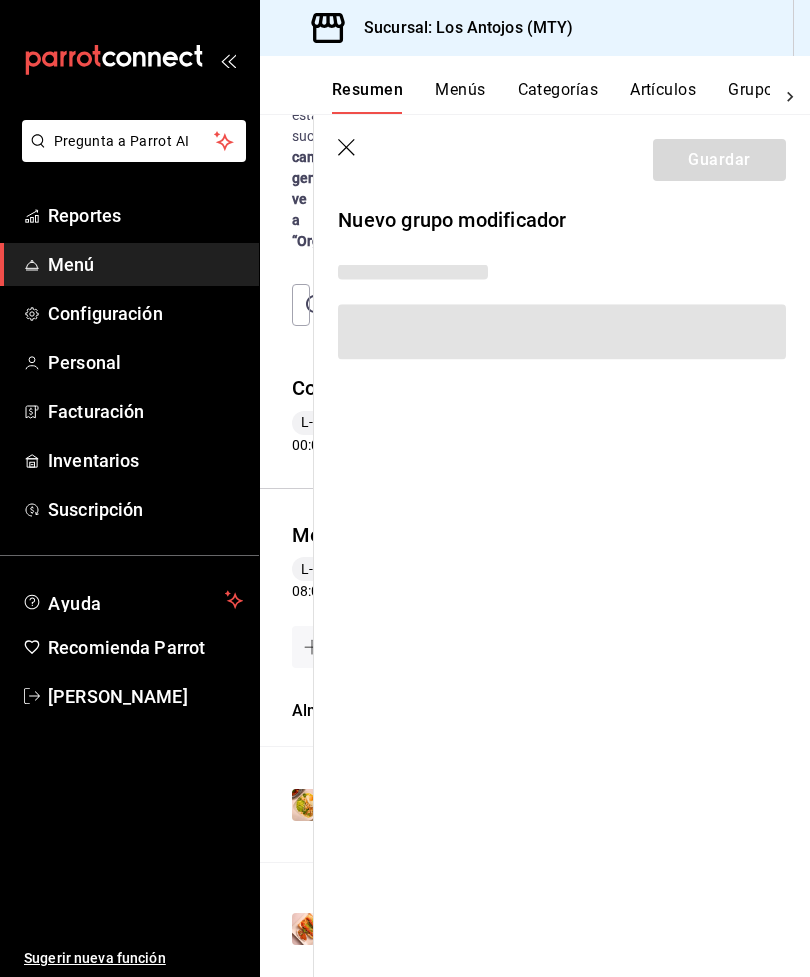 scroll, scrollTop: 0, scrollLeft: 0, axis: both 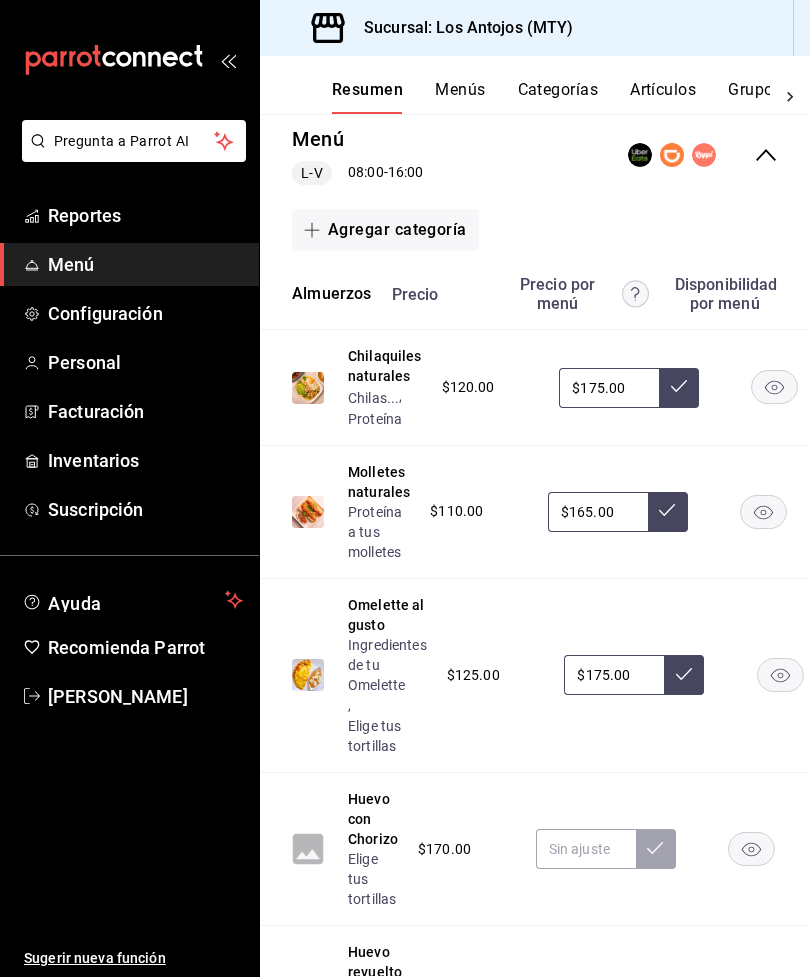 click on "Ingredientes de tu Omelette" at bounding box center (387, 665) 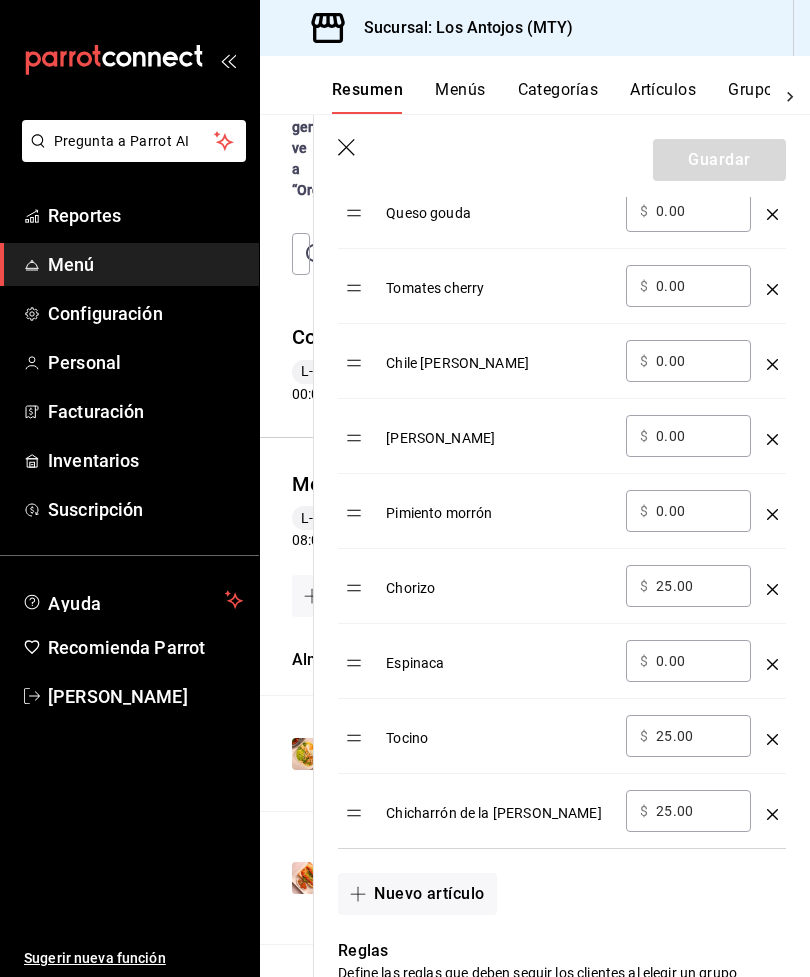 scroll, scrollTop: 882, scrollLeft: 0, axis: vertical 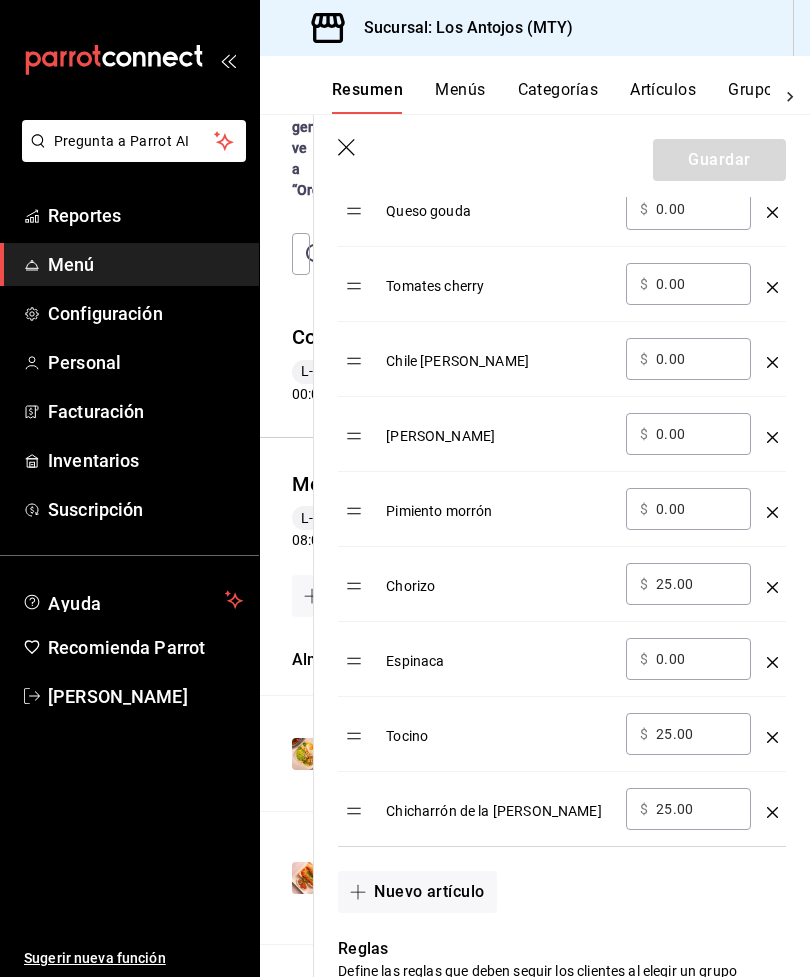 click on "25.00" at bounding box center (696, 584) 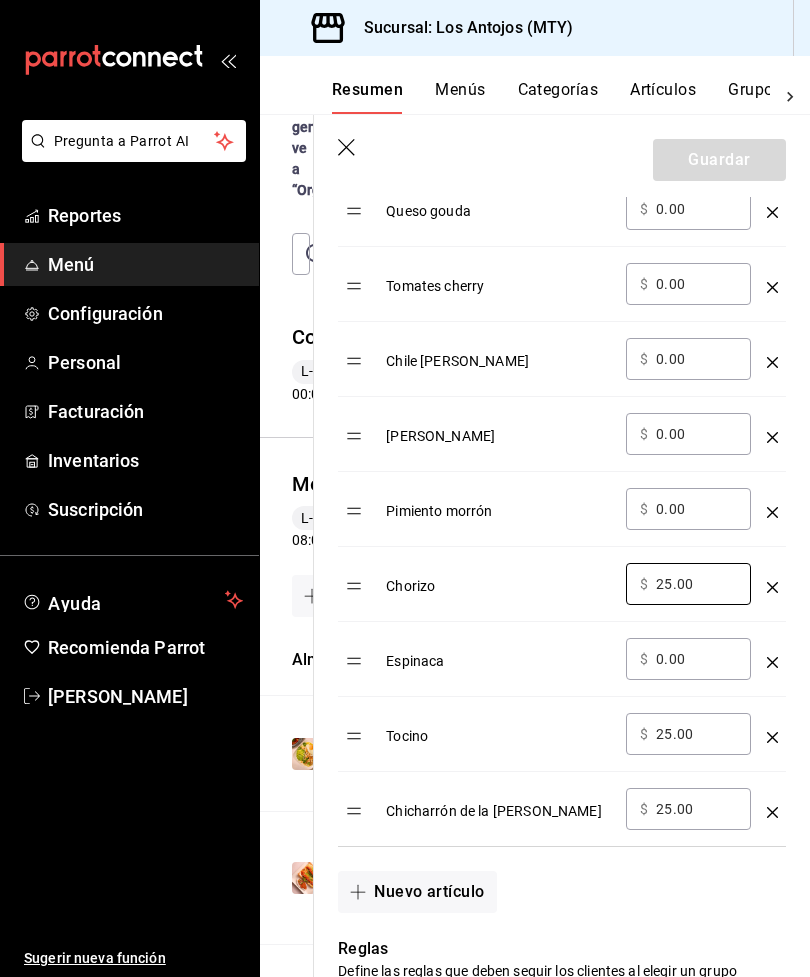 type on "2.00" 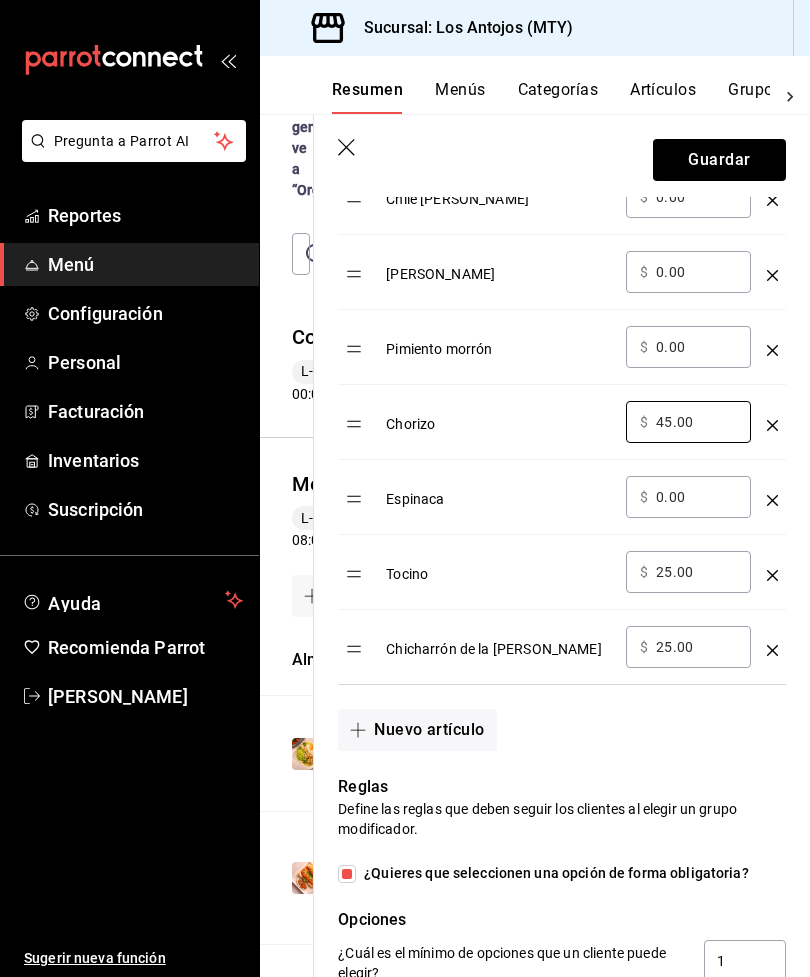 scroll, scrollTop: 1059, scrollLeft: 0, axis: vertical 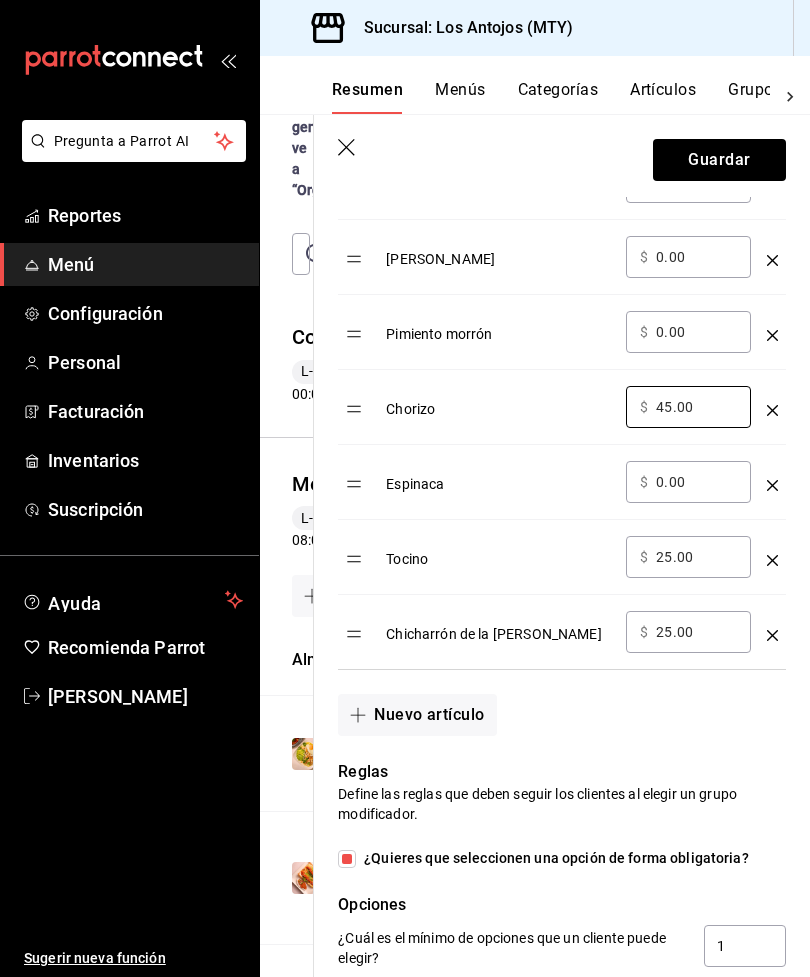 type on "45.00" 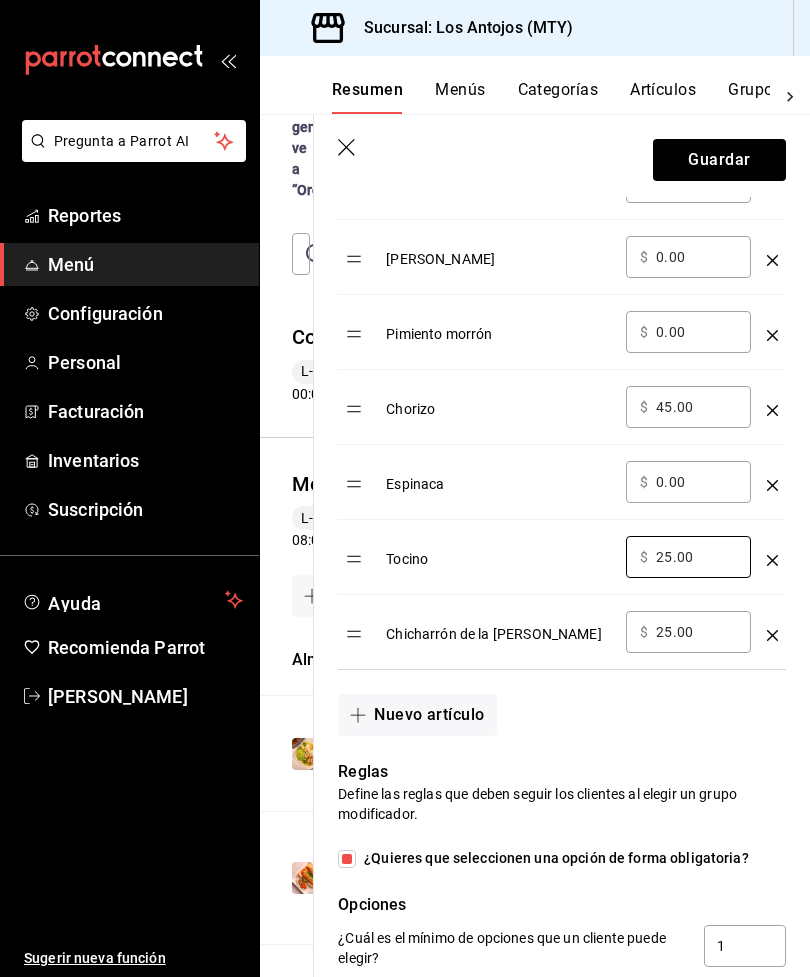 click on "25.00" at bounding box center (696, 557) 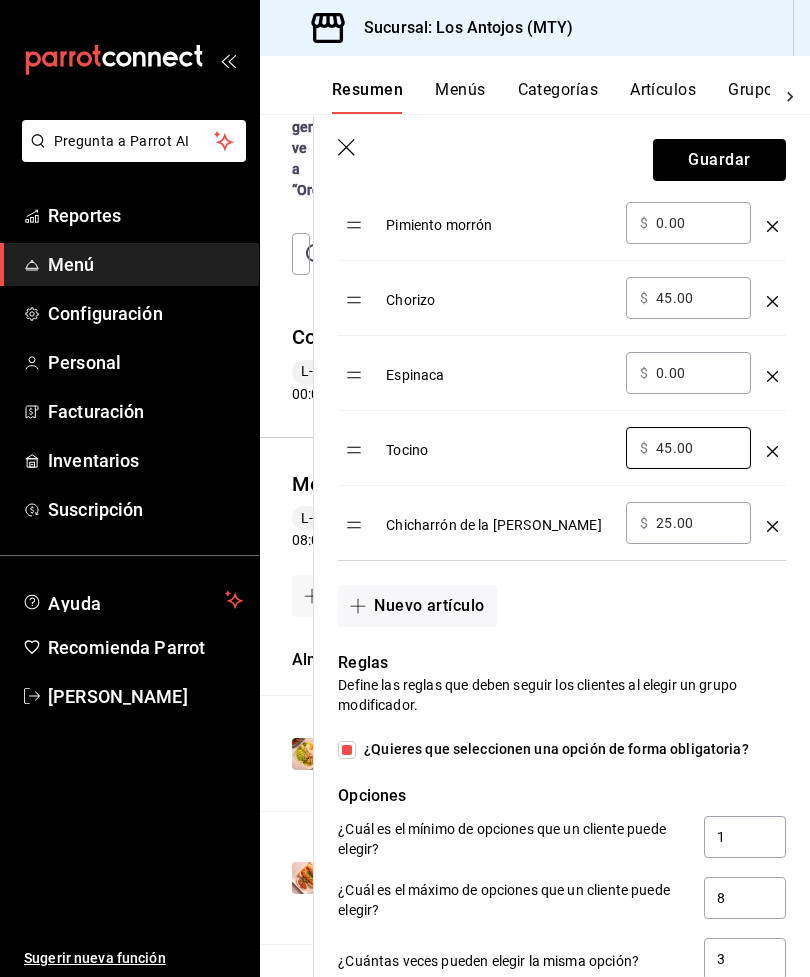 scroll, scrollTop: 1185, scrollLeft: 0, axis: vertical 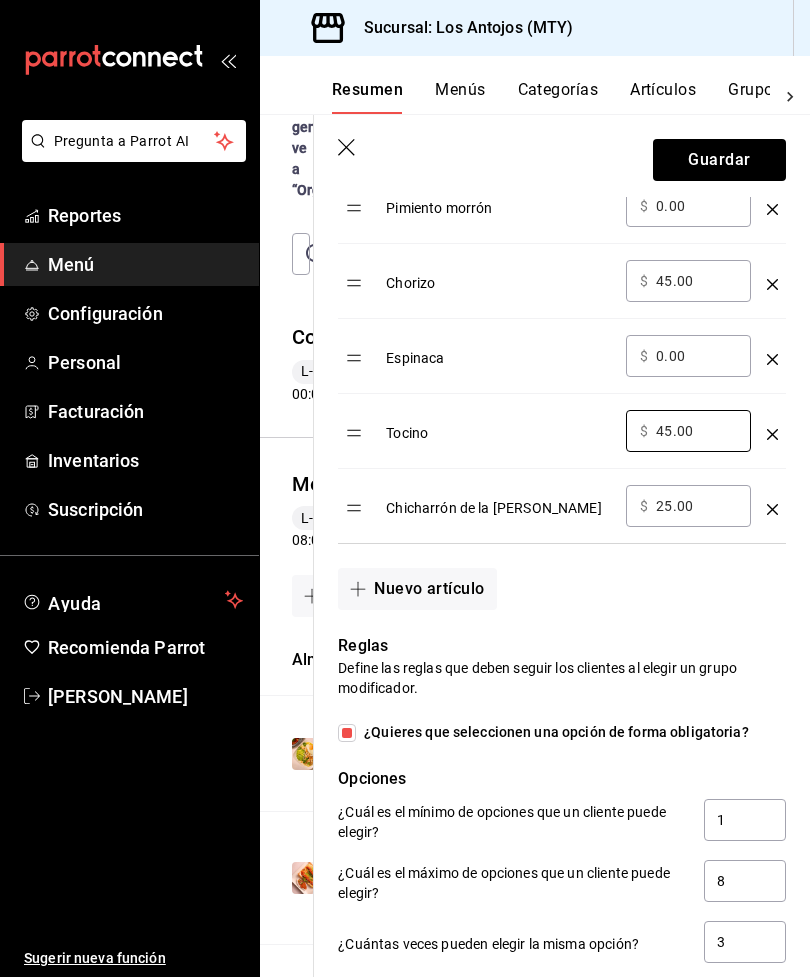 type on "45.00" 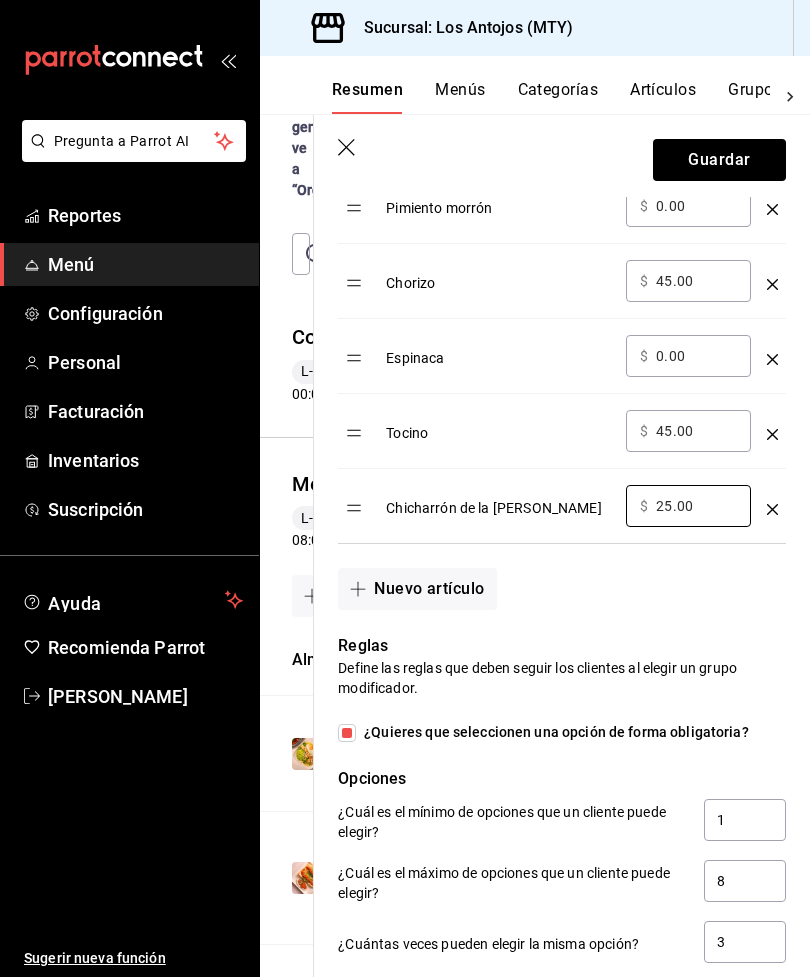 type on "2.00" 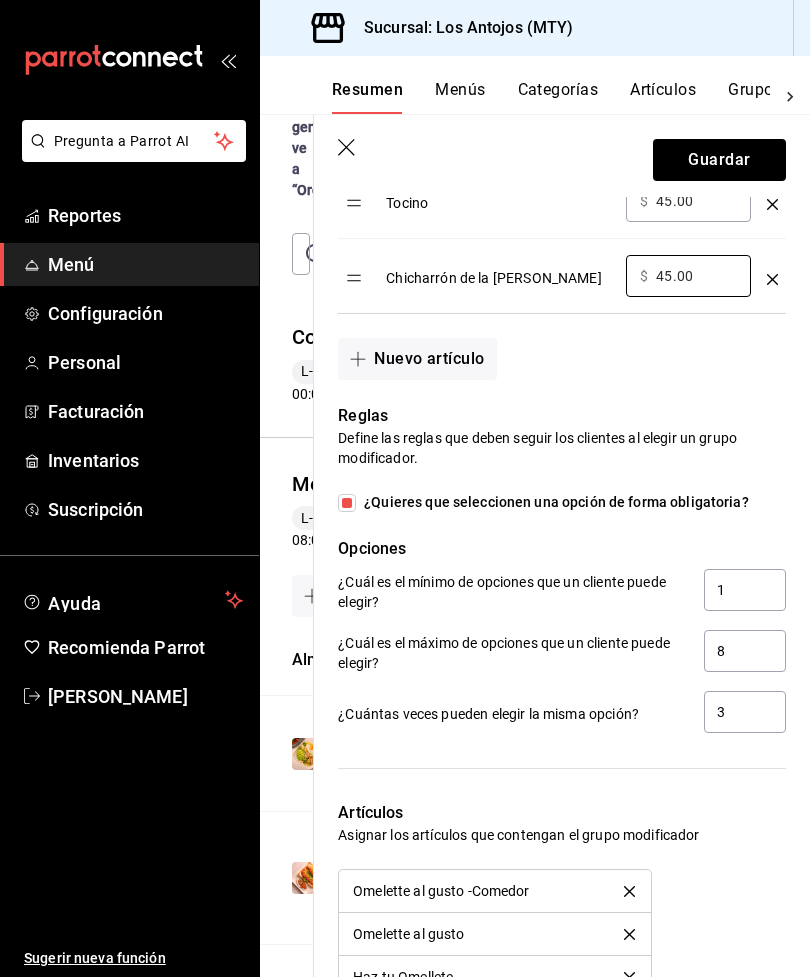 scroll, scrollTop: 1395, scrollLeft: 0, axis: vertical 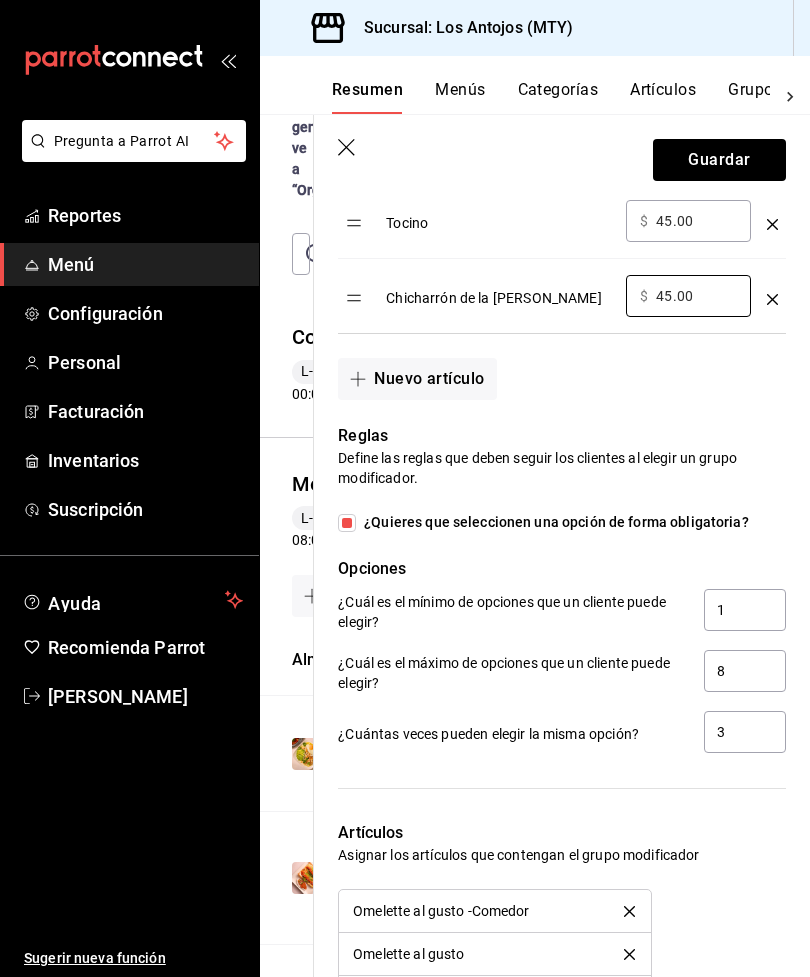 type on "45.00" 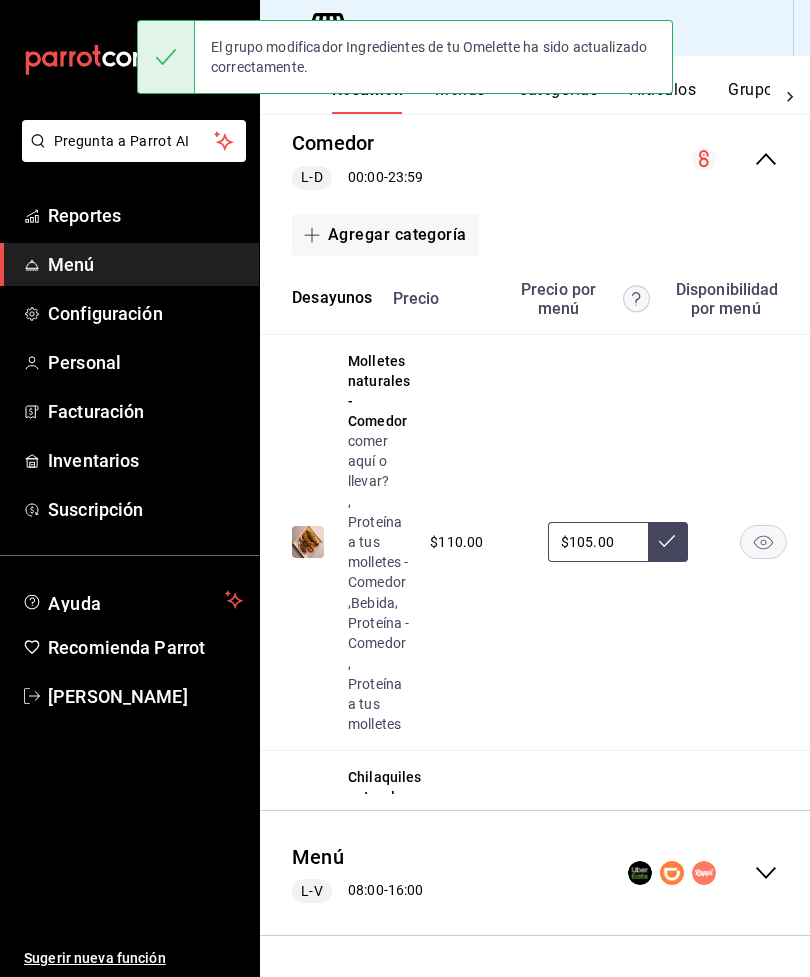 scroll, scrollTop: 0, scrollLeft: 0, axis: both 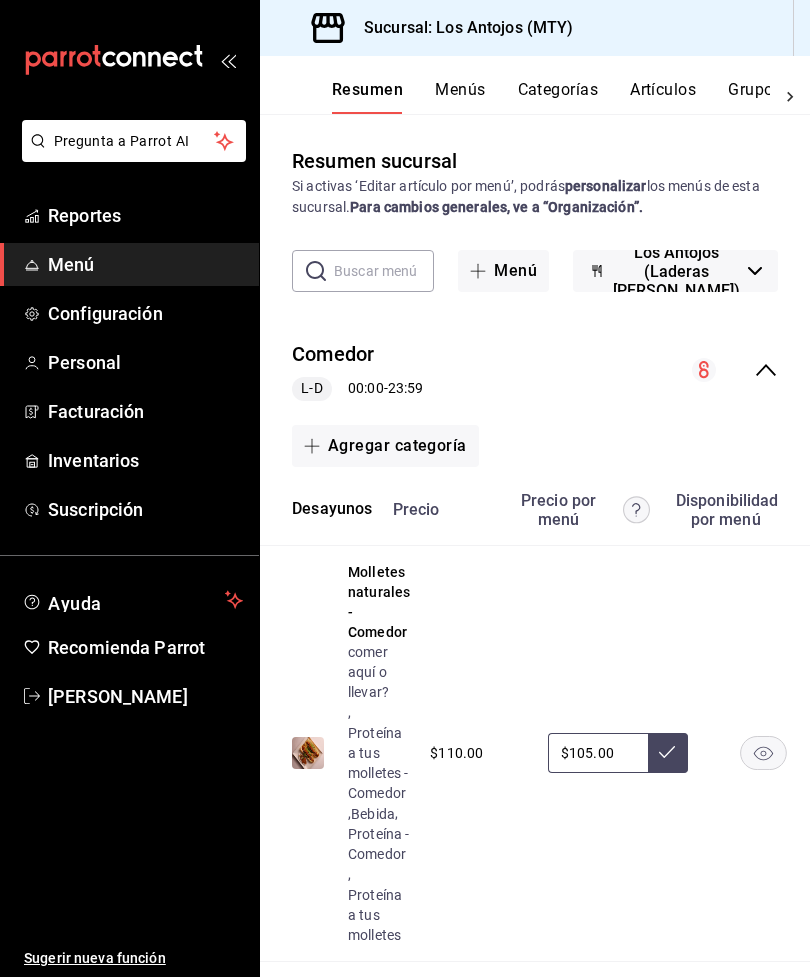 click 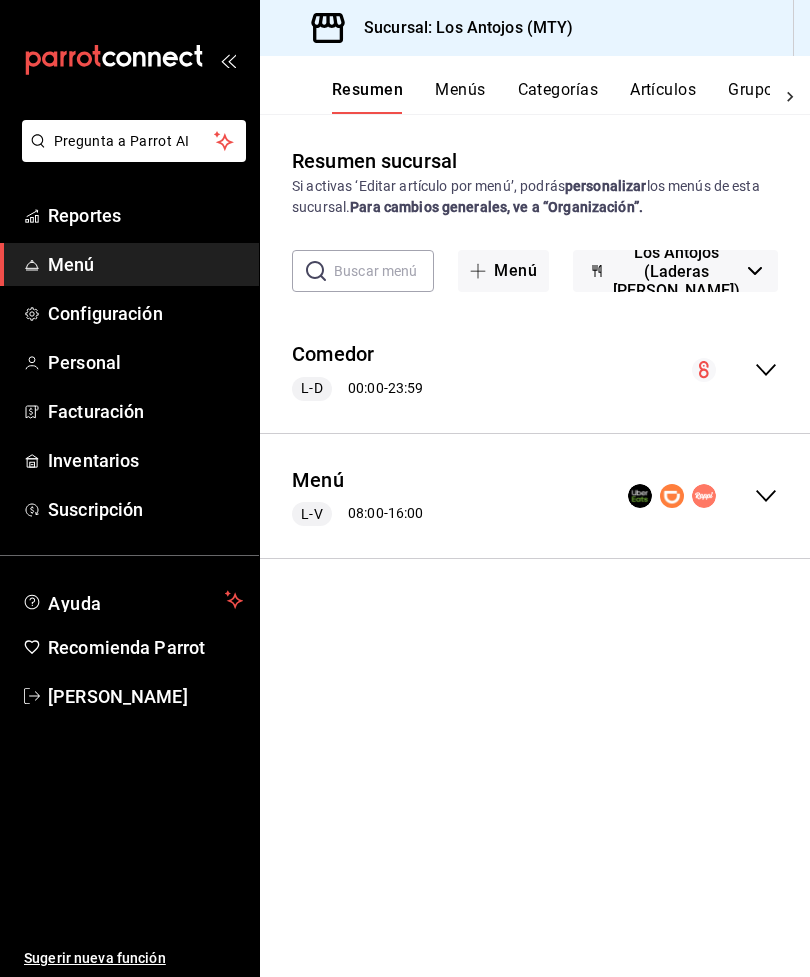 click 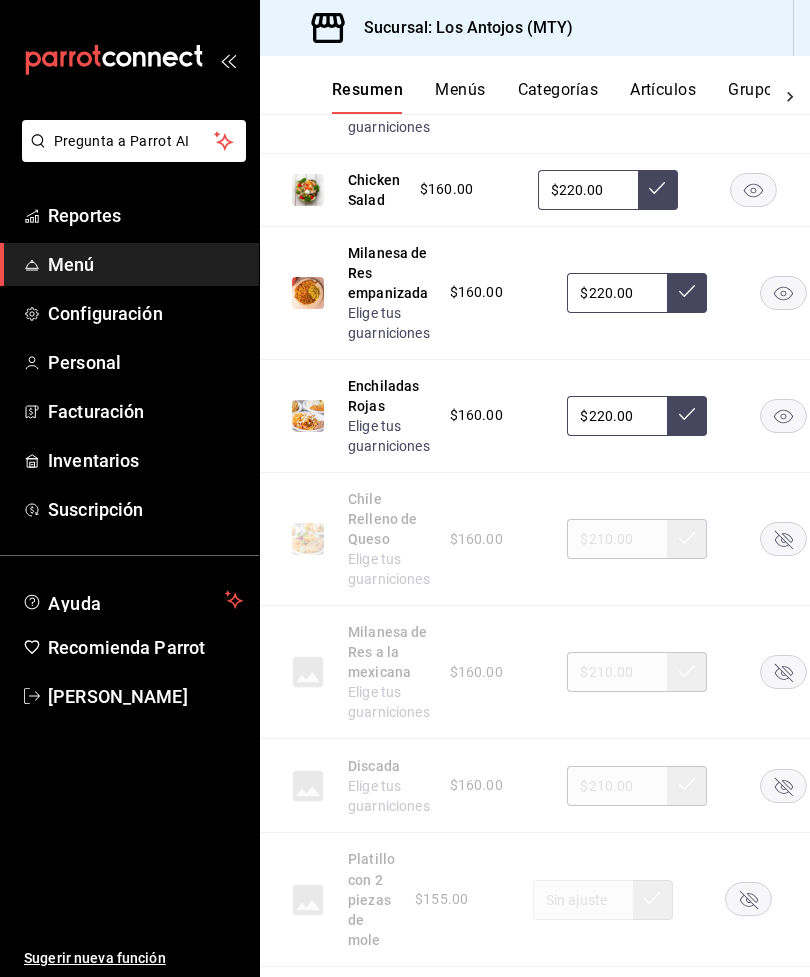 scroll, scrollTop: 2597, scrollLeft: -1, axis: both 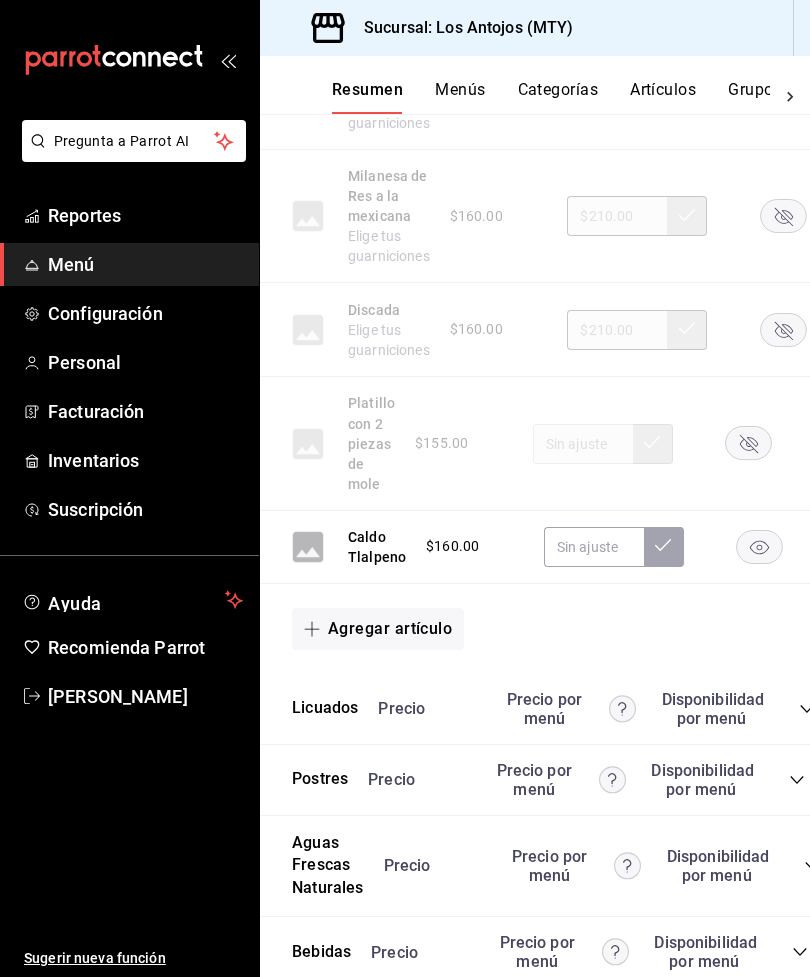 click on "Precio" at bounding box center [422, 708] 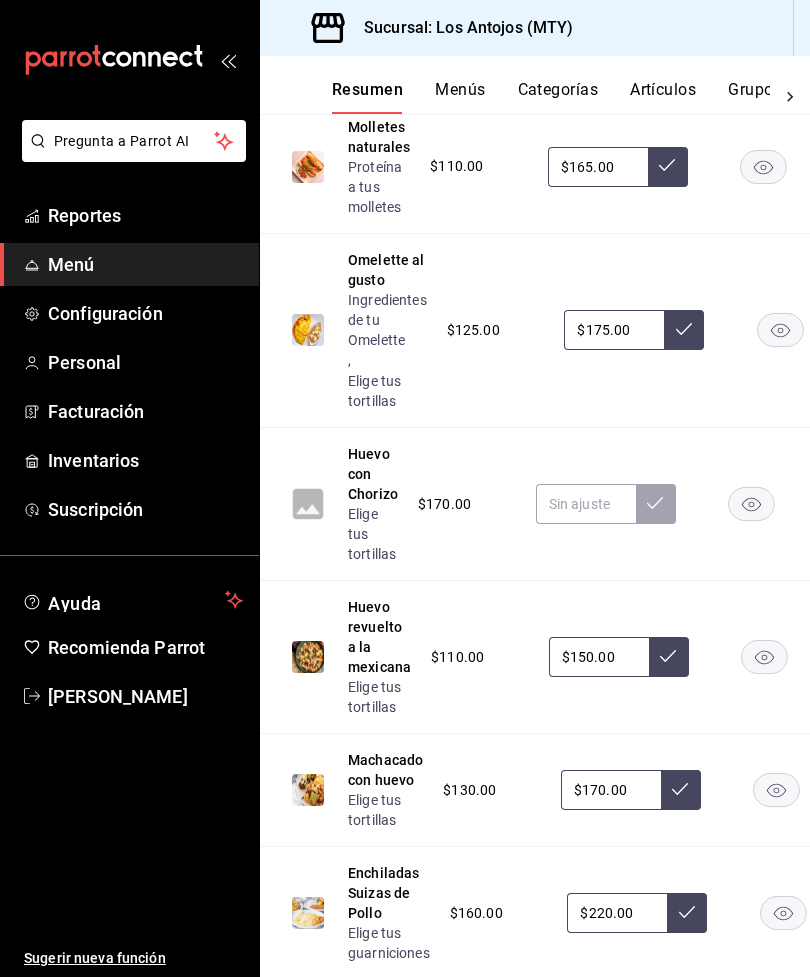 scroll, scrollTop: 672, scrollLeft: -1, axis: both 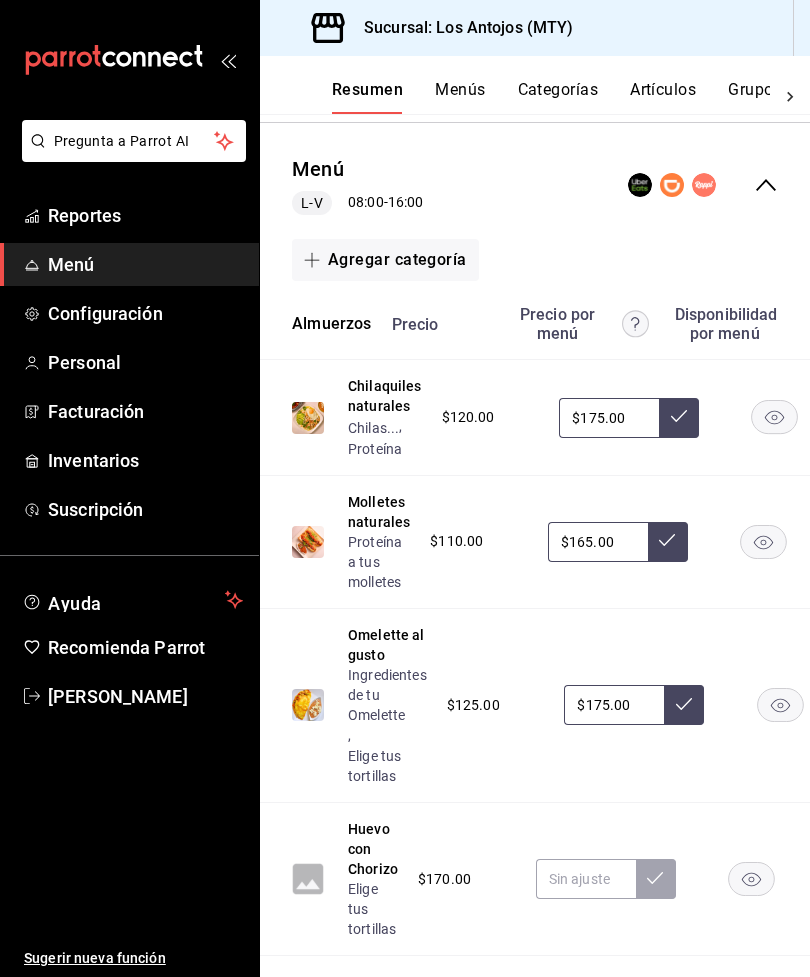 click on "Ingredientes de tu Omelette" at bounding box center (387, 695) 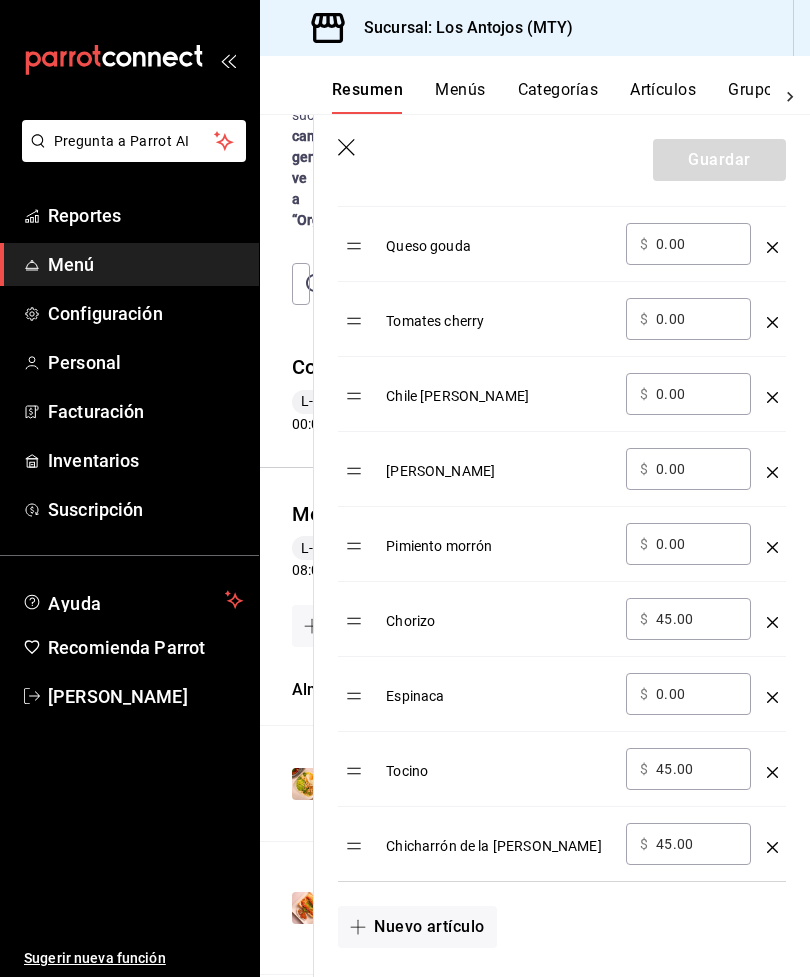 scroll, scrollTop: 886, scrollLeft: 0, axis: vertical 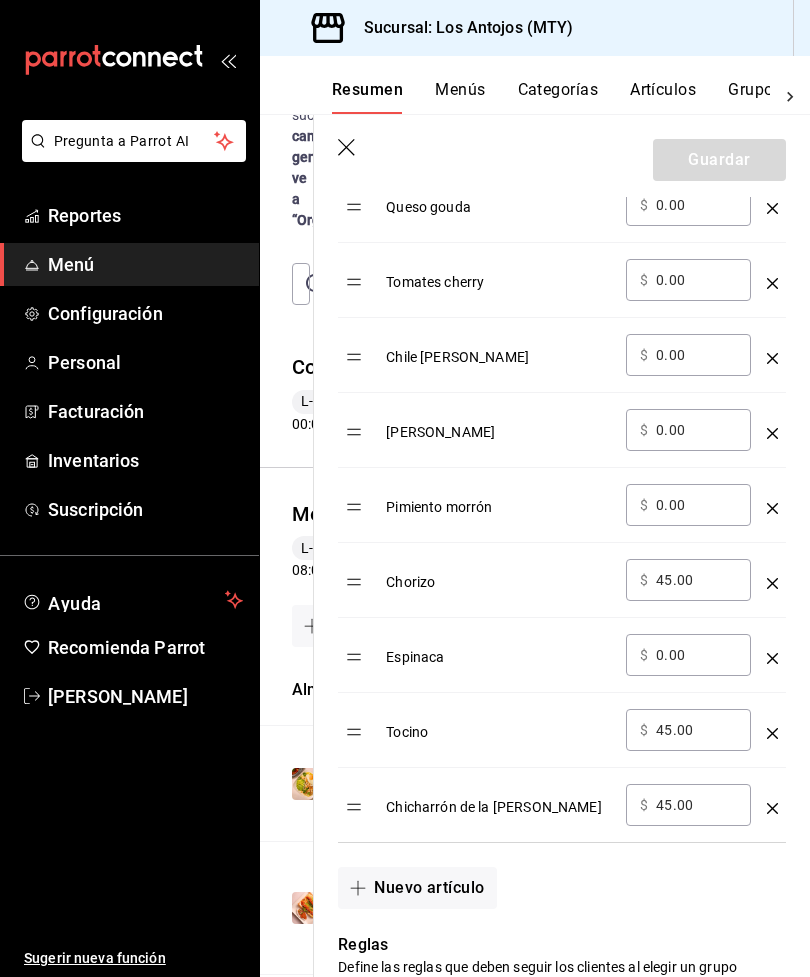 click on "Nuevo artículo" at bounding box center [417, 888] 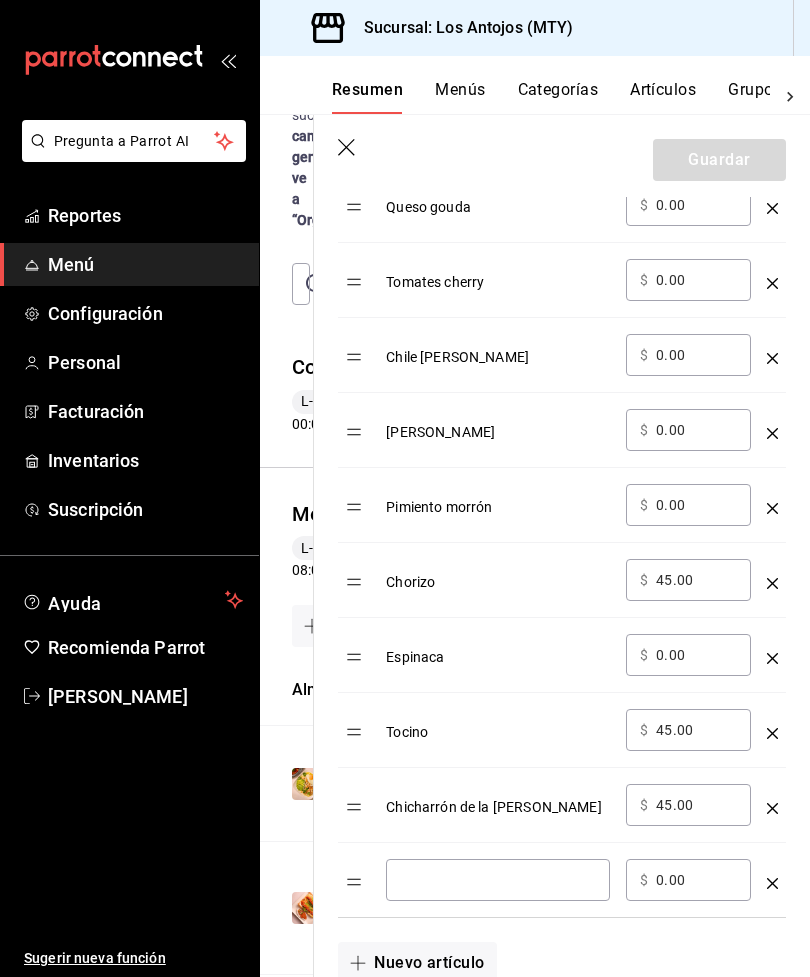 click at bounding box center [498, 880] 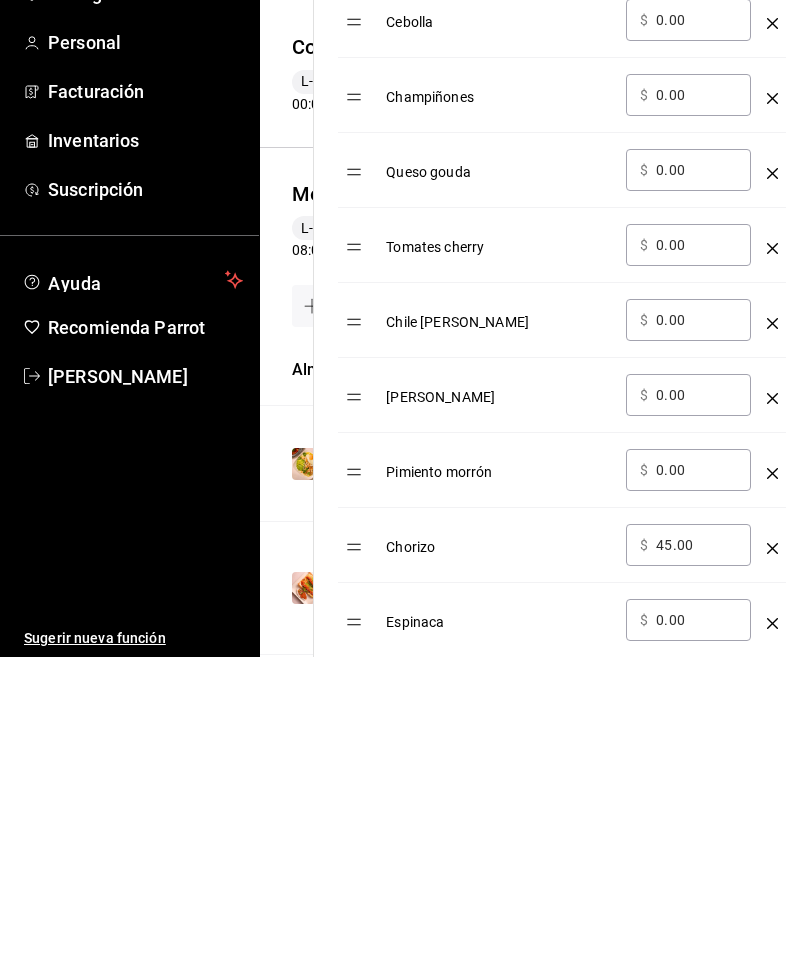 scroll, scrollTop: 600, scrollLeft: 0, axis: vertical 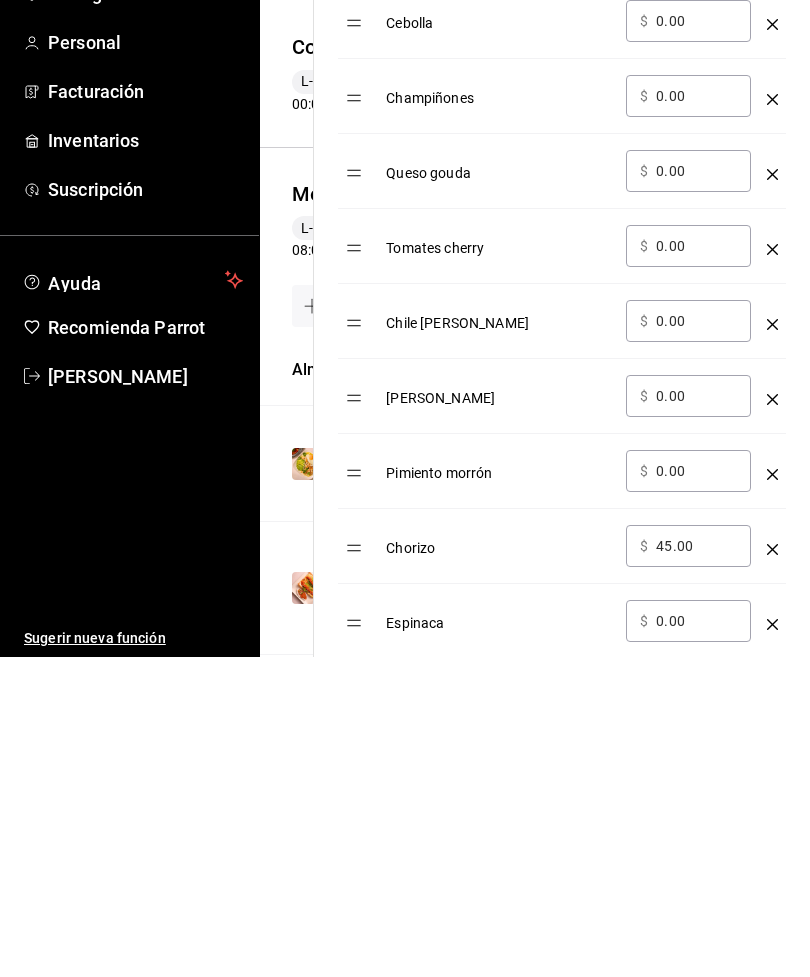 click on "Sugerir nueva función" at bounding box center (129, 848) 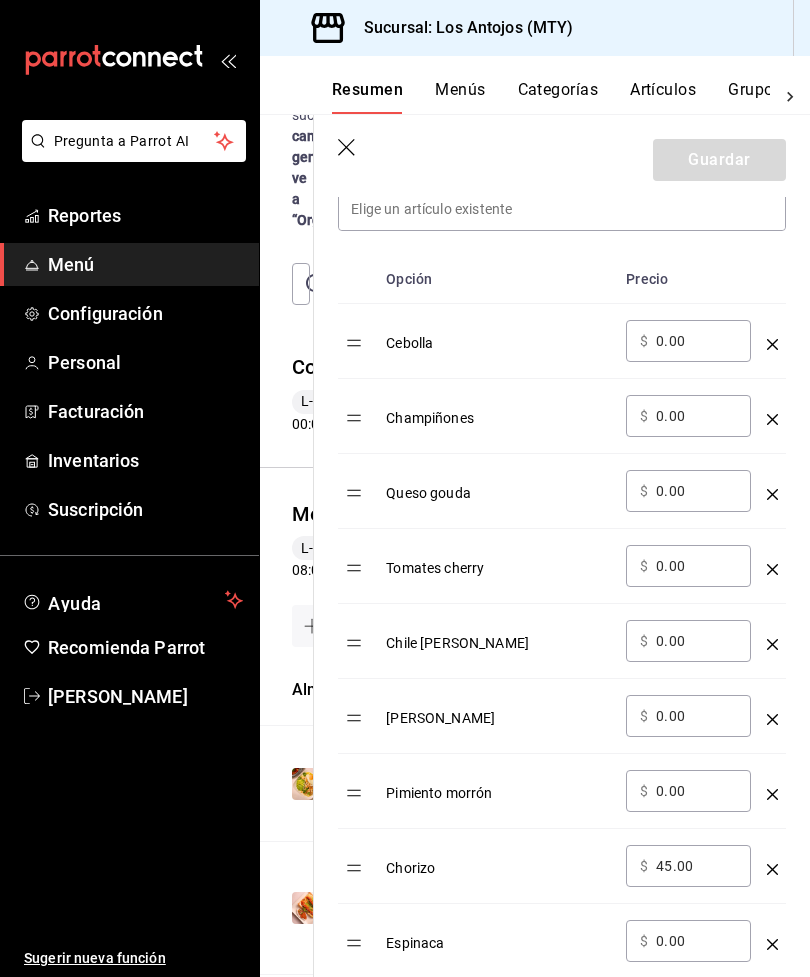 click 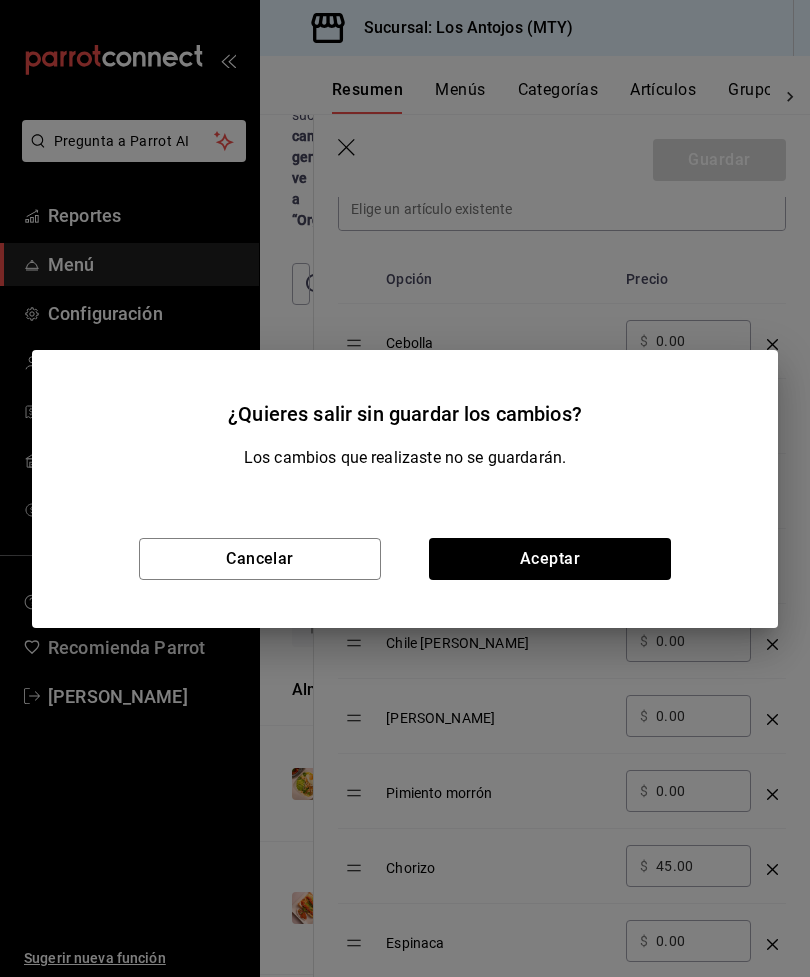 click on "Cancelar" at bounding box center [260, 559] 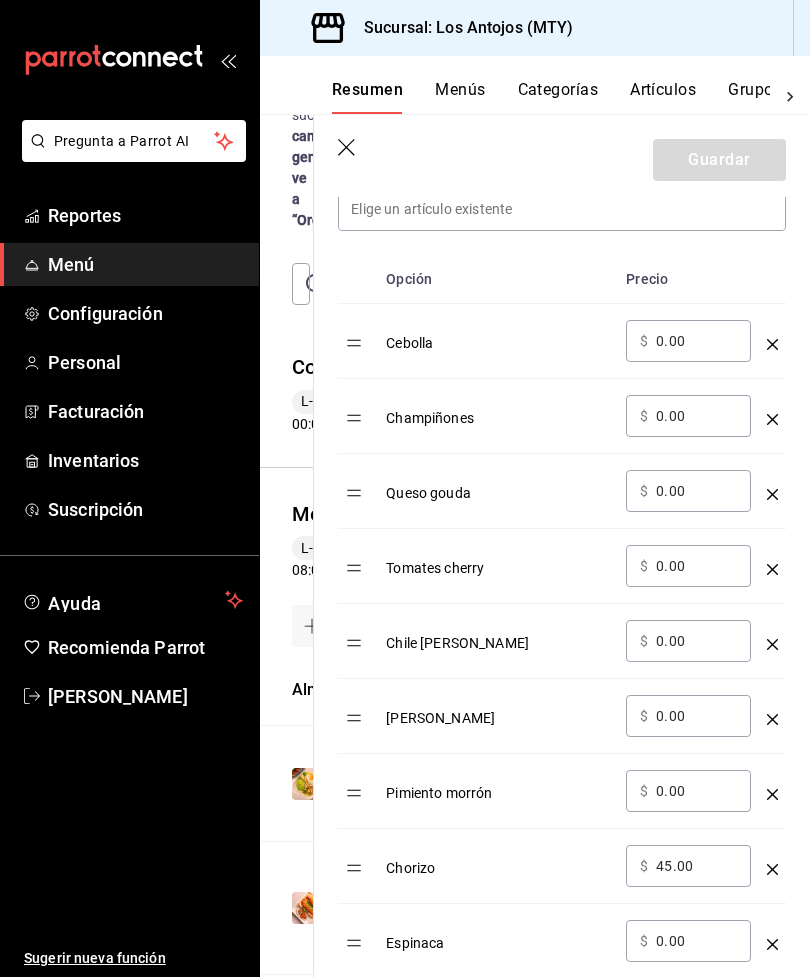 click 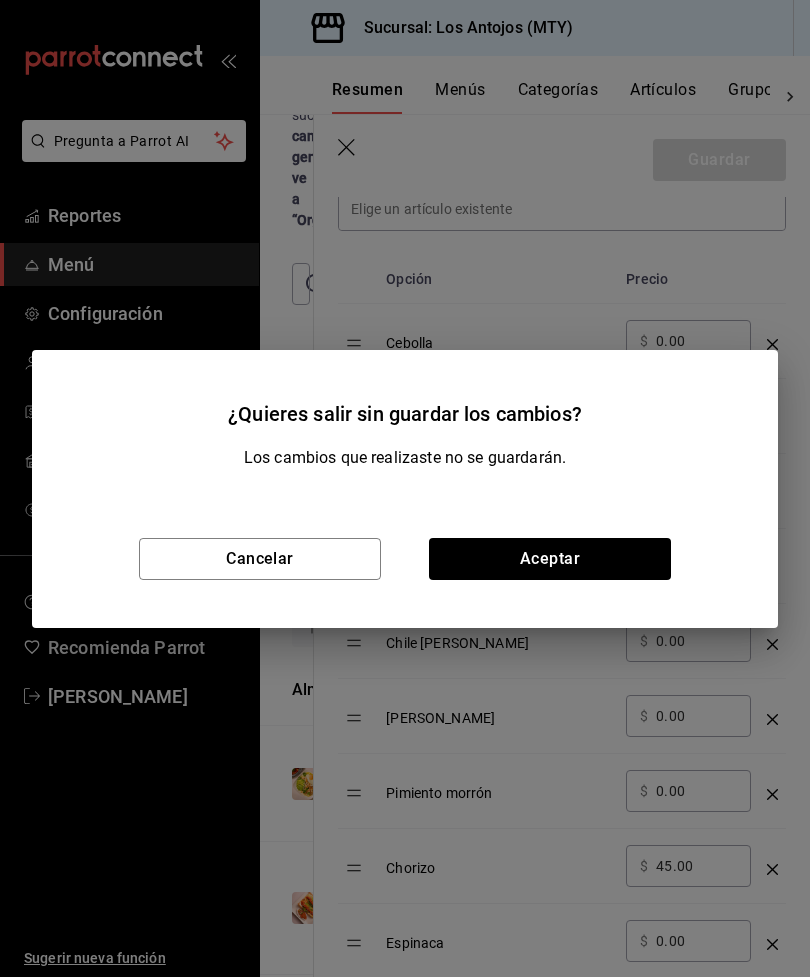 click on "Cancelar" at bounding box center [260, 559] 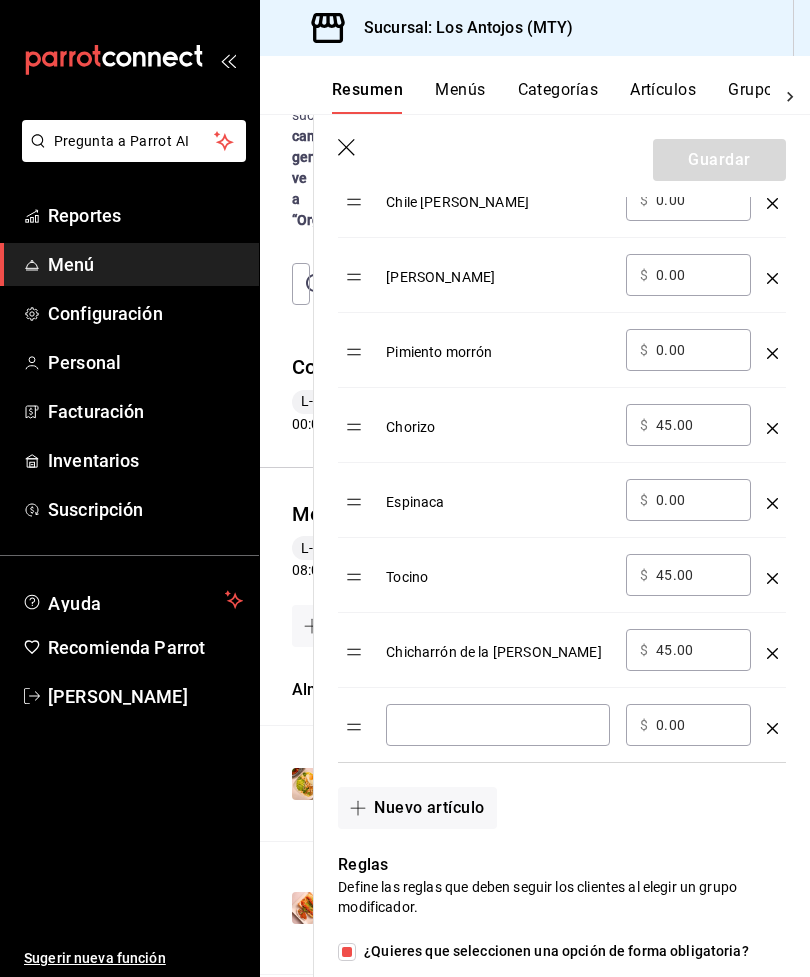 scroll, scrollTop: 1044, scrollLeft: 0, axis: vertical 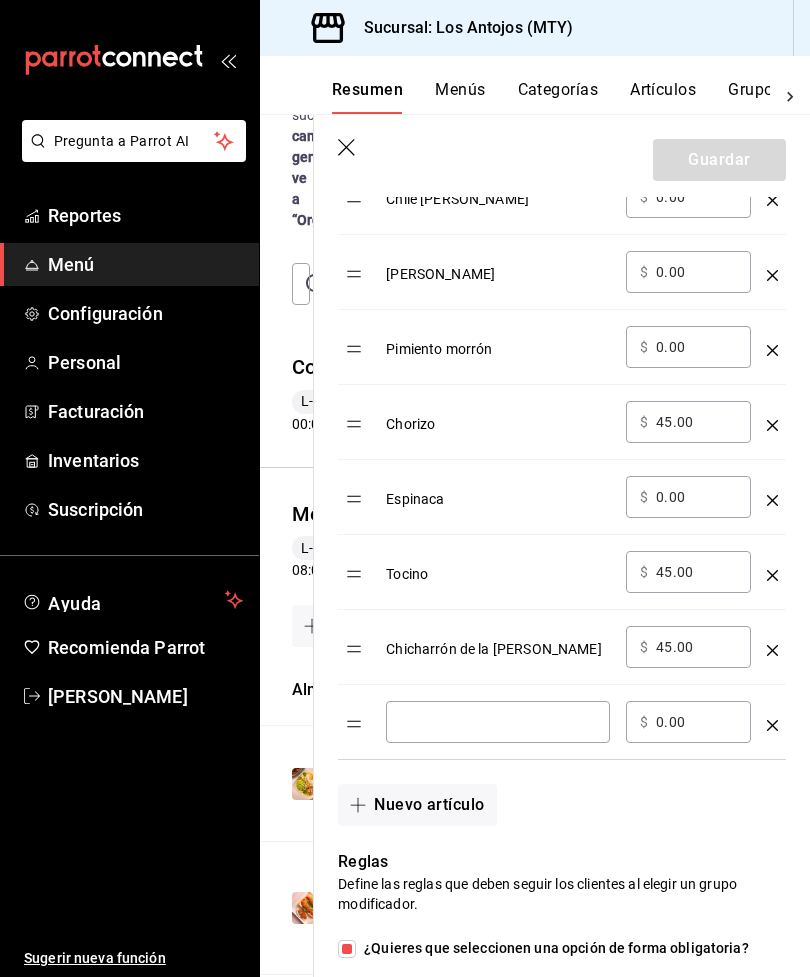 click 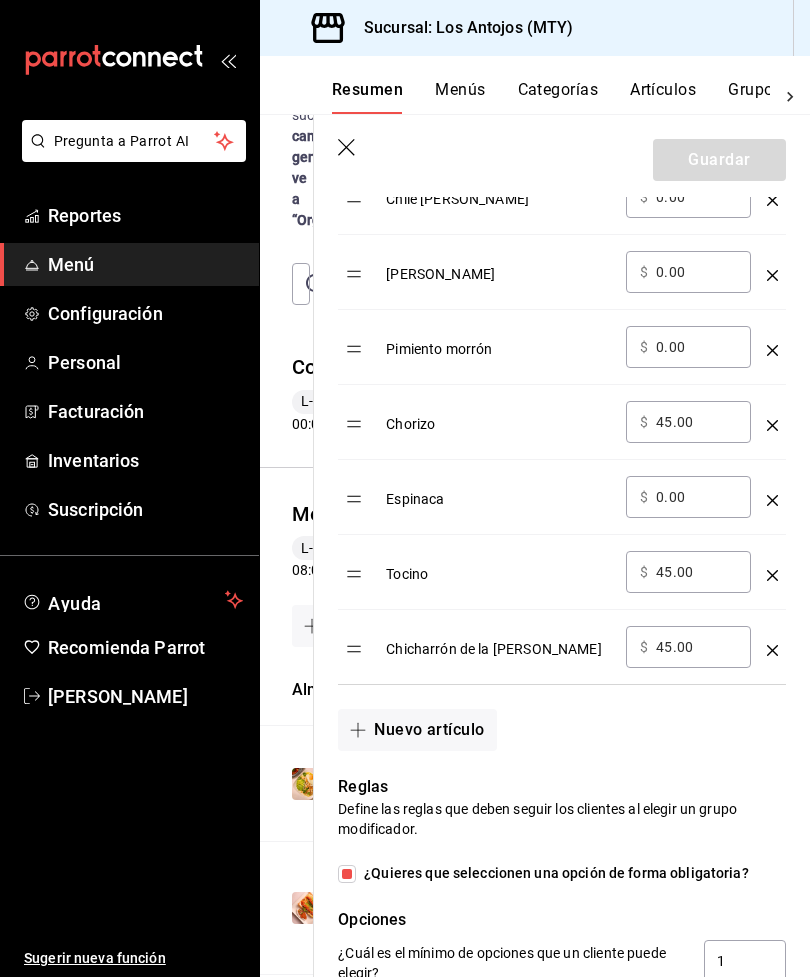 click 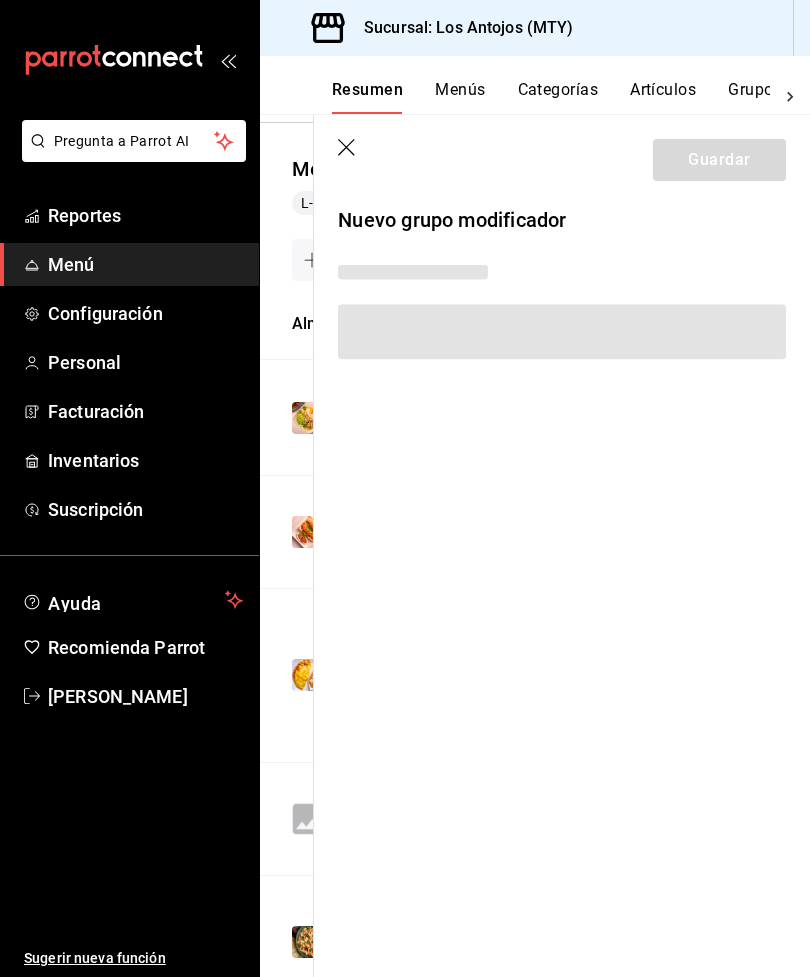 scroll, scrollTop: 0, scrollLeft: 0, axis: both 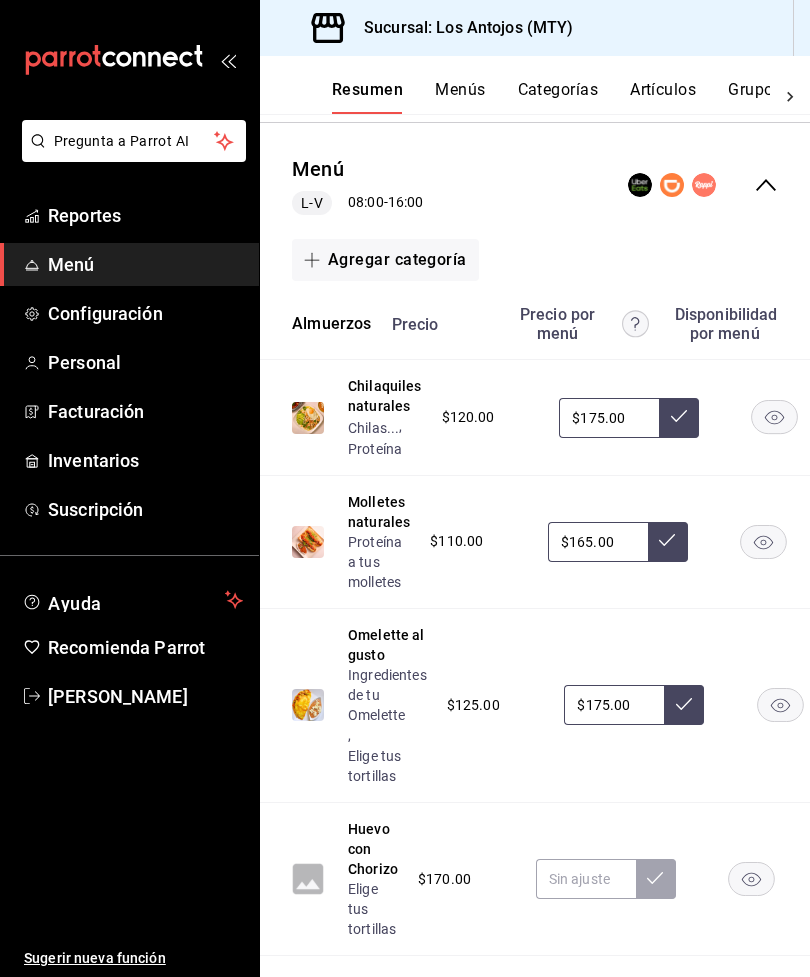 click on "Chilas..." at bounding box center [373, 428] 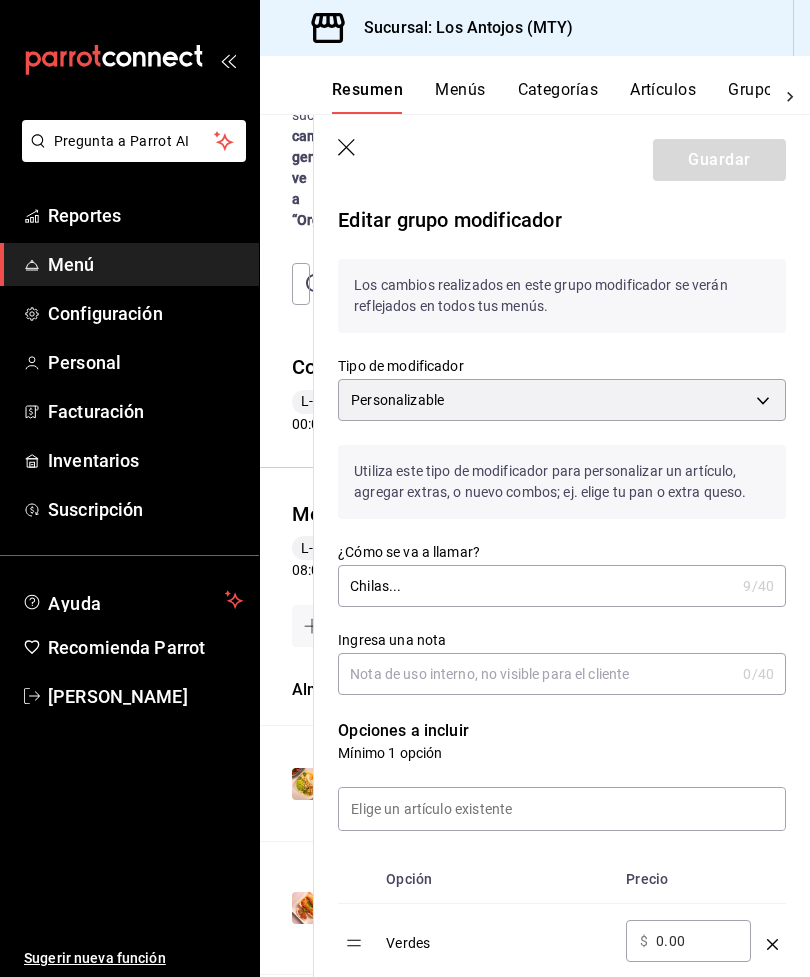 scroll, scrollTop: 0, scrollLeft: 0, axis: both 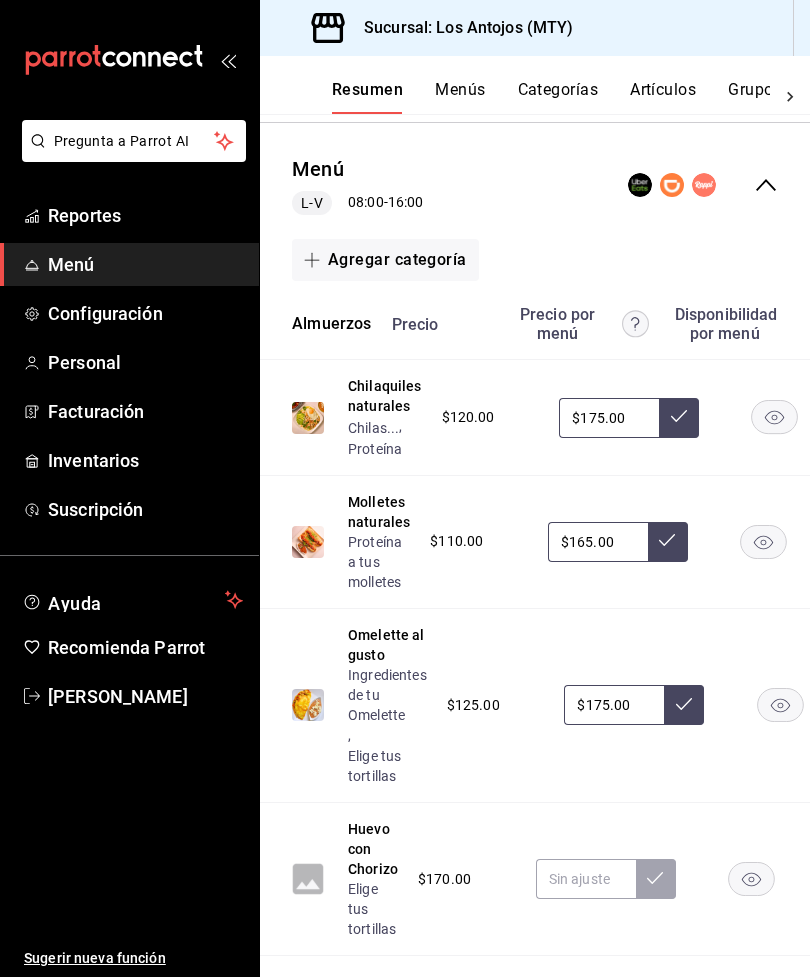 click on "Chilas..." at bounding box center [373, 428] 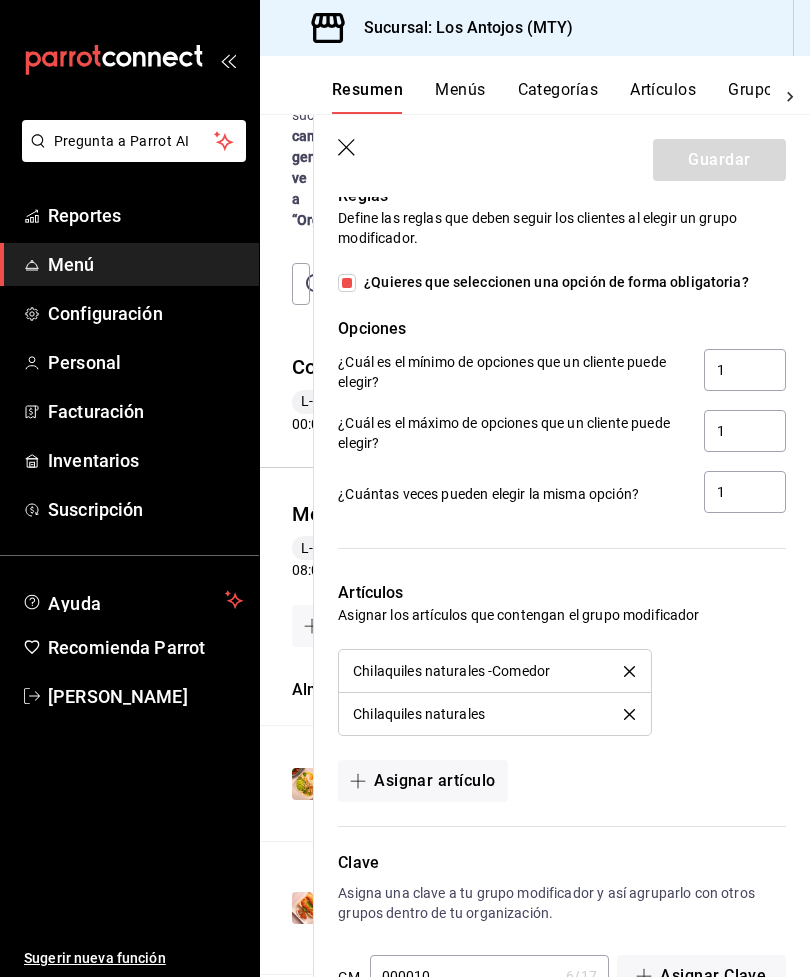 scroll, scrollTop: 959, scrollLeft: 0, axis: vertical 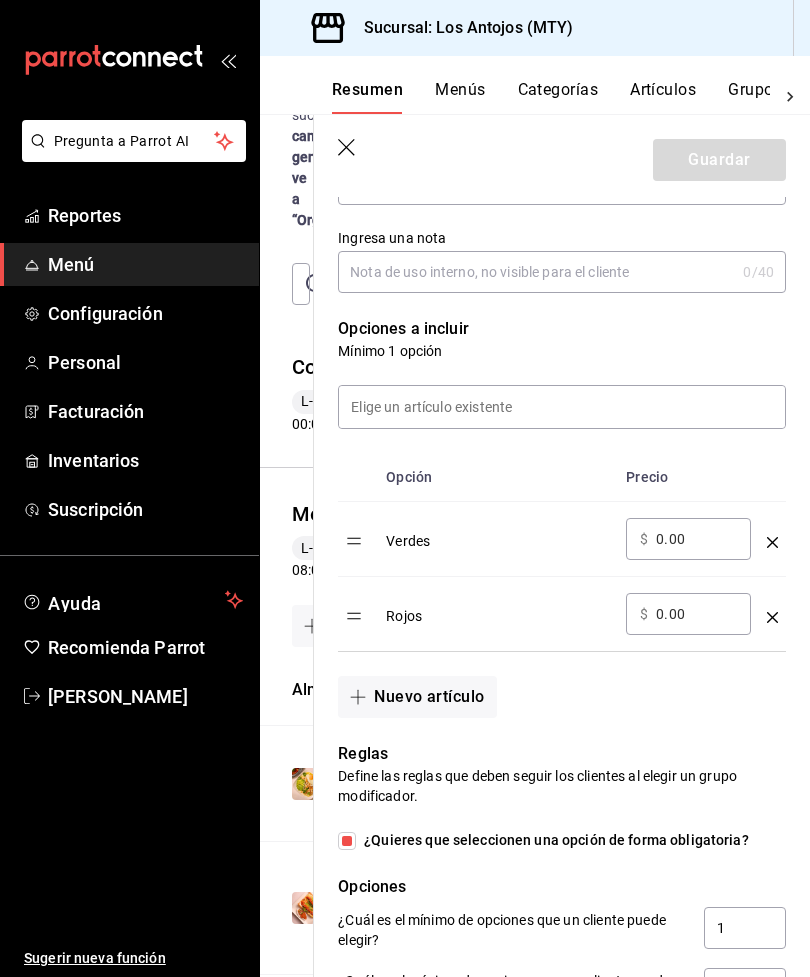 click 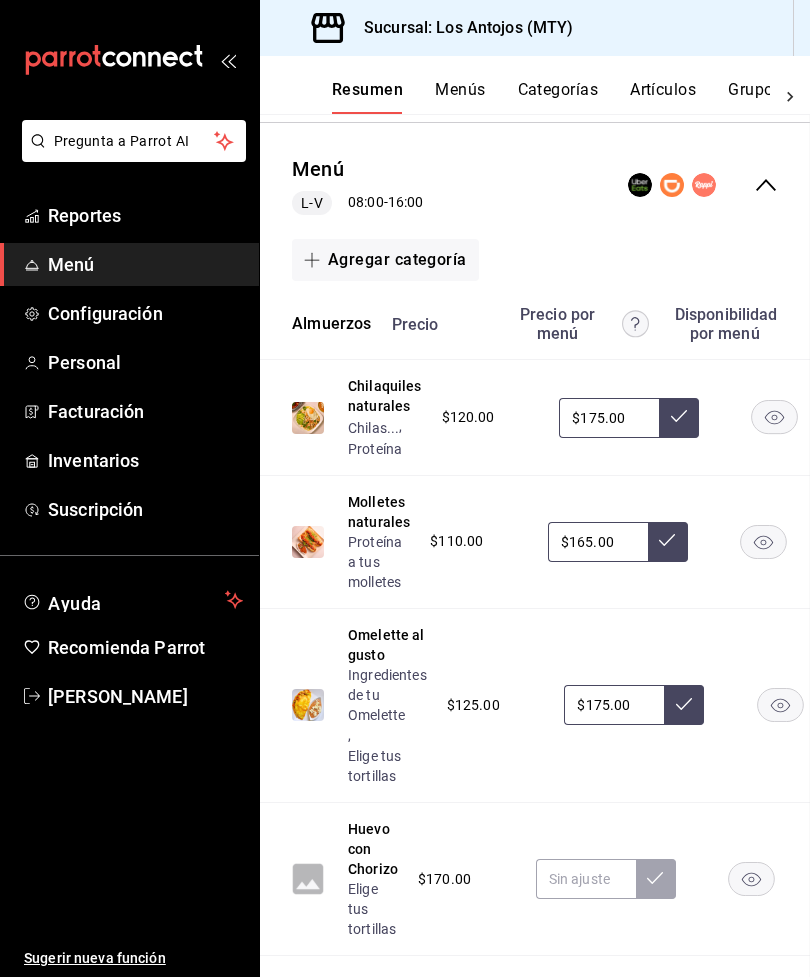 scroll, scrollTop: 0, scrollLeft: 0, axis: both 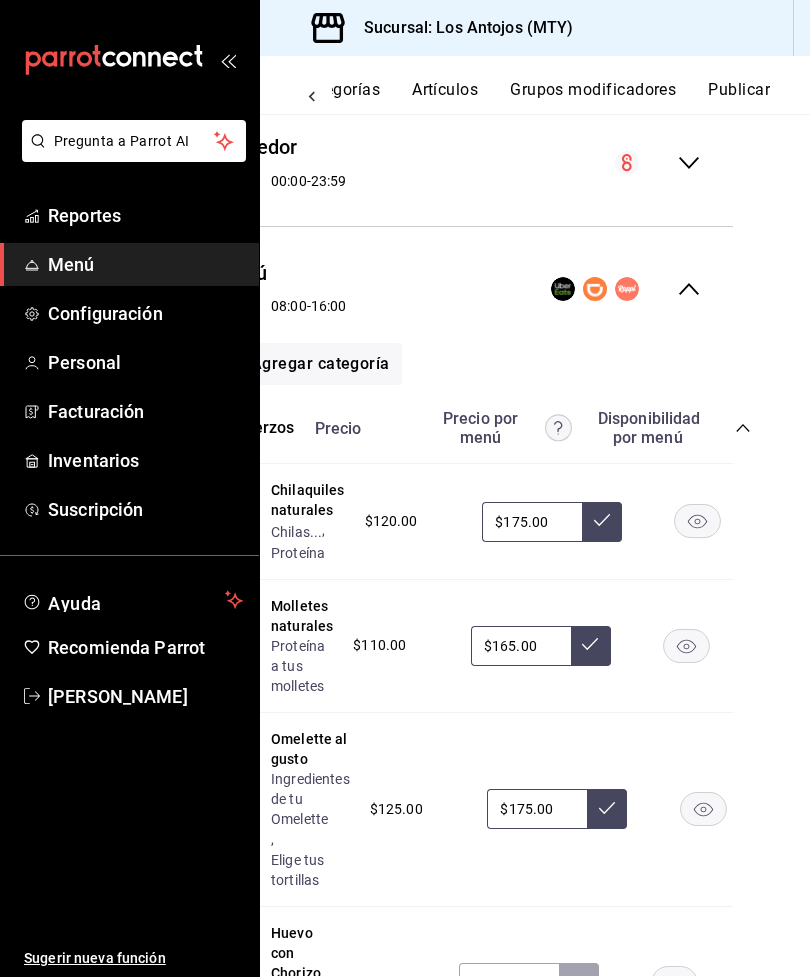 click on "Grupos modificadores" at bounding box center (593, 97) 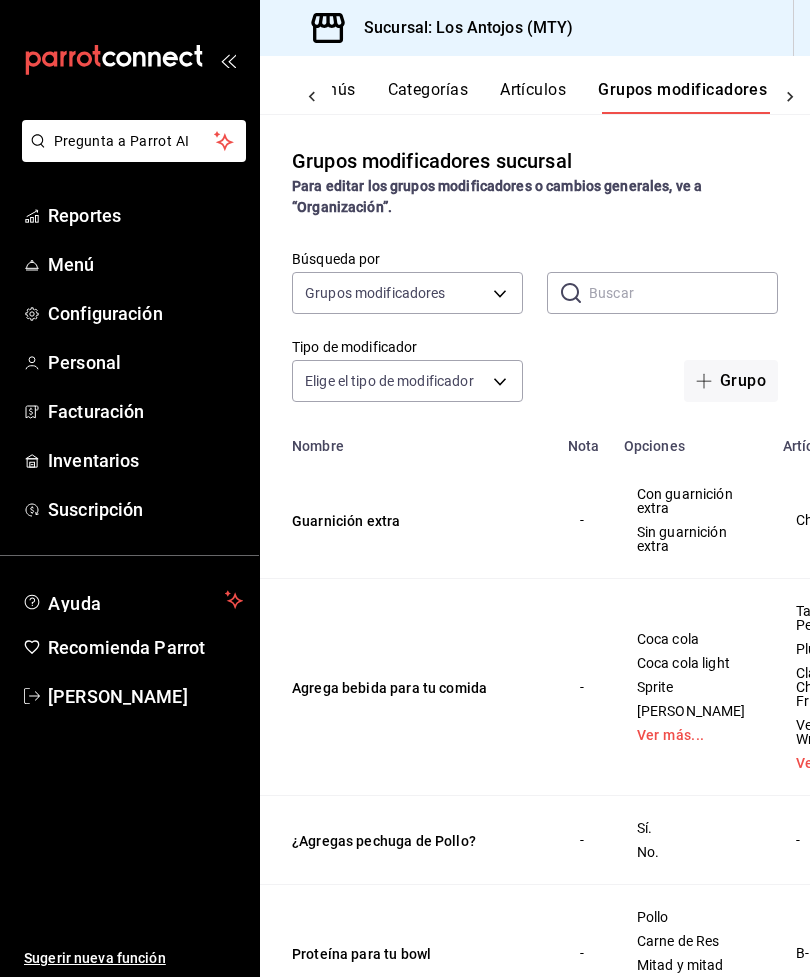 scroll, scrollTop: 0, scrollLeft: 128, axis: horizontal 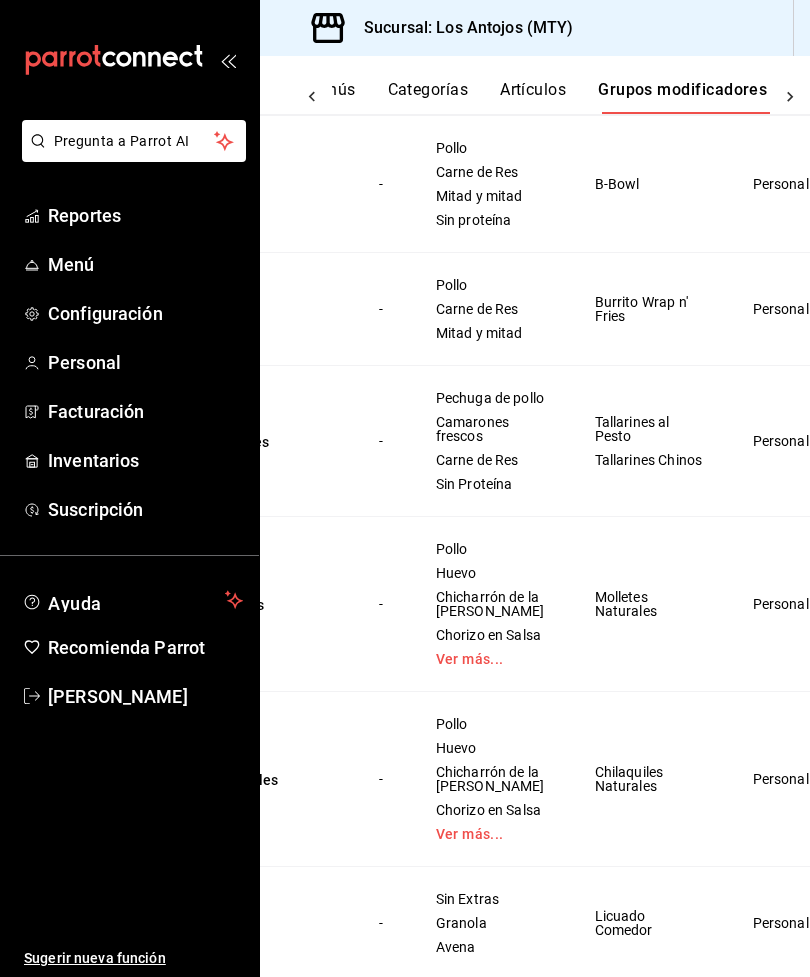 click on "Ver más..." at bounding box center [490, 659] 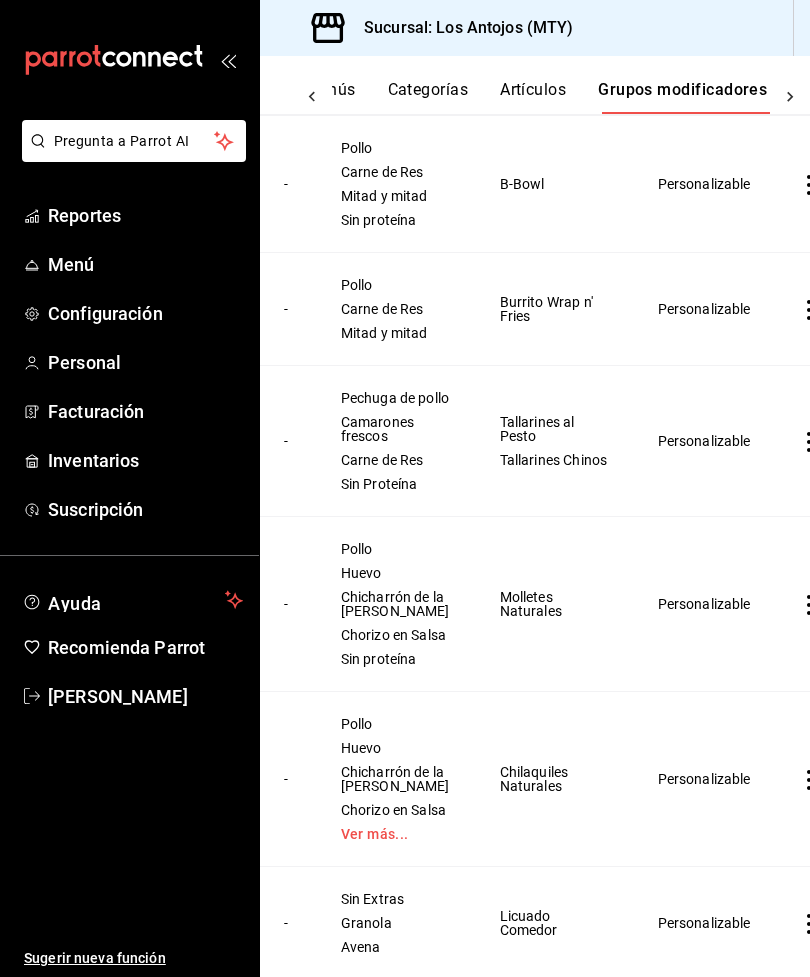 scroll, scrollTop: 0, scrollLeft: 295, axis: horizontal 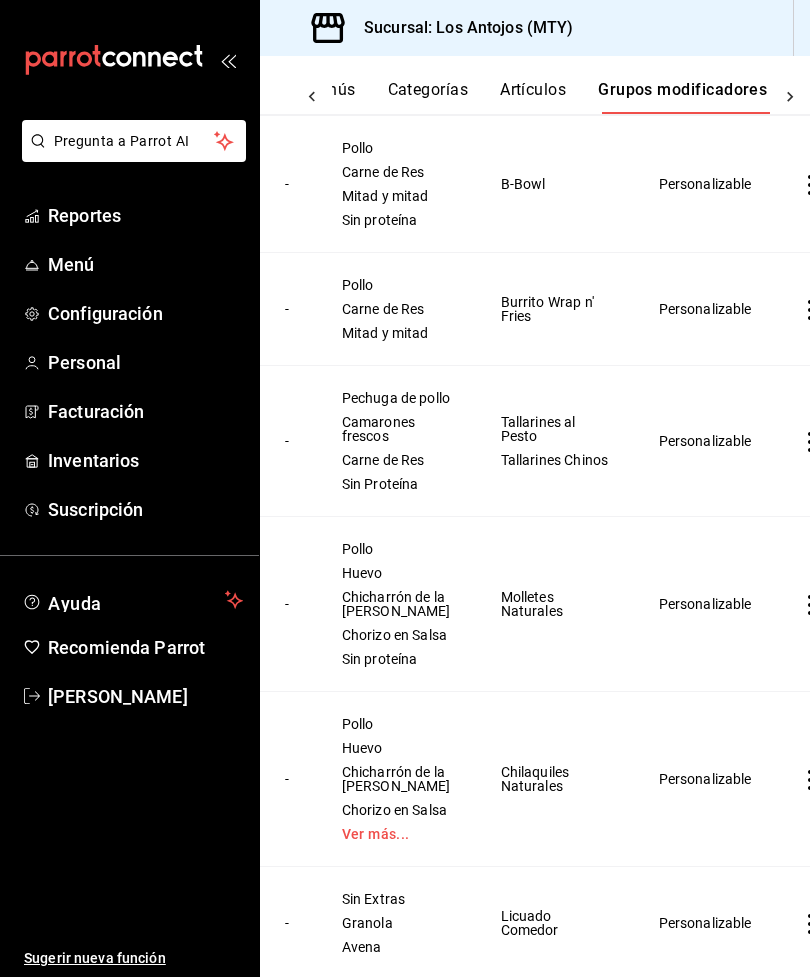 click 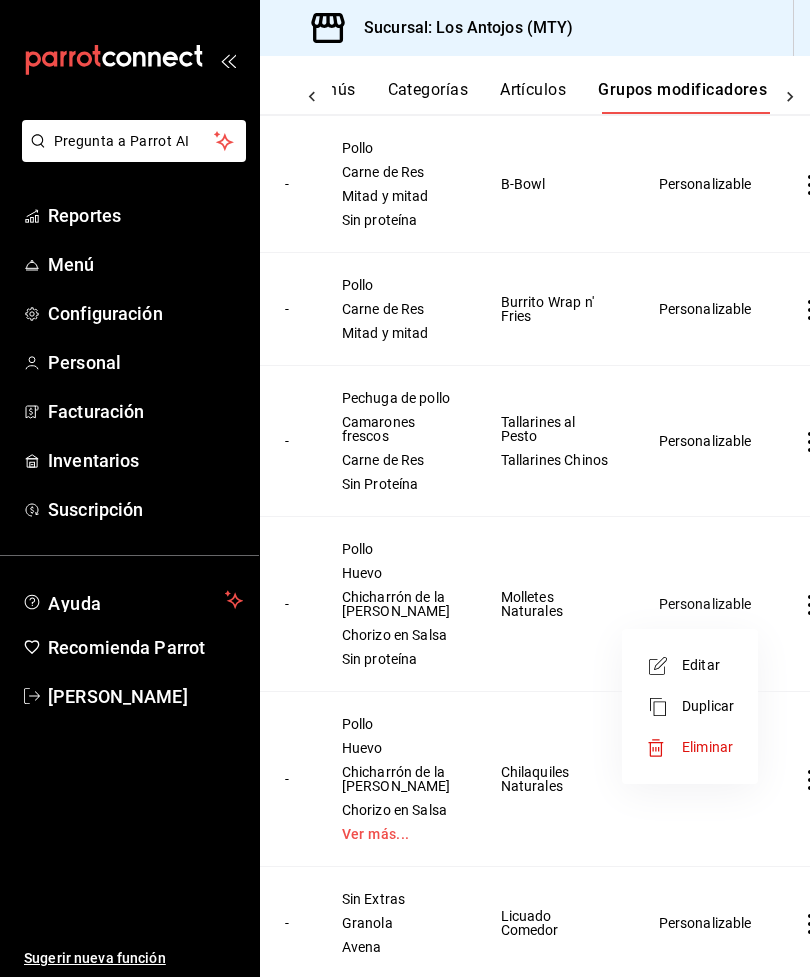 click on "Editar" at bounding box center (708, 665) 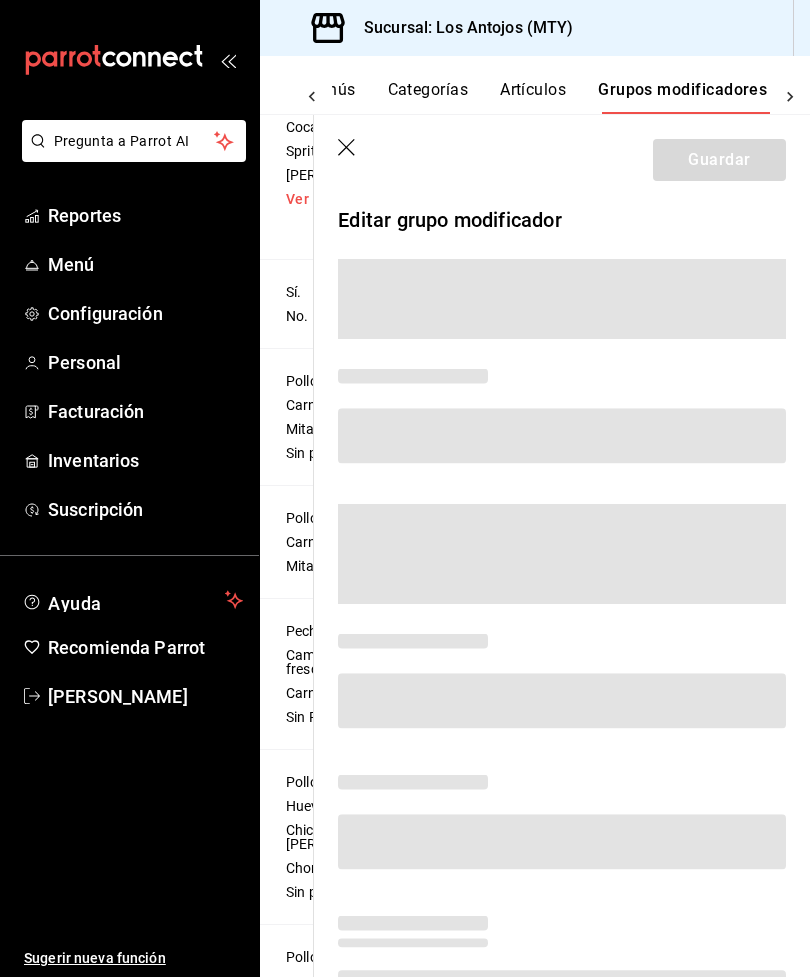scroll, scrollTop: 0, scrollLeft: 98, axis: horizontal 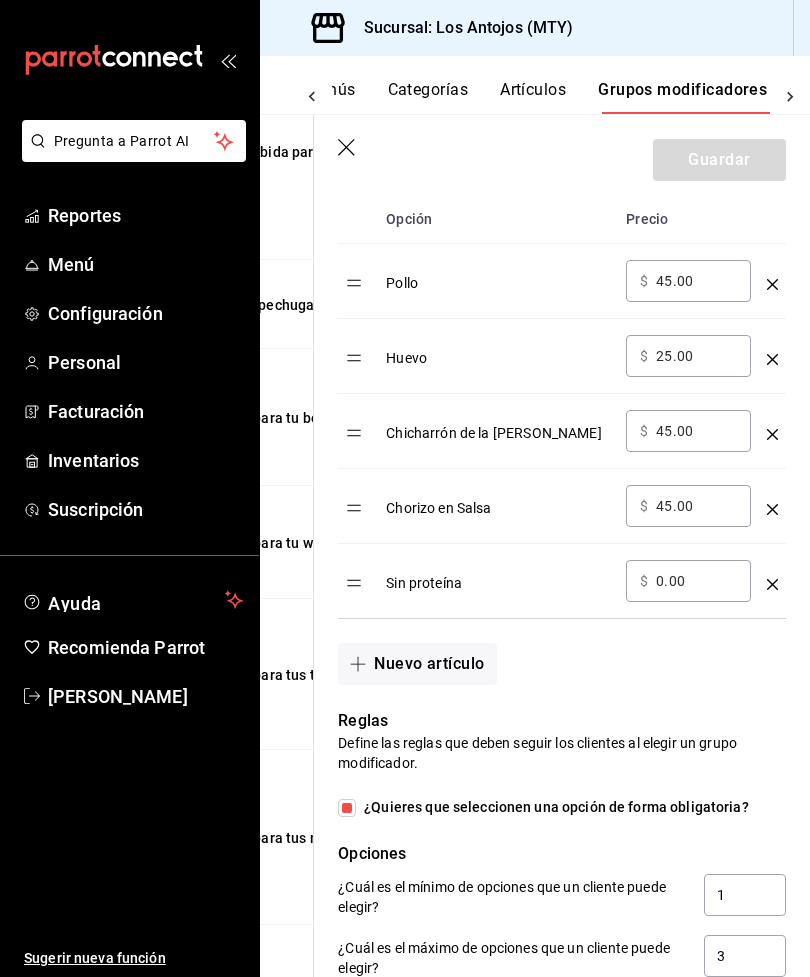 click on "Nuevo artículo" at bounding box center (417, 664) 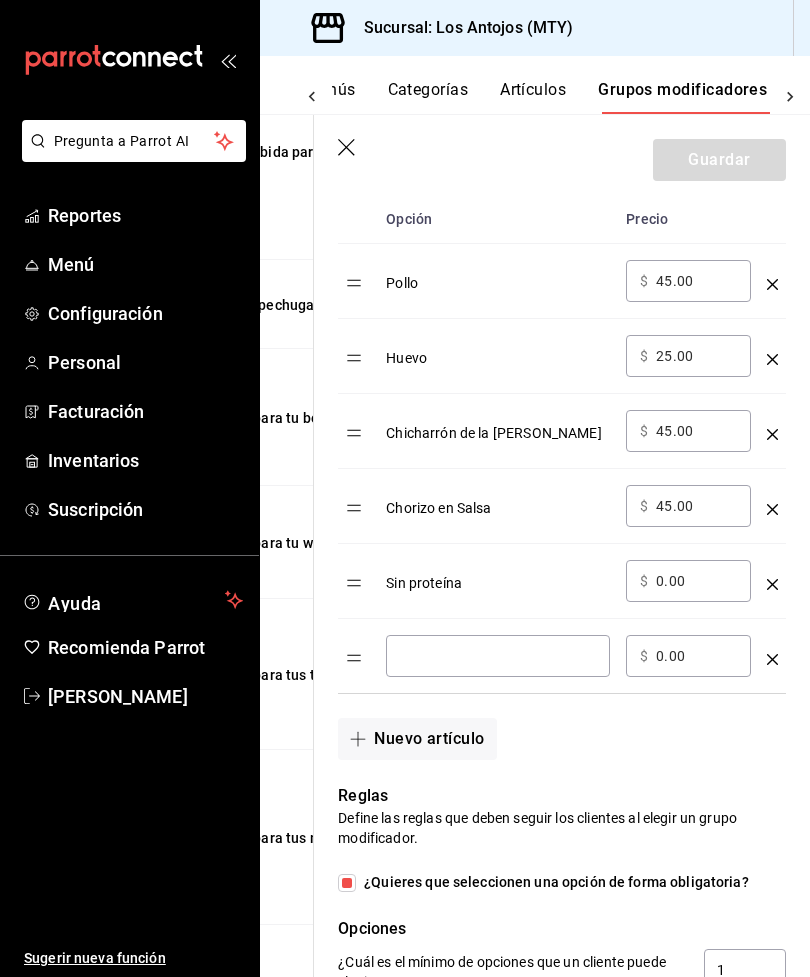 click at bounding box center (498, 656) 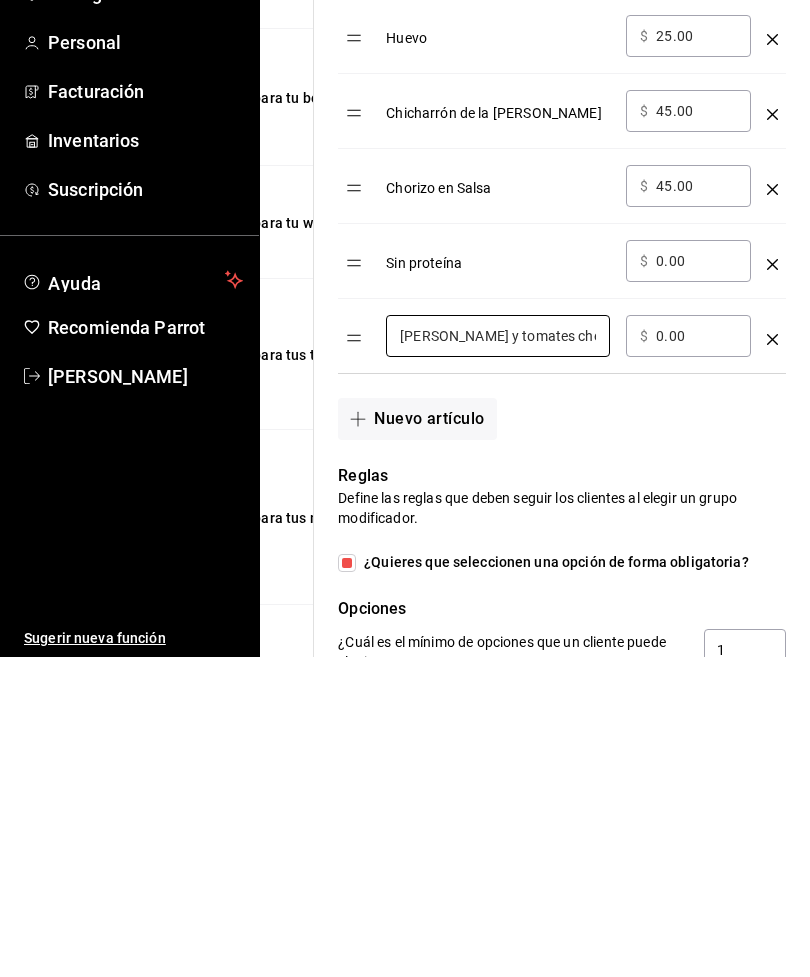 type on "[PERSON_NAME] y tomates cherries" 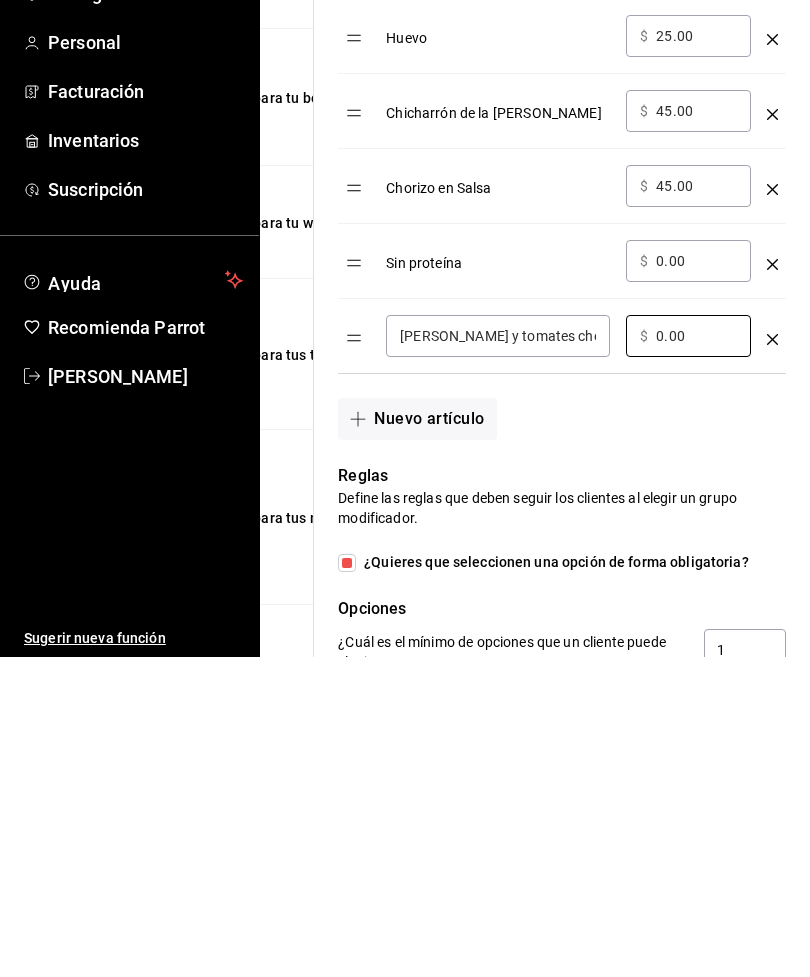 type on "0.00" 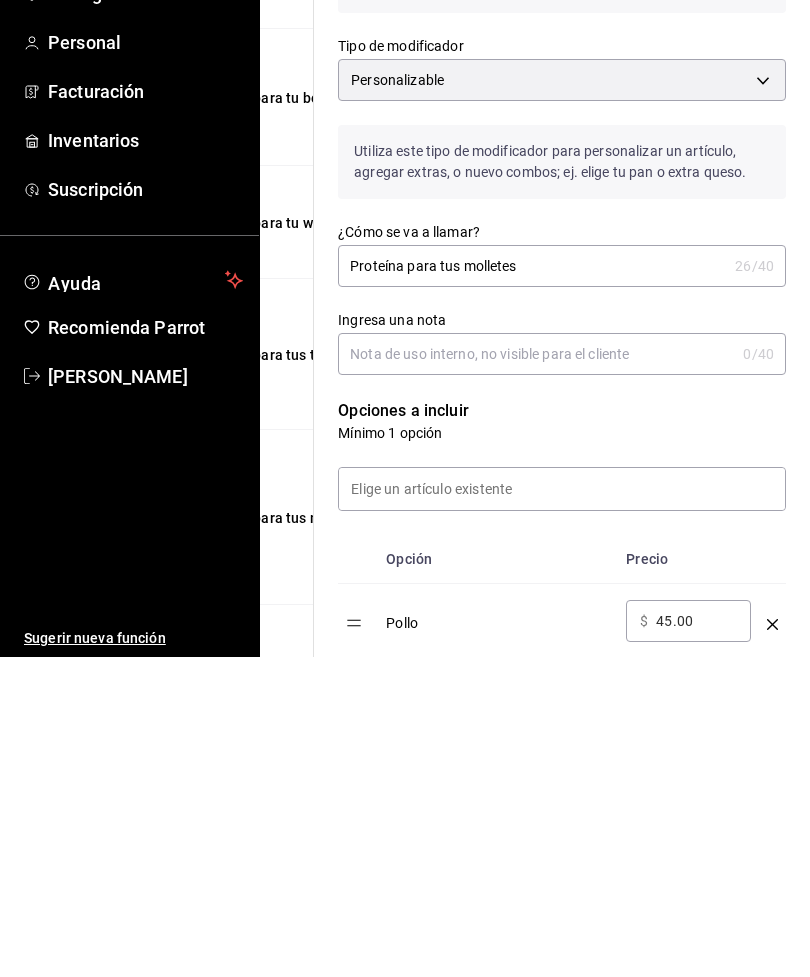 scroll, scrollTop: 0, scrollLeft: 0, axis: both 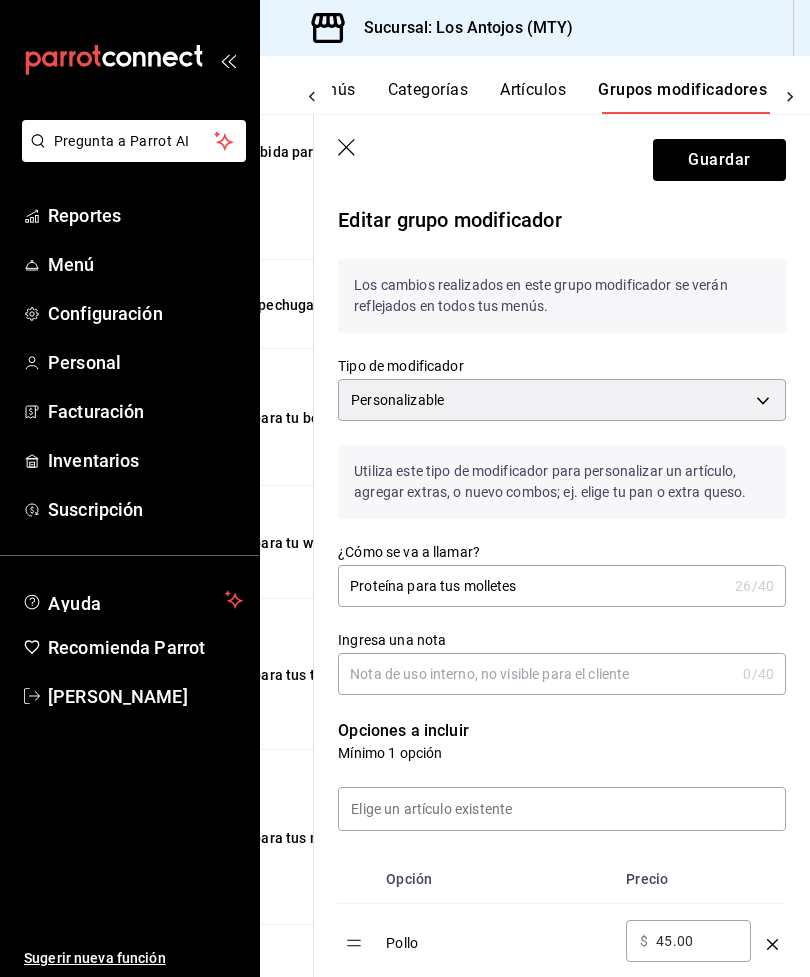 type on "45.00" 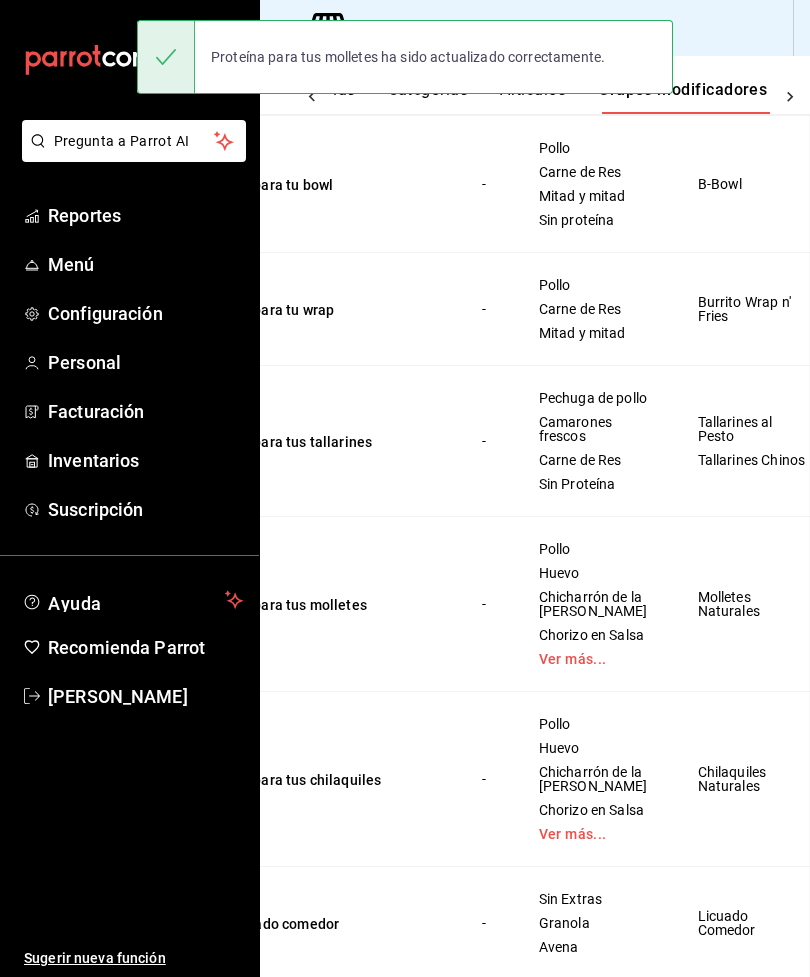 scroll, scrollTop: 0, scrollLeft: 0, axis: both 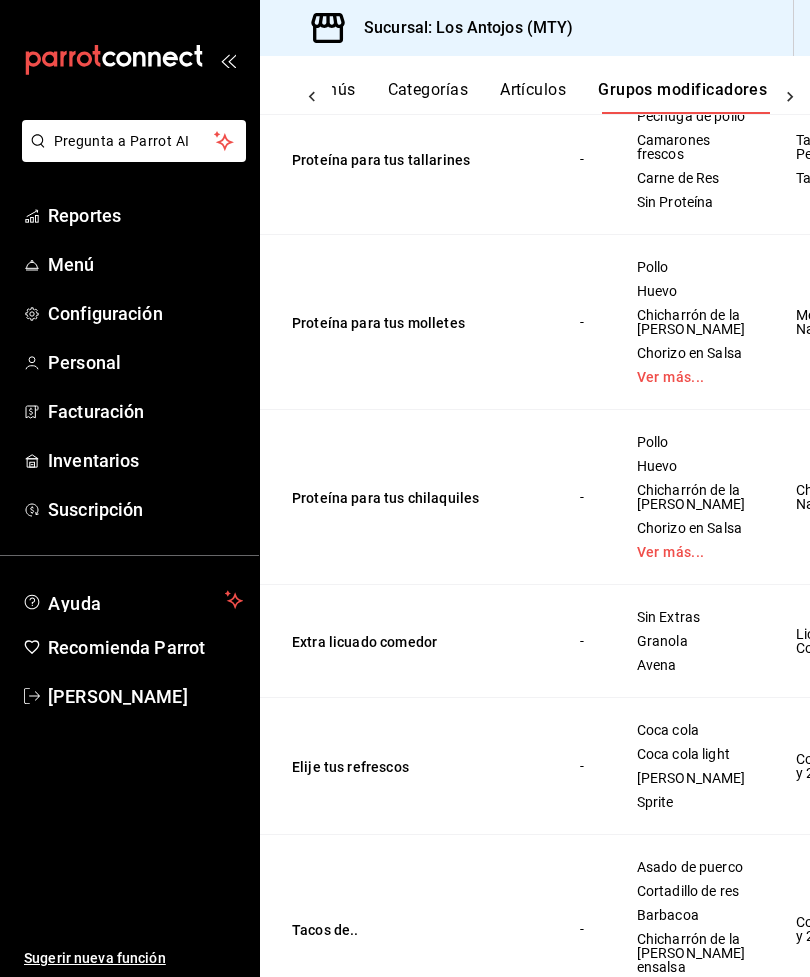 click on "Ver más..." at bounding box center [691, 377] 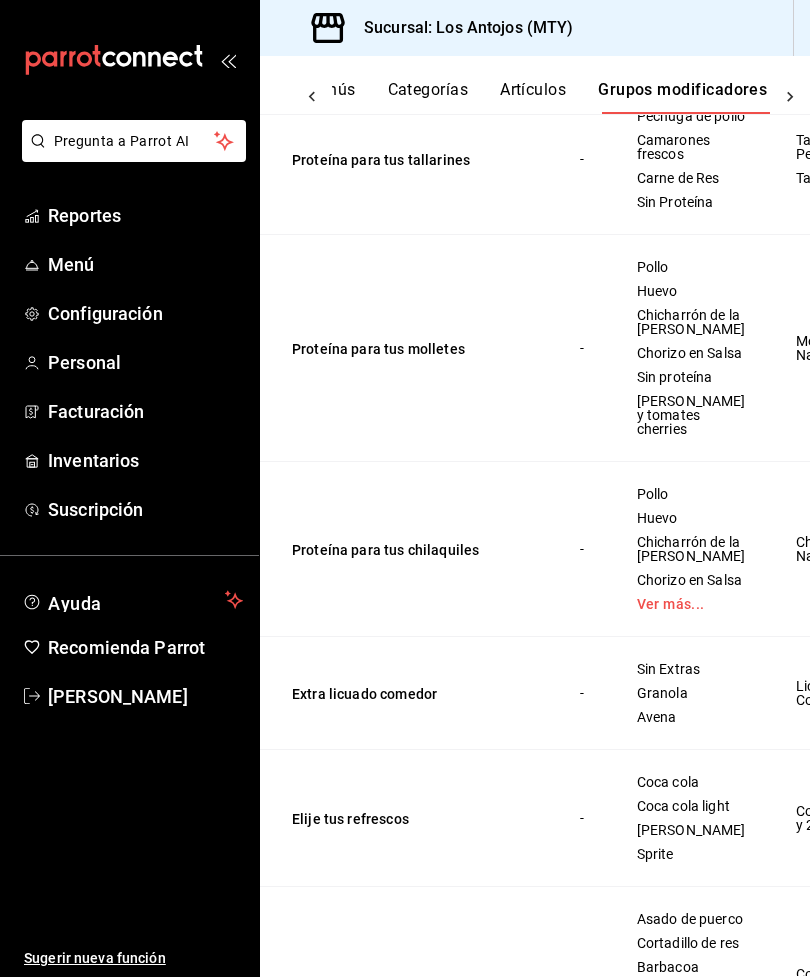 scroll, scrollTop: 0, scrollLeft: 0, axis: both 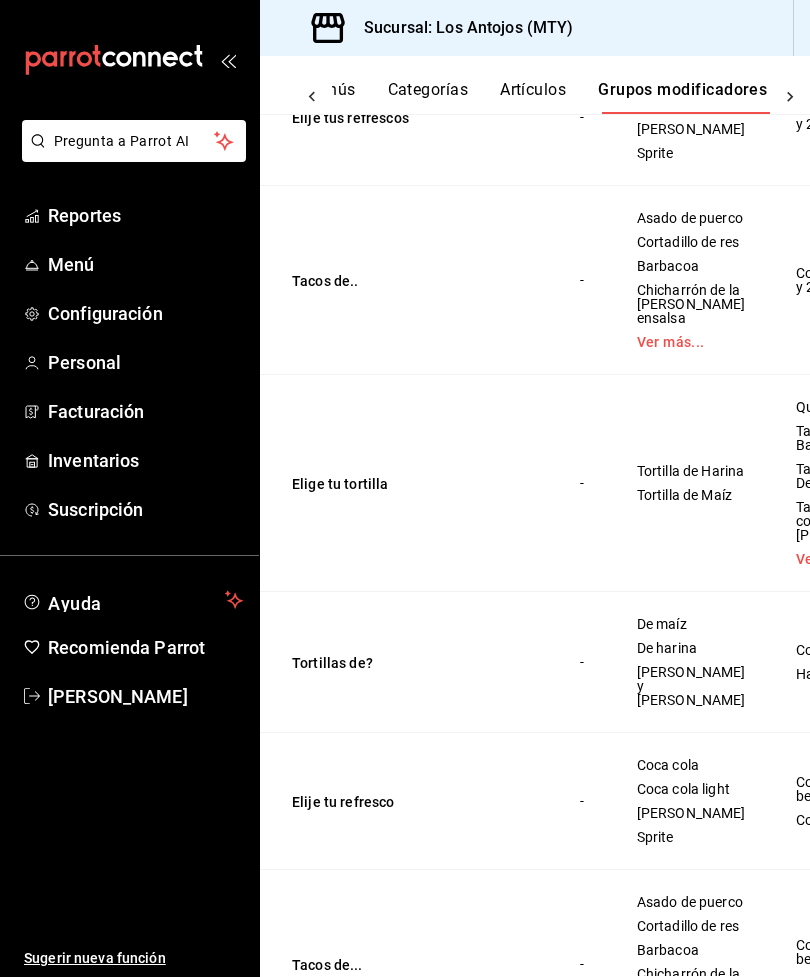 click 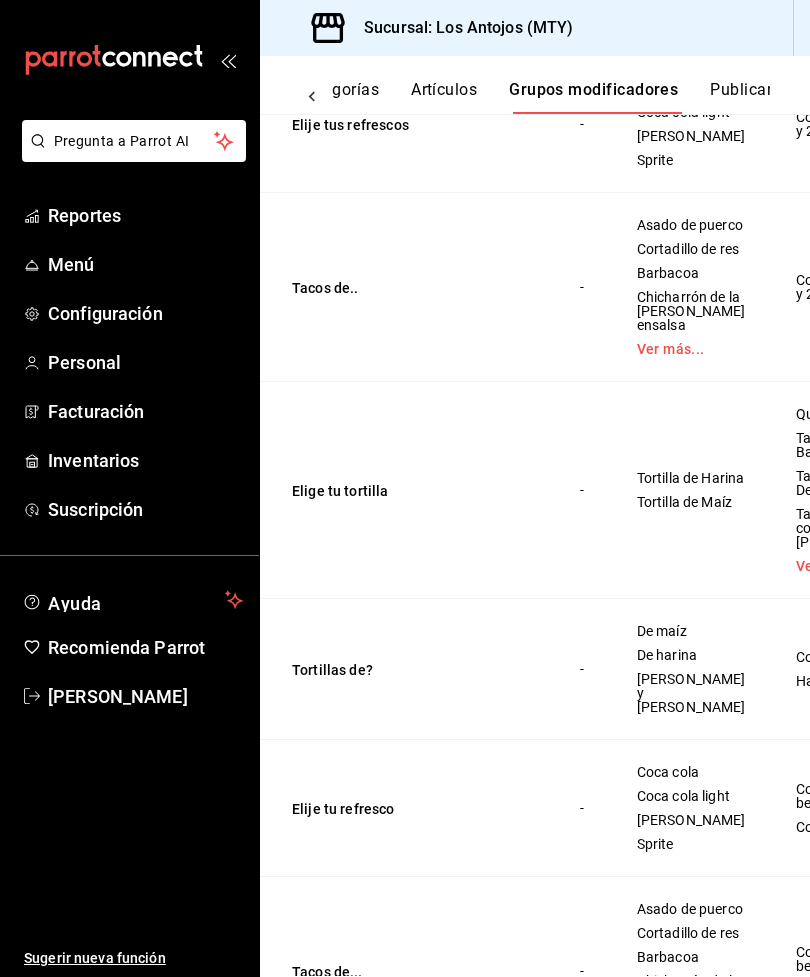 scroll, scrollTop: 0, scrollLeft: 223, axis: horizontal 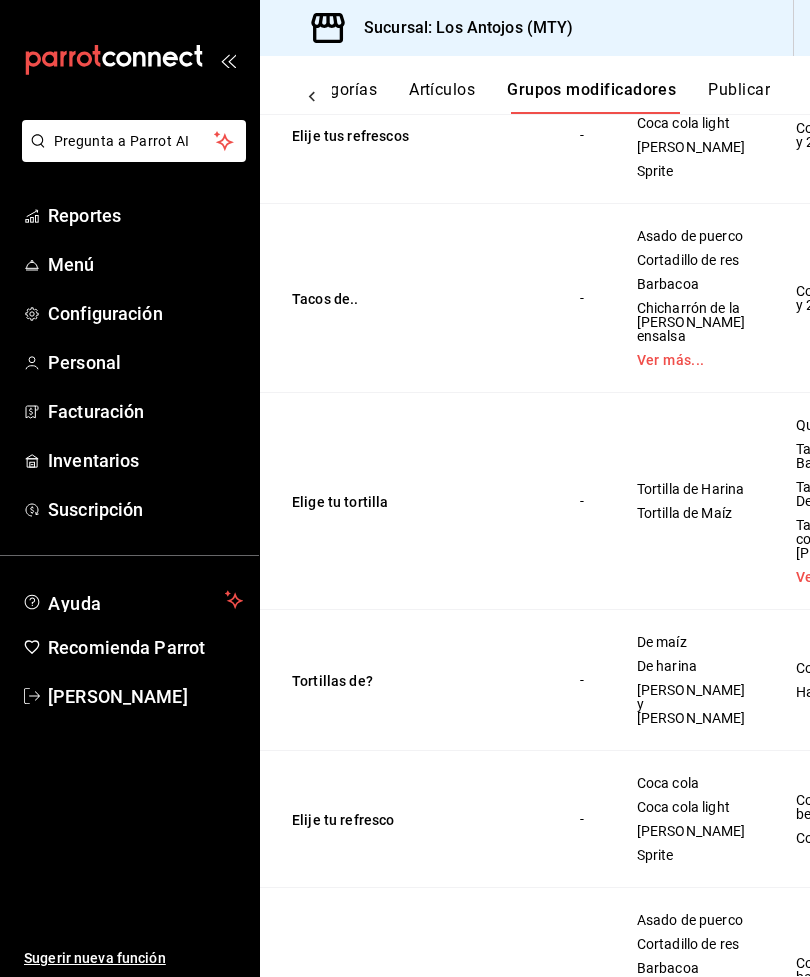 click on "Publicar" at bounding box center (739, 97) 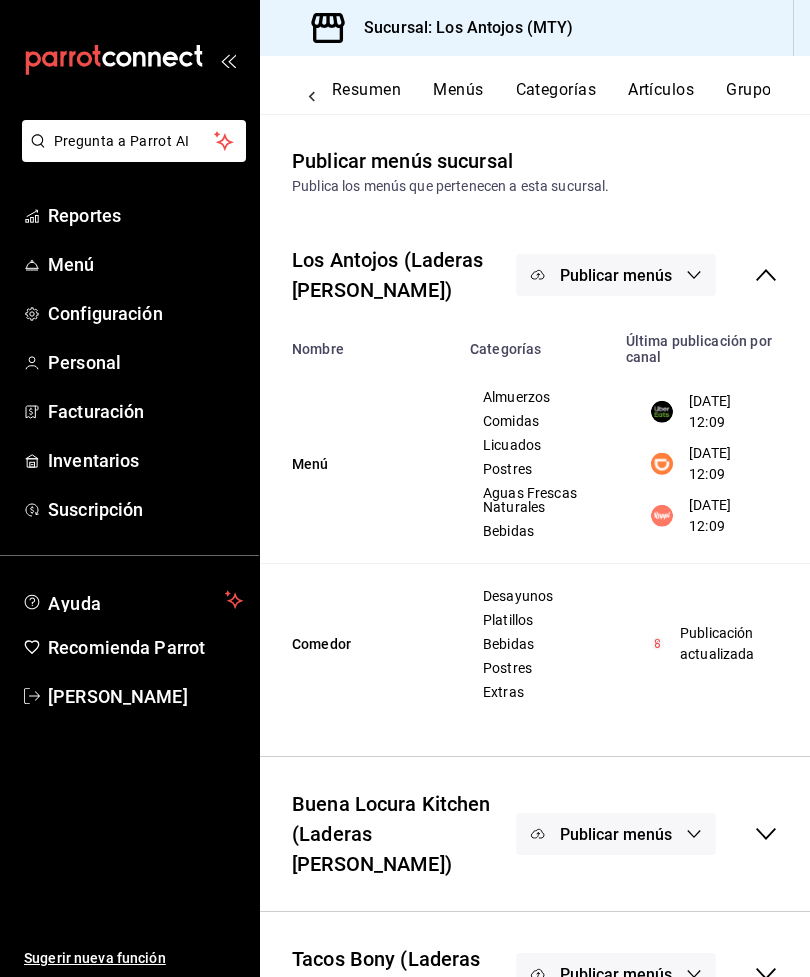 scroll, scrollTop: 0, scrollLeft: 222, axis: horizontal 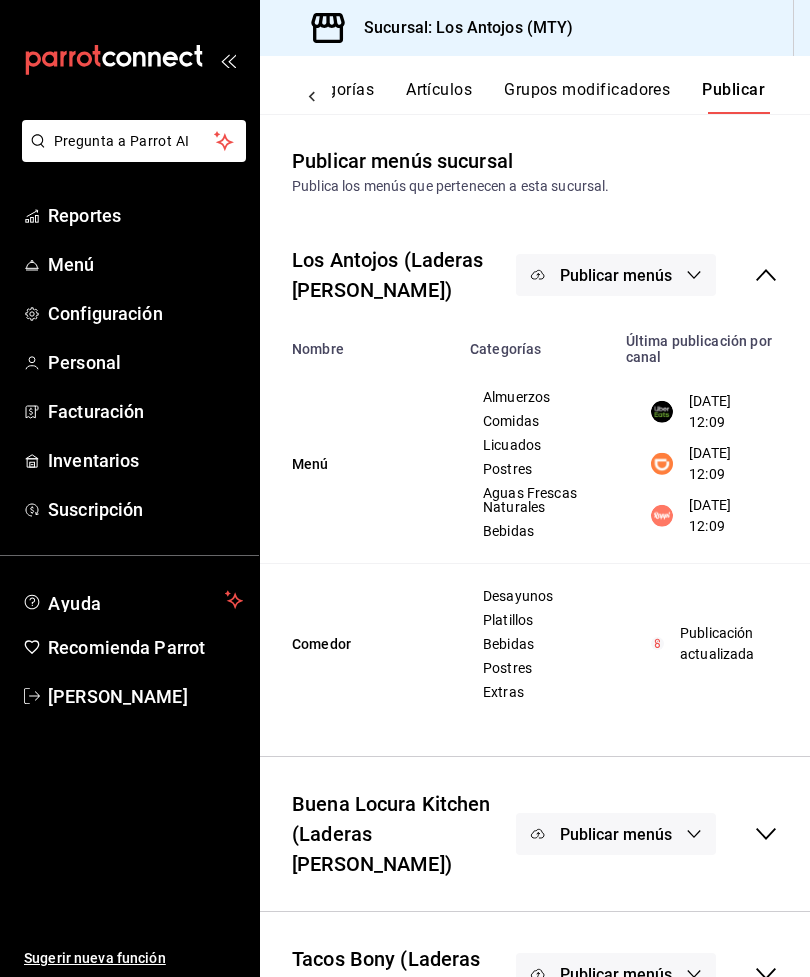 click on "Menú" at bounding box center (145, 264) 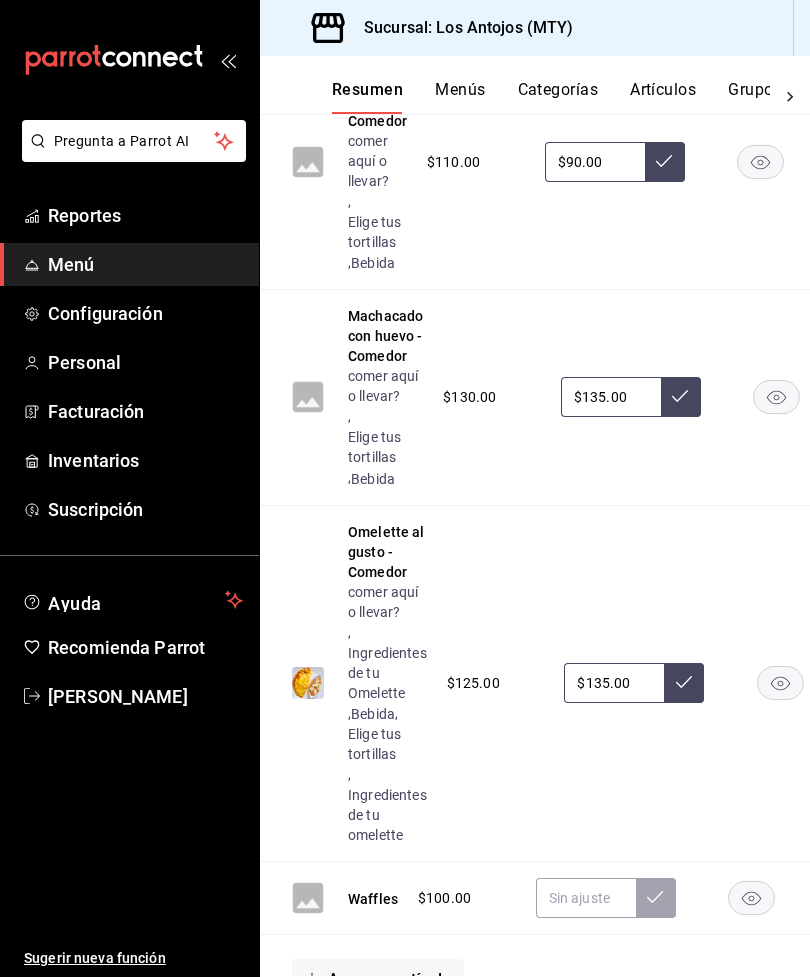 scroll, scrollTop: 1144, scrollLeft: 0, axis: vertical 